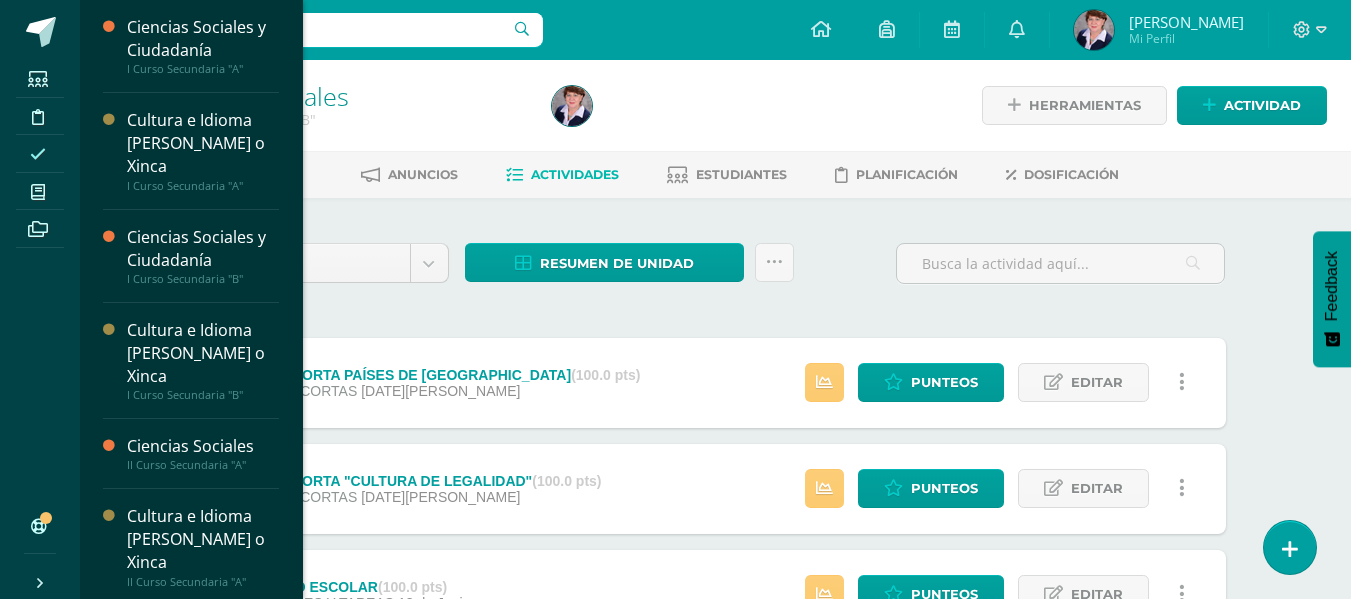 scroll, scrollTop: 0, scrollLeft: 0, axis: both 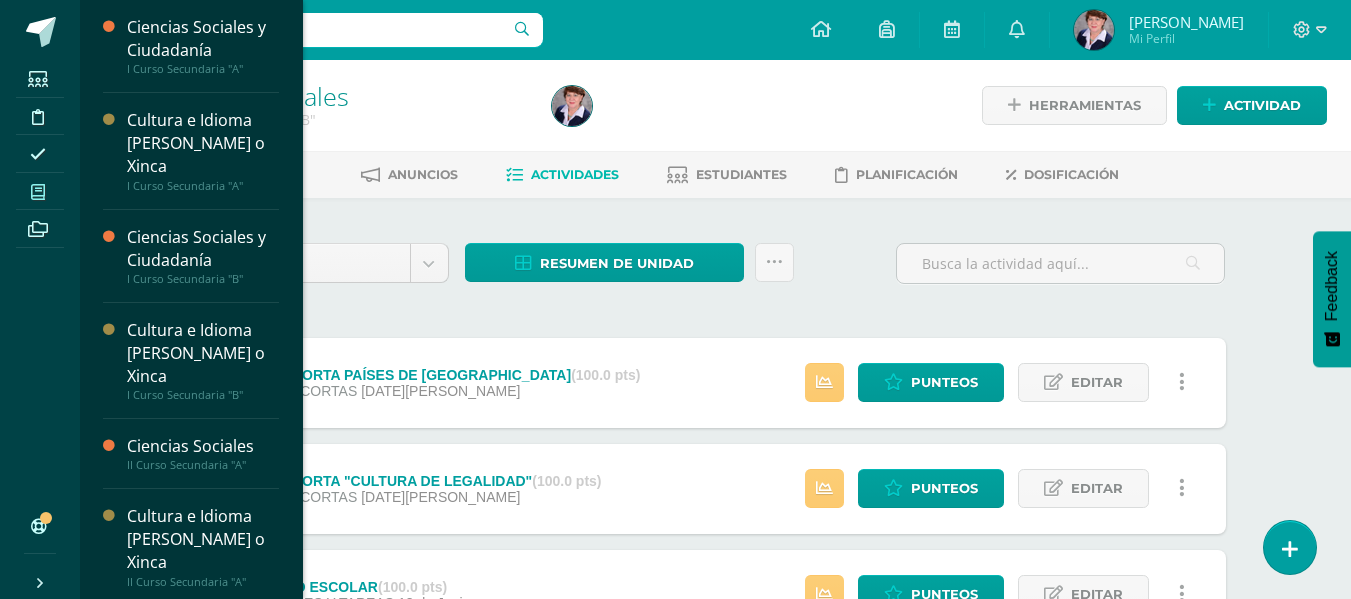 click at bounding box center (38, 192) 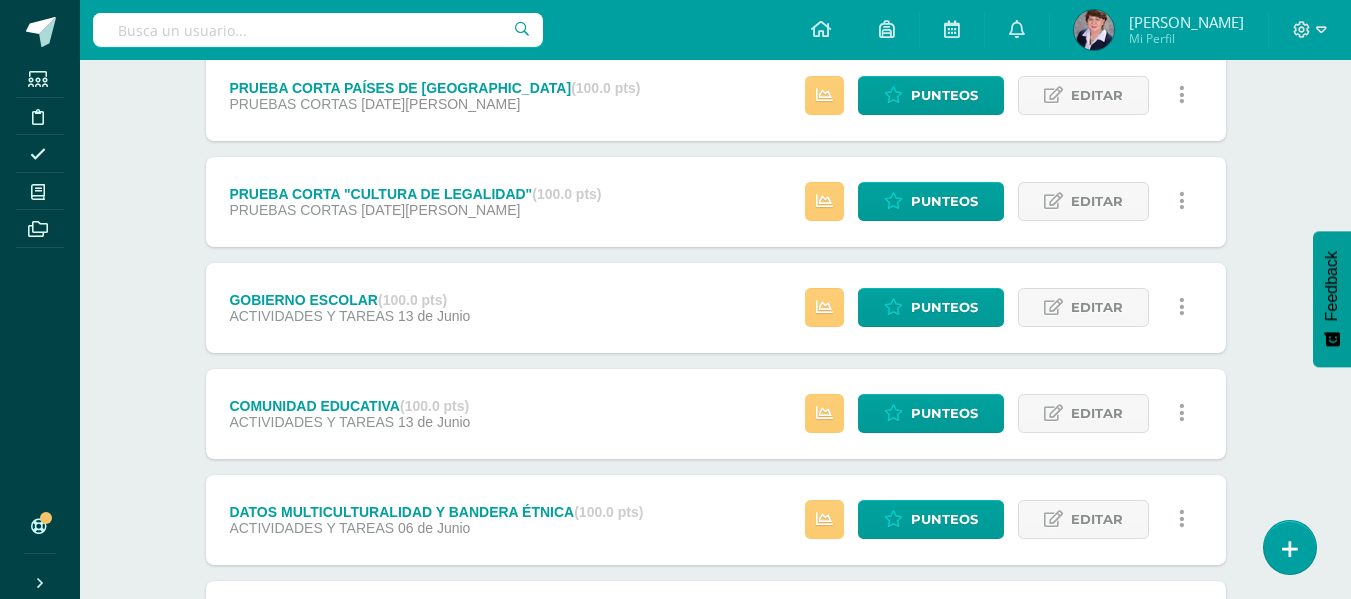 scroll, scrollTop: 598, scrollLeft: 0, axis: vertical 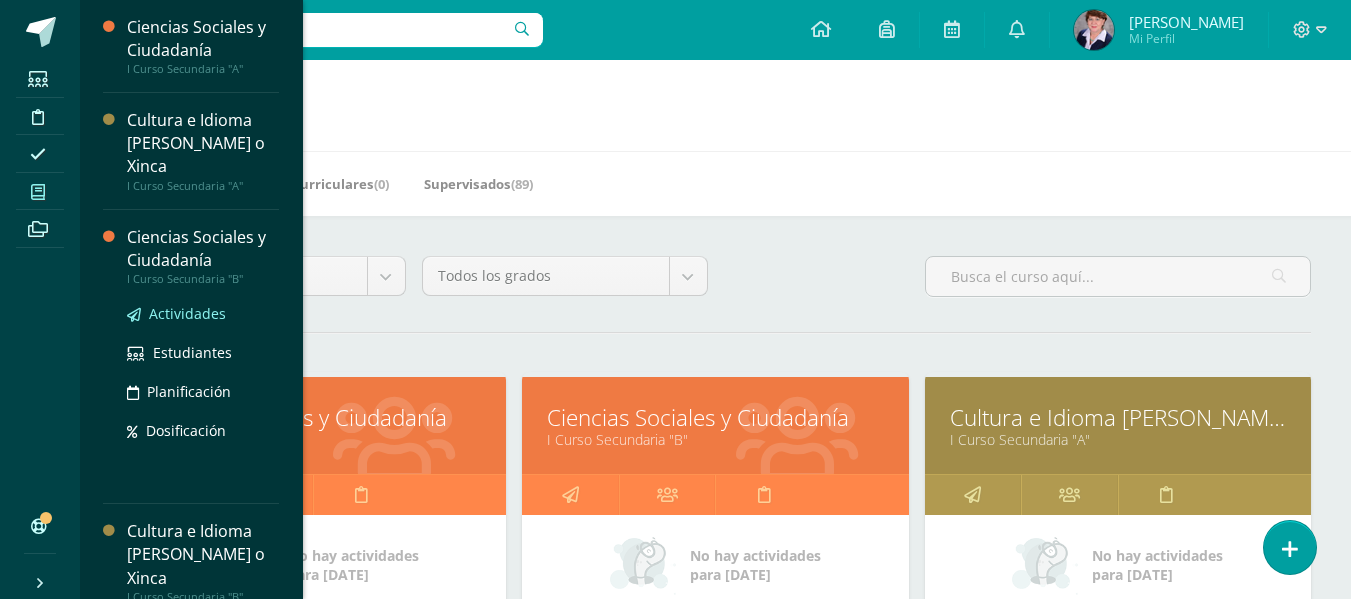 click on "Actividades" at bounding box center [187, 313] 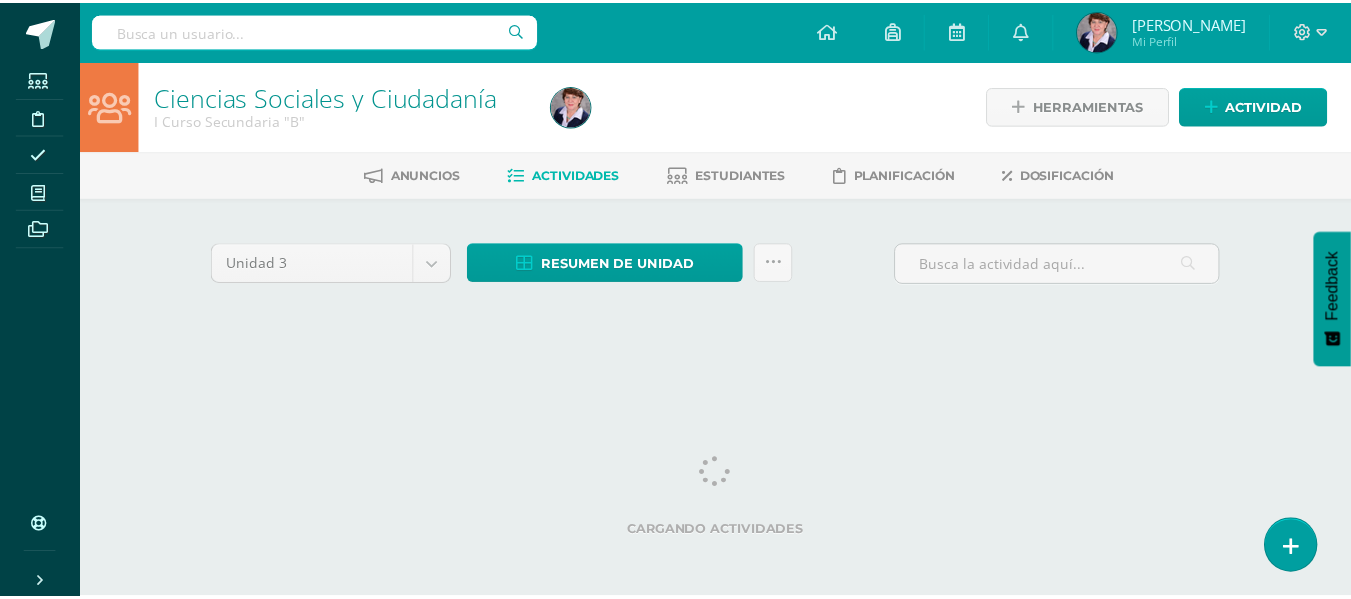 scroll, scrollTop: 0, scrollLeft: 0, axis: both 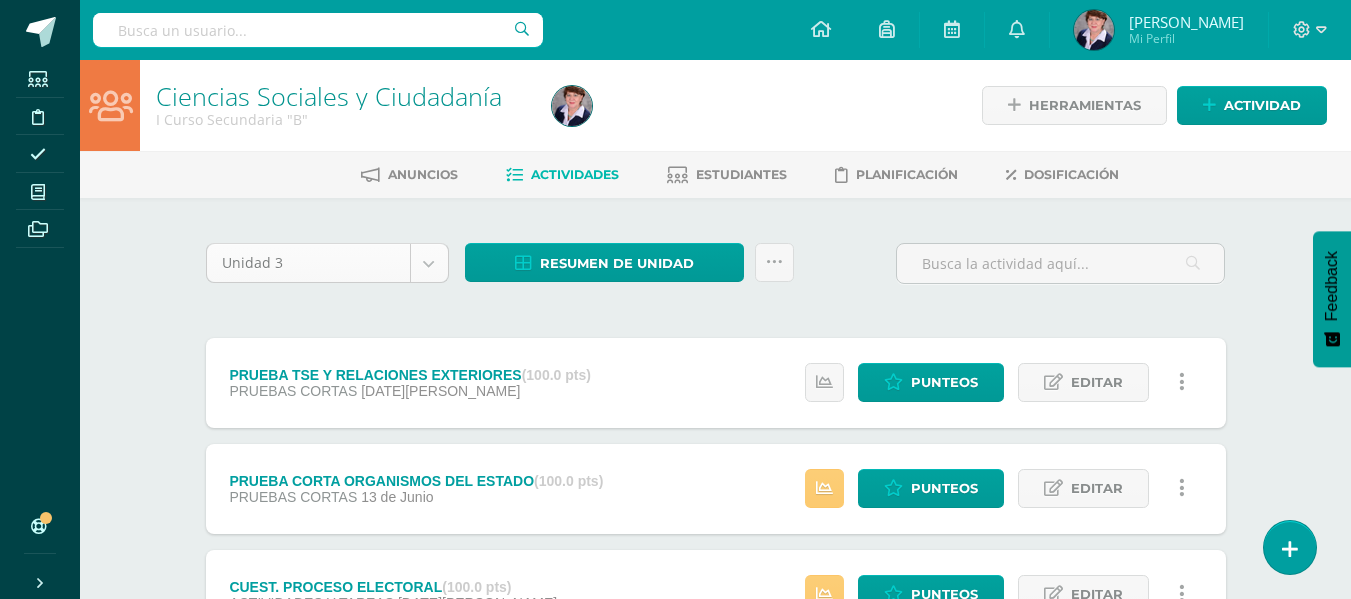 click on "Estudiantes Disciplina Asistencia Mis cursos Archivos Soporte
Centro de ayuda
Últimas actualizaciones
10+ Cerrar panel
Ciencias Sociales y Ciudadanía
I Curso
Secundaria
"A"
Actividades Estudiantes Planificación Dosificación
Cultura e Idioma Maya Garífuna o Xinca
I Curso
Secundaria
"A"
Actividades Estudiantes Planificación Dosificación
Ciencias Sociales y Ciudadanía
I Curso
Secundaria
"B"
Actividades Estudiantes Planificación Dosificación Actividades Estudiantes Planificación Dosificación Avisos" at bounding box center [675, 598] 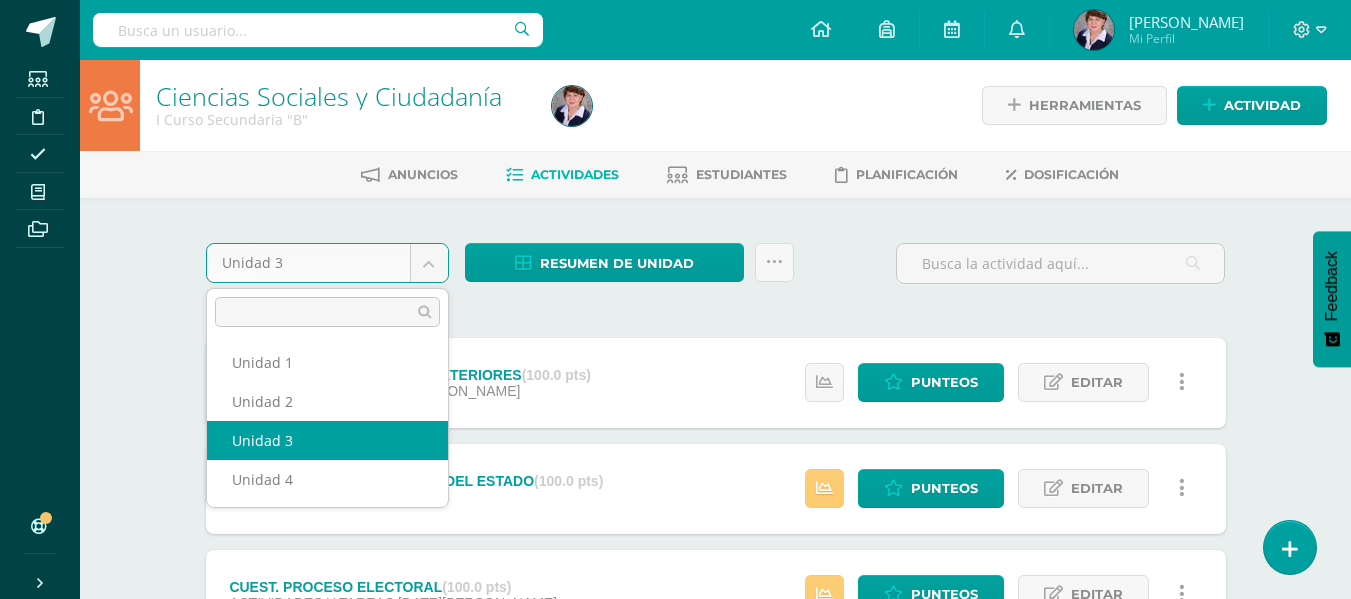 click on "Estudiantes Disciplina Asistencia Mis cursos Archivos Soporte
Centro de ayuda
Últimas actualizaciones
10+ Cerrar panel
Ciencias Sociales y Ciudadanía
I Curso
Secundaria
"A"
Actividades Estudiantes Planificación Dosificación
Cultura e Idioma Maya Garífuna o Xinca
I Curso
Secundaria
"A"
Actividades Estudiantes Planificación Dosificación
Ciencias Sociales y Ciudadanía
I Curso
Secundaria
"B"
Actividades Estudiantes Planificación Dosificación Actividades Estudiantes Planificación Dosificación Avisos" at bounding box center (675, 598) 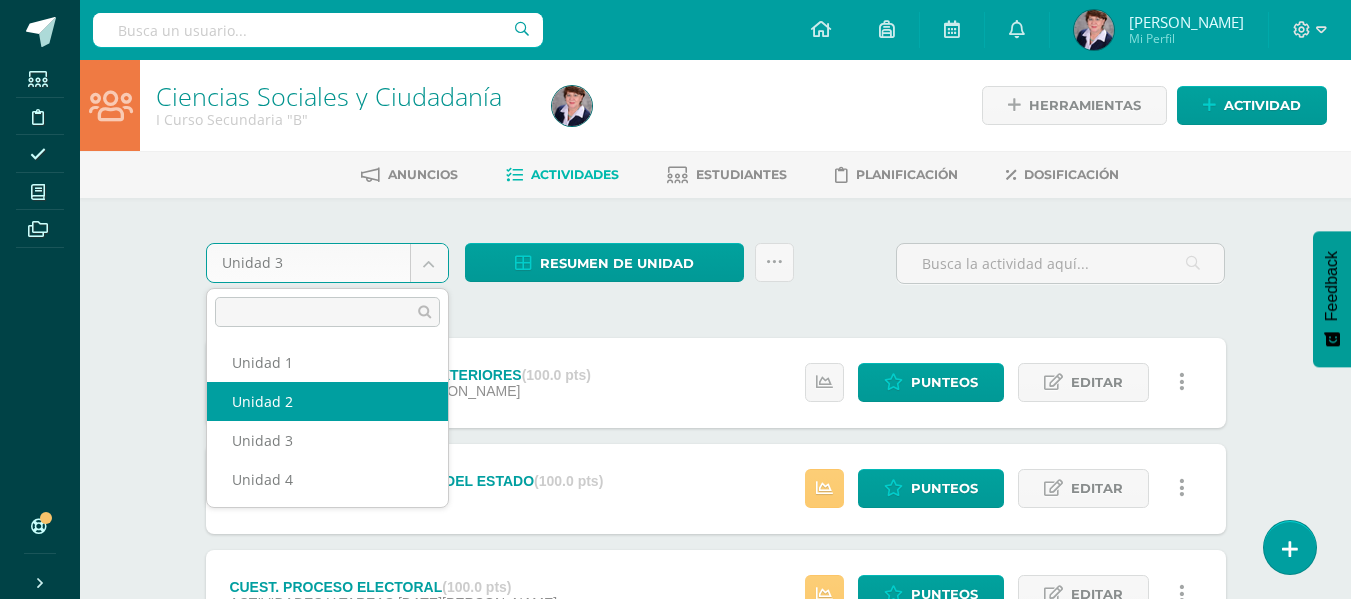 select on "Unidad 2" 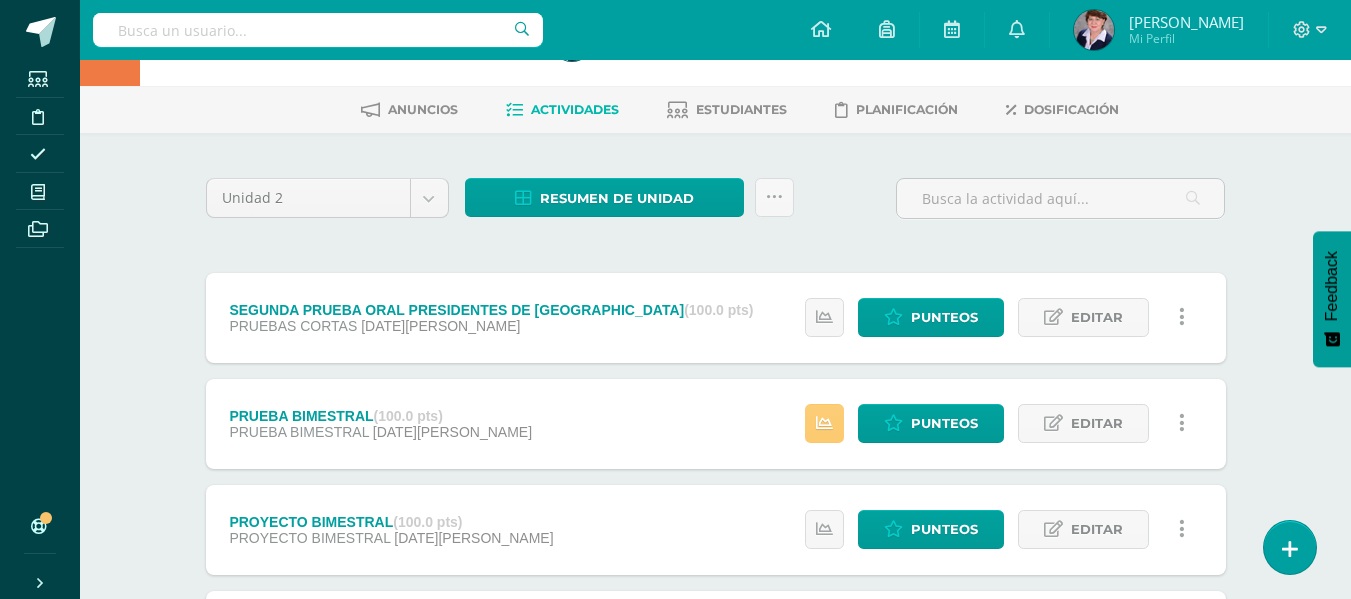 scroll, scrollTop: 100, scrollLeft: 0, axis: vertical 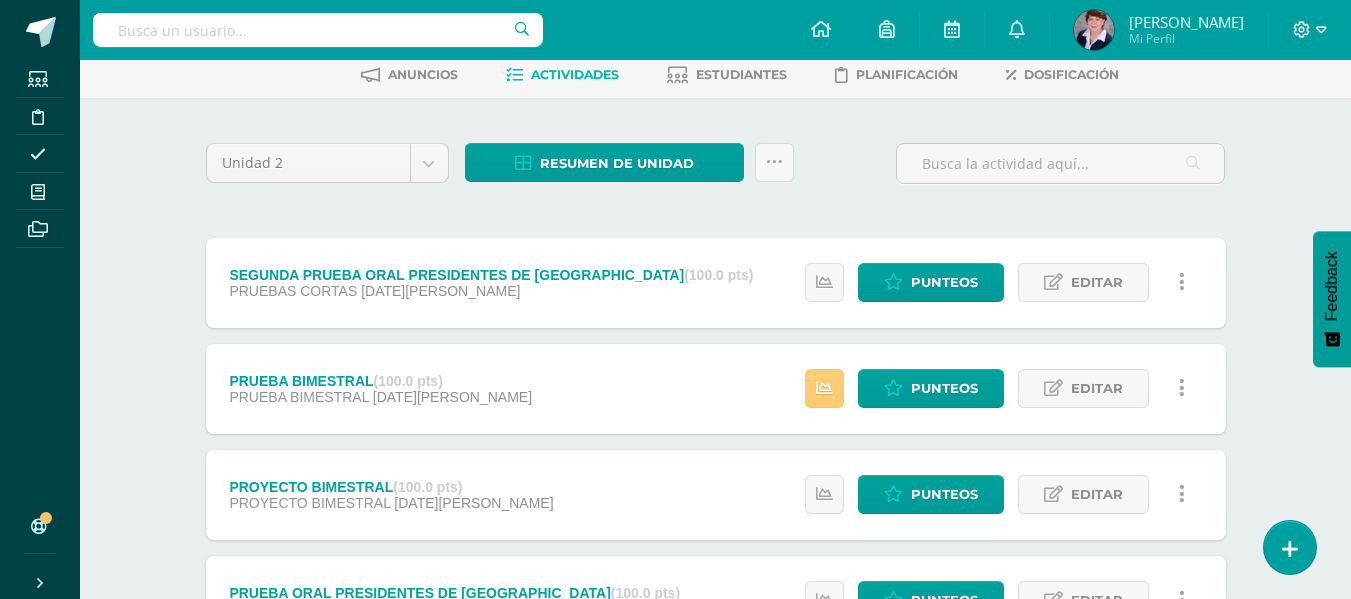 click at bounding box center (1182, 388) 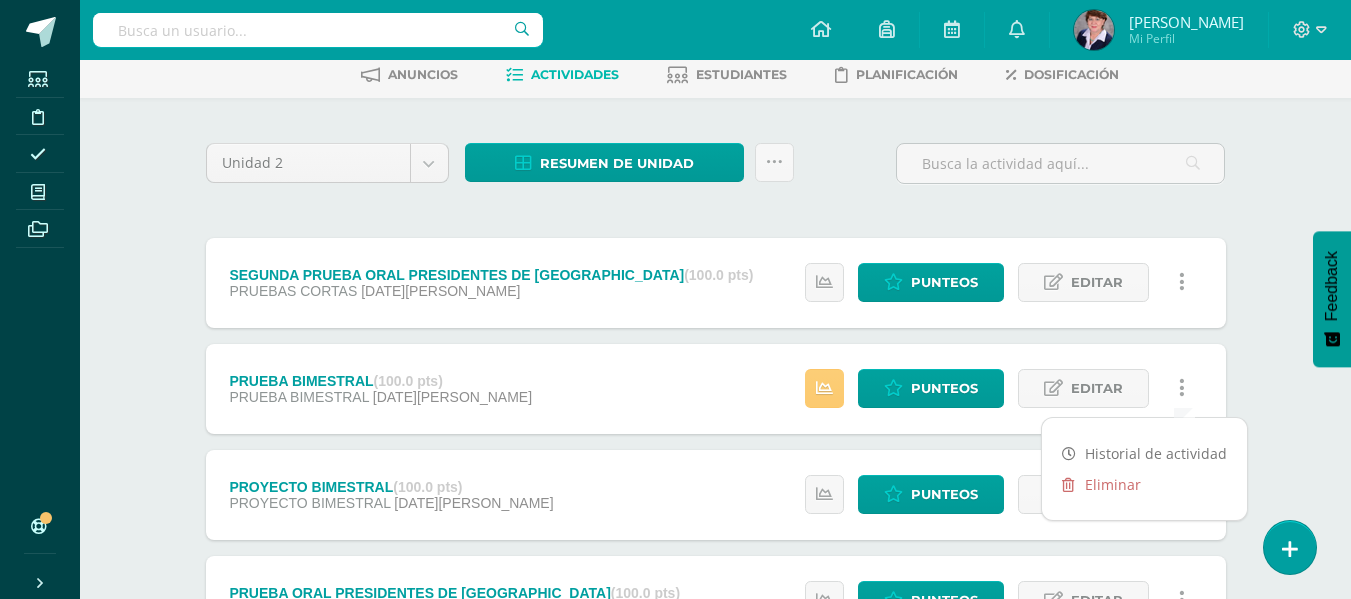 click on "Ciencias Sociales y Ciudadanía
I Curso Secundaria "B"
Herramientas
Detalle de asistencias
Actividad
Anuncios
Actividades
Estudiantes
Planificación
Dosificación
Unidad 2                             Unidad 1 Unidad 2 Unidad 3 Unidad 4 Resumen de unidad
Descargar como HTML
Descargar como PDF
Descargar como XLS
Subir actividades en masa
Enviar punteos a revision
Historial de actividad
¿Estás seguro que deseas  Enviar a revisión  las notas de este curso?
Cancelar Creación  y" at bounding box center [715, 740] 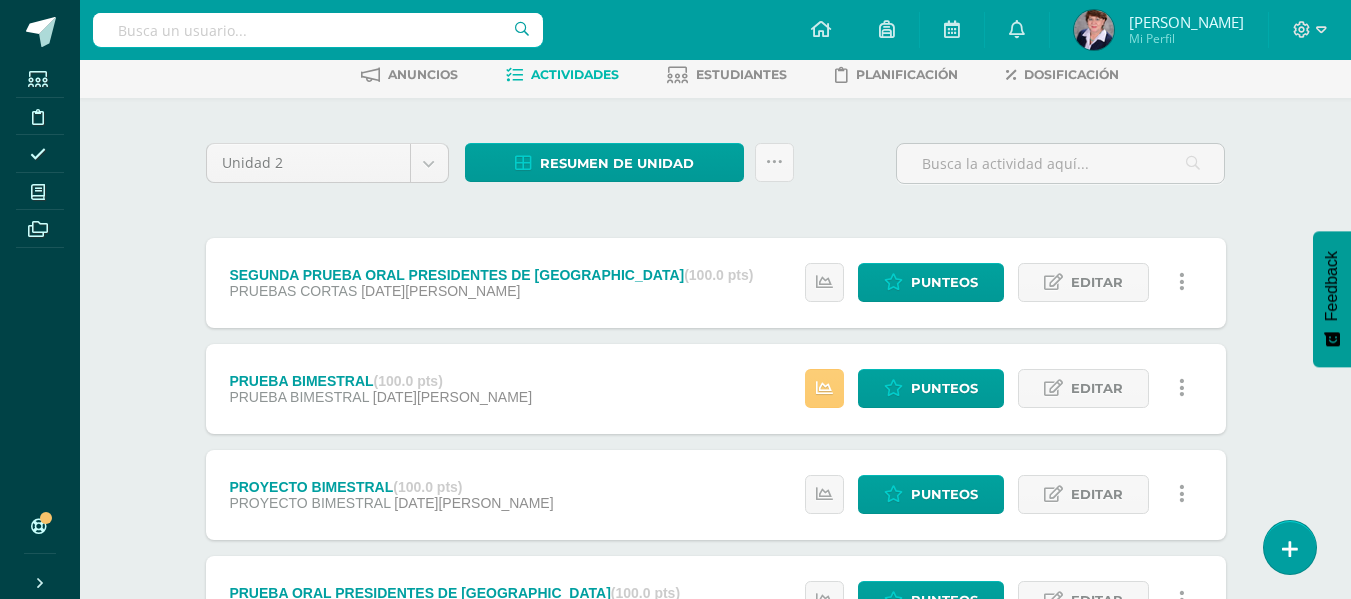 click on "Ciencias Sociales y Ciudadanía
I Curso Secundaria "B"
Herramientas
Detalle de asistencias
Actividad
Anuncios
Actividades
Estudiantes
Planificación
Dosificación
Unidad 2                             Unidad 1 Unidad 2 Unidad 3 Unidad 4 Resumen de unidad
Descargar como HTML
Descargar como PDF
Descargar como XLS
Subir actividades en masa
Enviar punteos a revision
Historial de actividad
¿Estás seguro que deseas  Enviar a revisión  las notas de este curso?
Cancelar Creación  y" at bounding box center [715, 740] 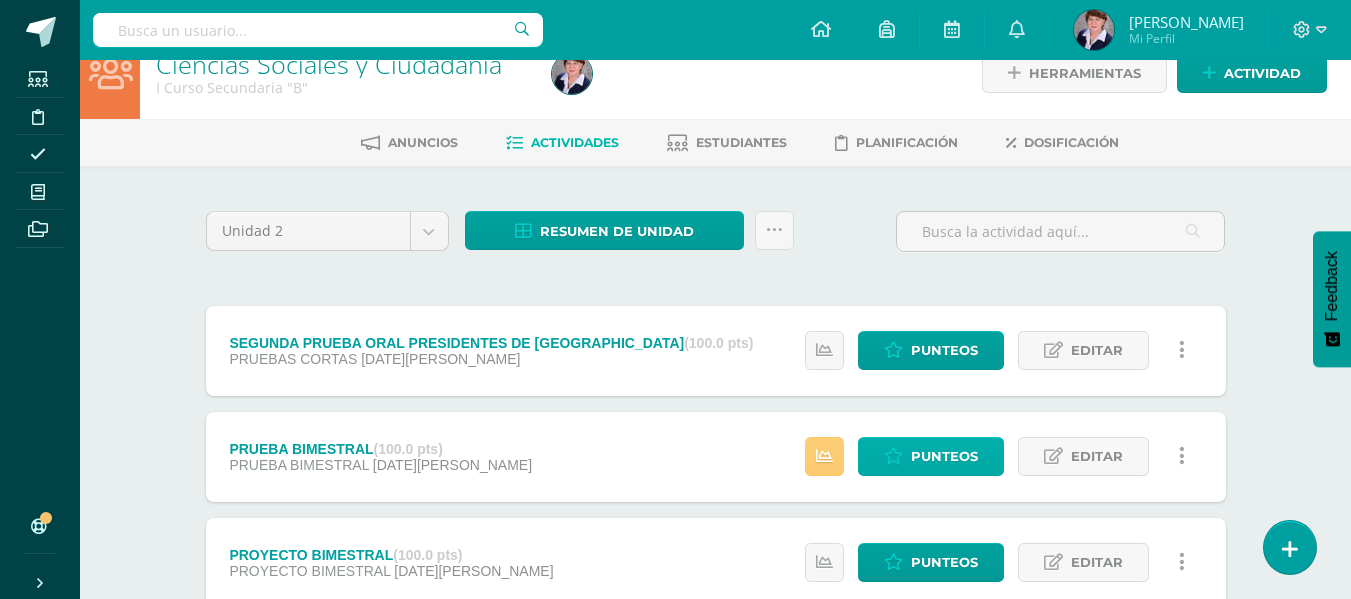 scroll, scrollTop: 0, scrollLeft: 0, axis: both 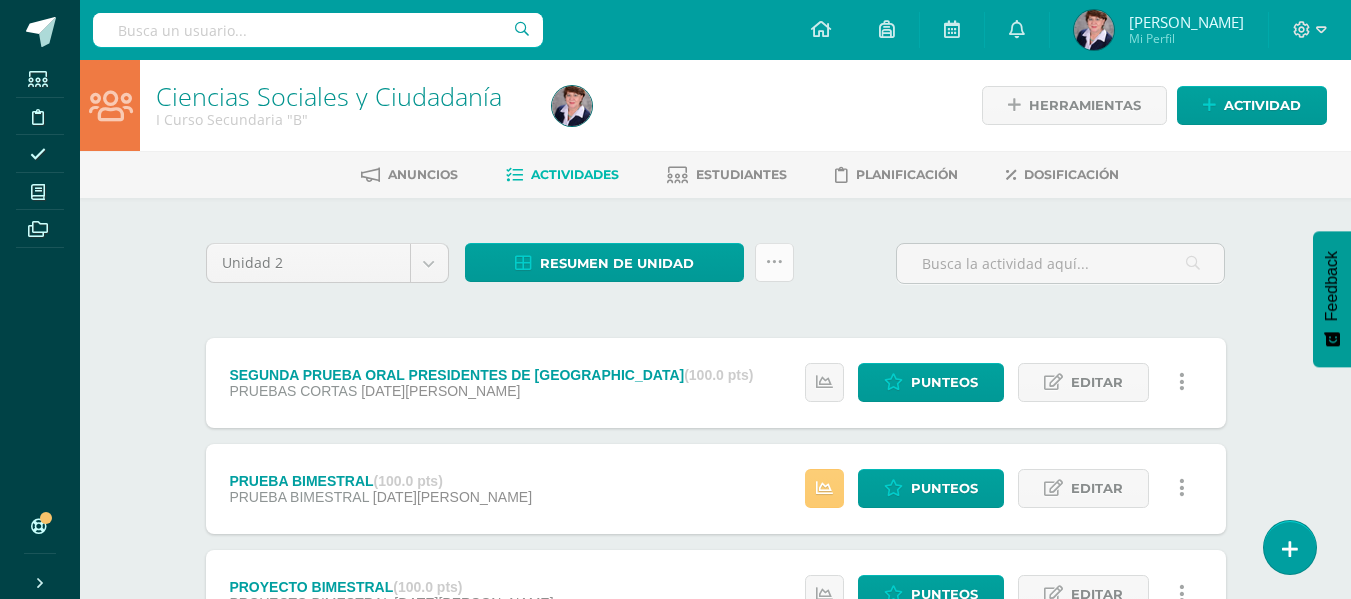 click at bounding box center (774, 262) 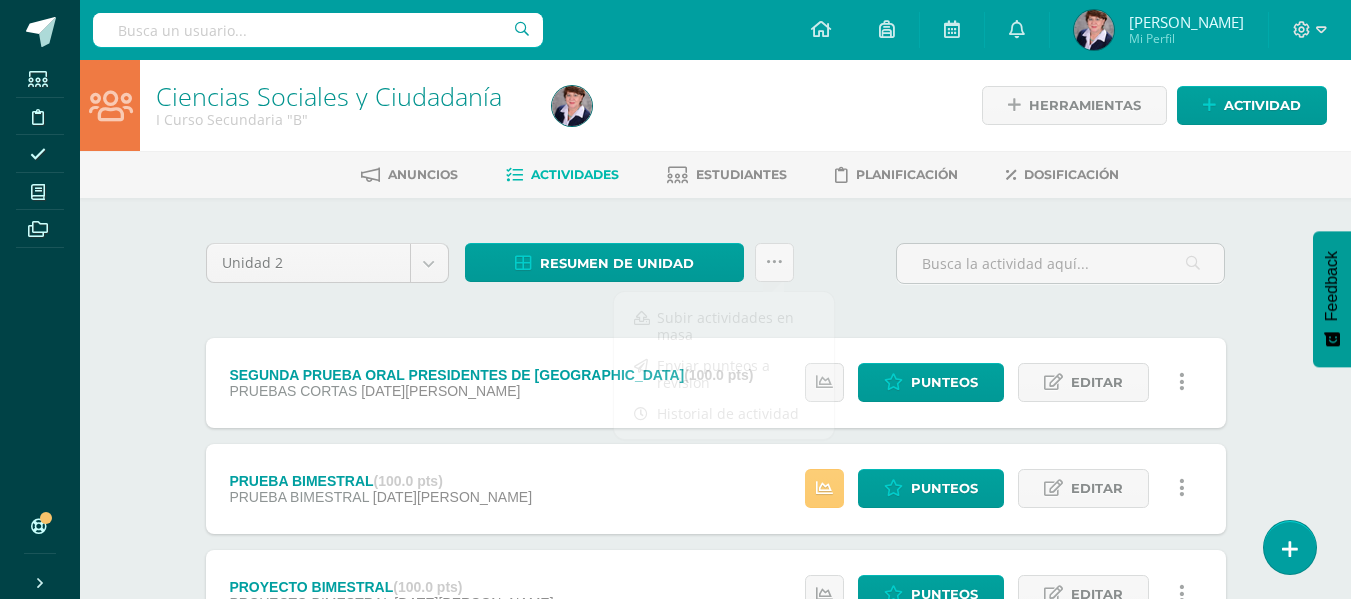 click on "Unidad 2                             Unidad 1 Unidad 2 Unidad 3 Unidad 4 Resumen de unidad
Descargar como HTML
Descargar como PDF
Descargar como XLS
¿Estás seguro que deseas  Enviar a revisión  las notas de este curso?
Esta acción  enviará una notificación a tu supervisor y no podrás eliminar o cambiar tus notas.  Esta acción no podrá ser revertida a menos que se te conceda permiso
Cancelar
Enviar a revisión
Creación  y  Calificación   en masa.
Para poder crear actividades y calificar las mismas
deberás subir
un archivo Excel
en el cual incluyas las
Descargar Formato de Excel Cargar formato" at bounding box center (716, 271) 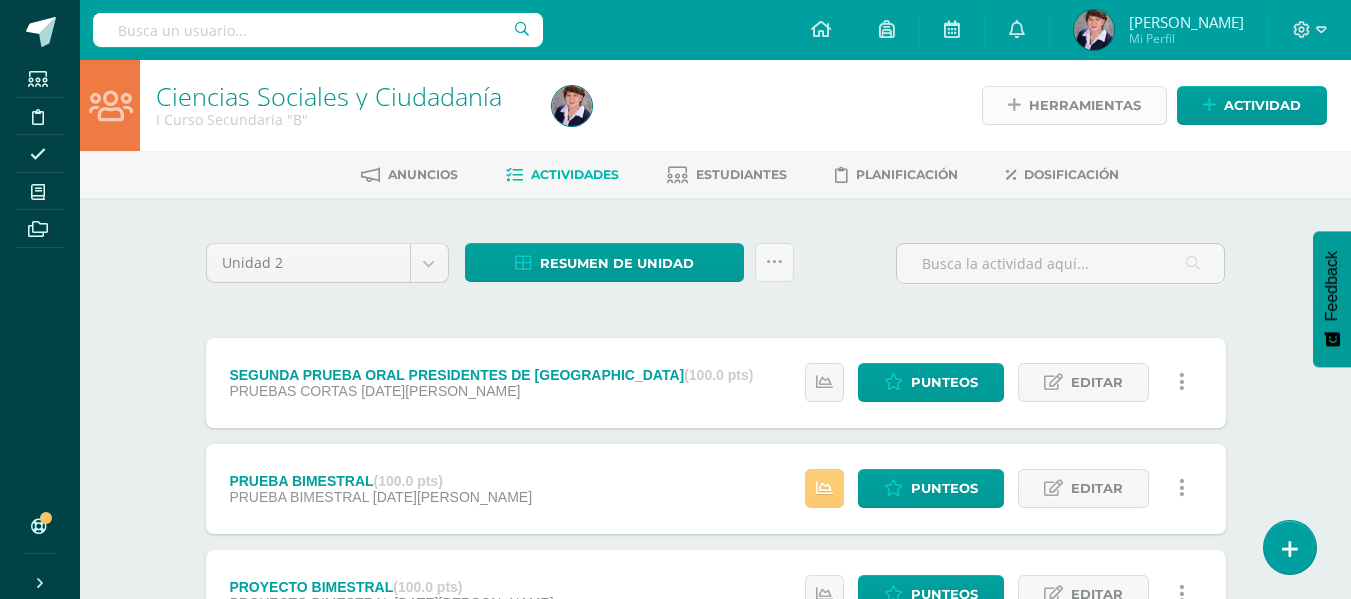 click on "Herramientas" at bounding box center [1085, 105] 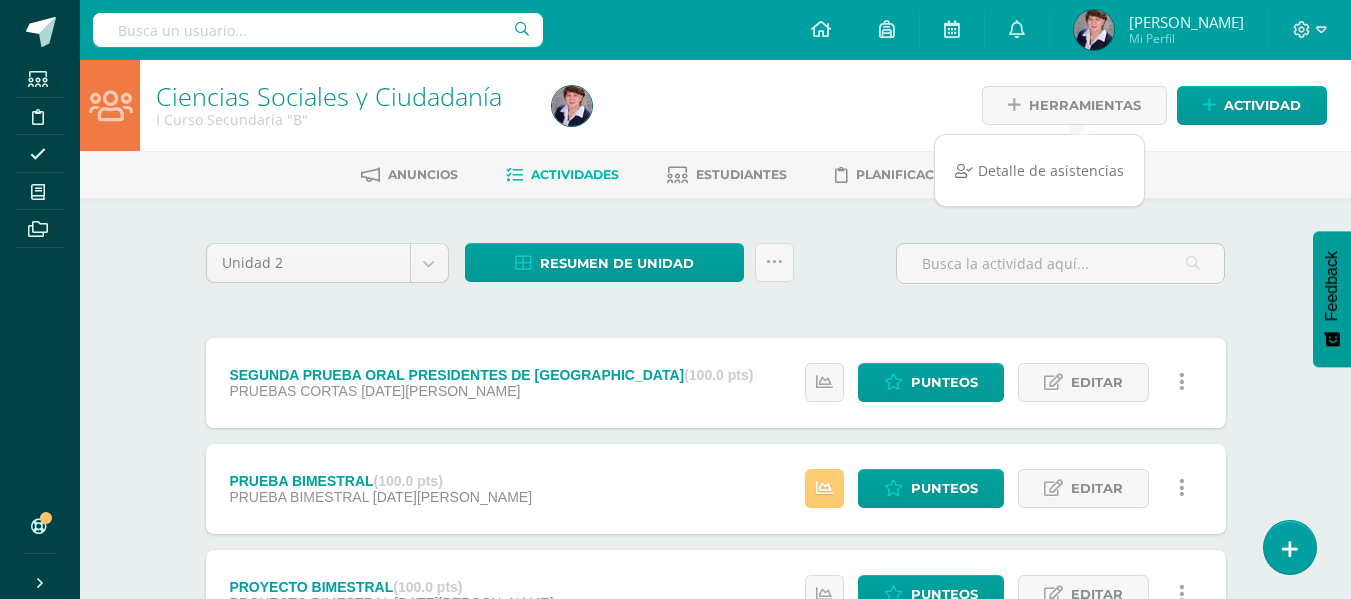 click on "Unidad 2                             Unidad 1 Unidad 2 Unidad 3 Unidad 4 Resumen de unidad
Descargar como HTML
Descargar como PDF
Descargar como XLS
¿Estás seguro que deseas  Enviar a revisión  las notas de este curso?
Esta acción  enviará una notificación a tu supervisor y no podrás eliminar o cambiar tus notas.  Esta acción no podrá ser revertida a menos que se te conceda permiso
Cancelar
Enviar a revisión
Creación  y  Calificación   en masa.
Para poder crear actividades y calificar las mismas
deberás subir
un archivo Excel
en el cual incluyas las
Descargar Formato de Excel Cargar formato
0" at bounding box center (716, 909) 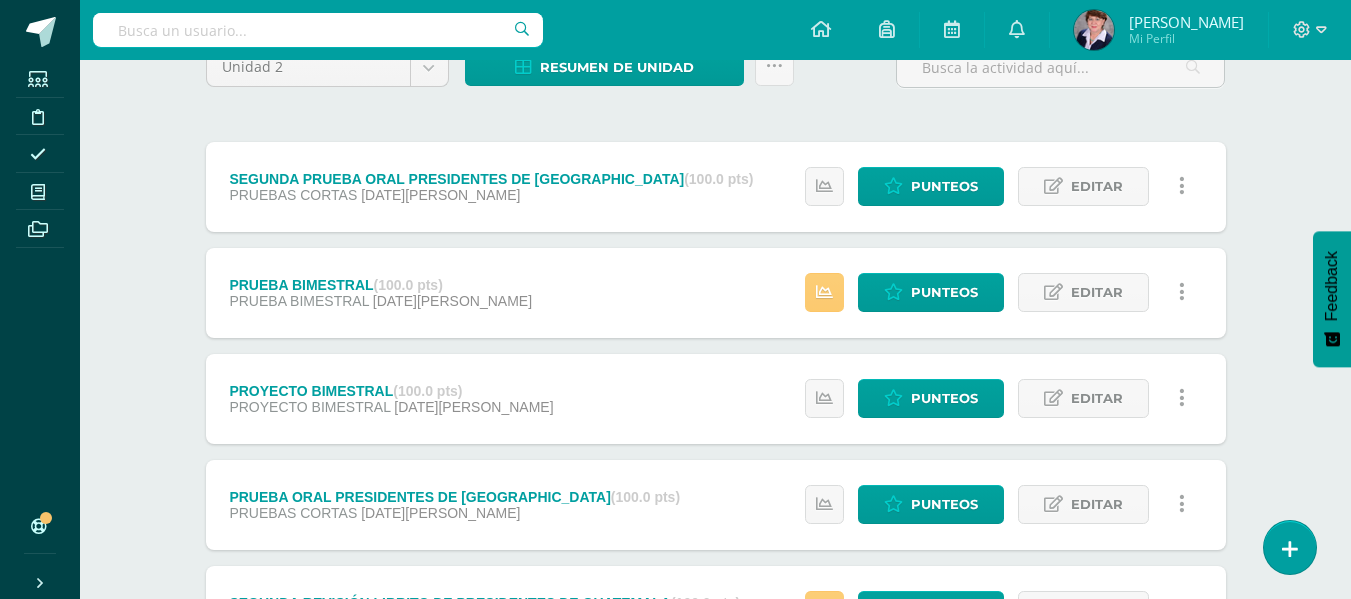 scroll, scrollTop: 200, scrollLeft: 0, axis: vertical 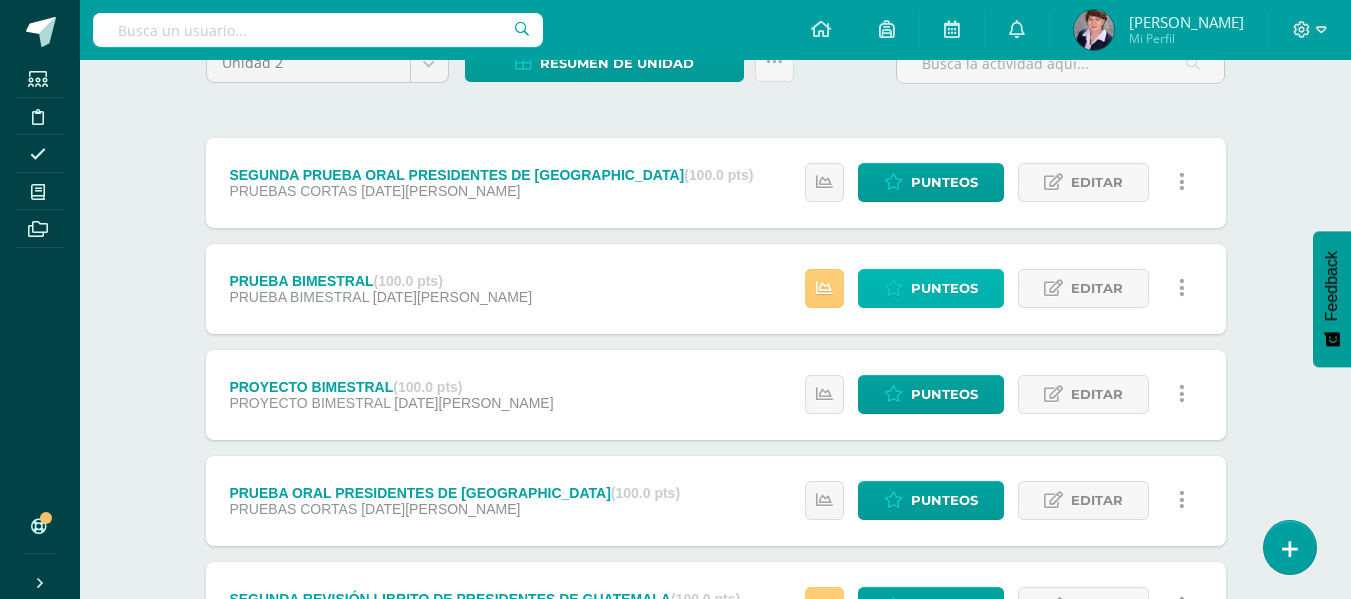 click on "Punteos" at bounding box center (931, 288) 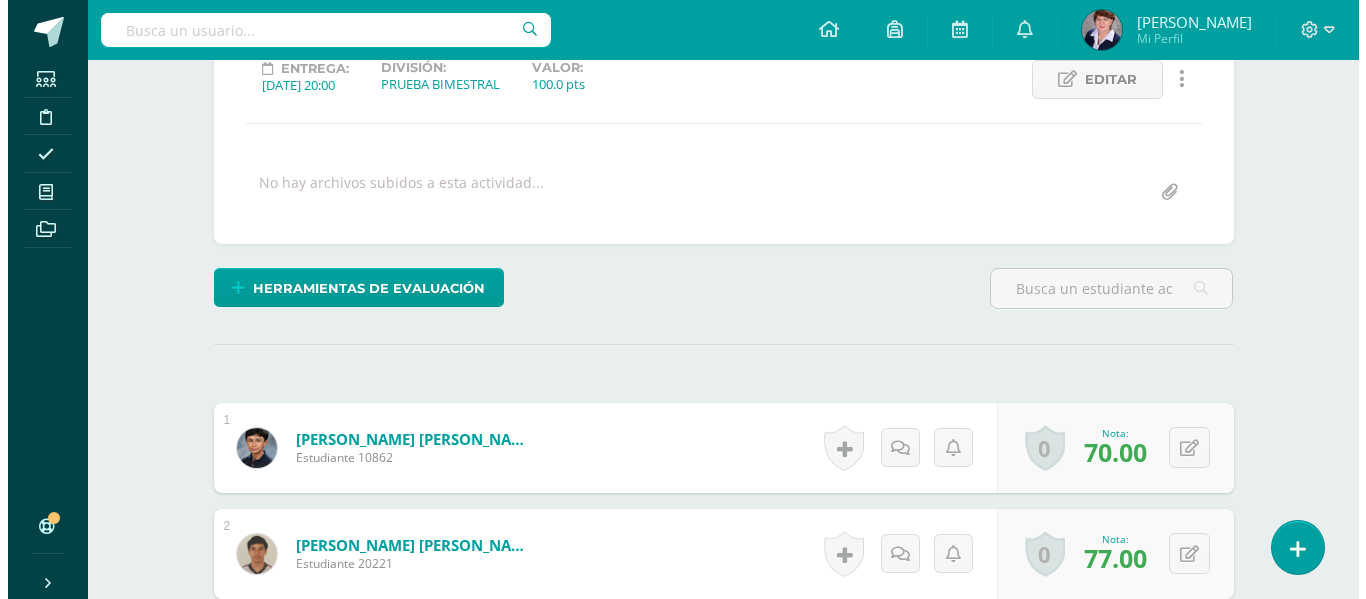 scroll, scrollTop: 311, scrollLeft: 0, axis: vertical 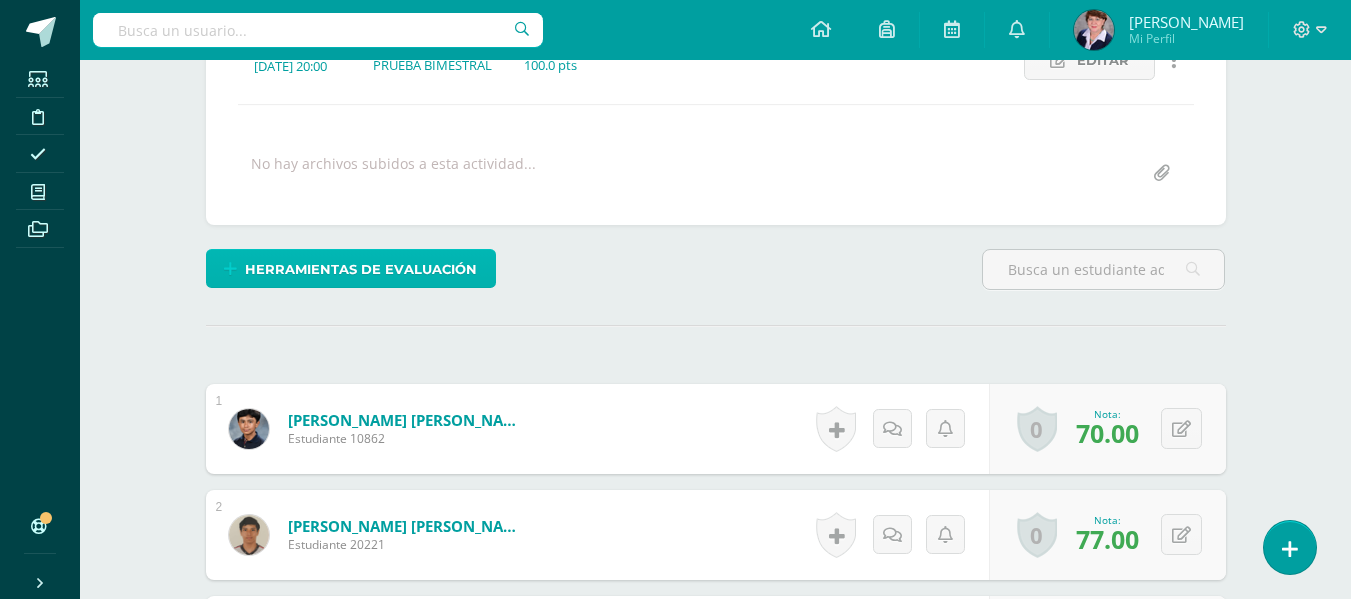 click on "Herramientas de evaluación" at bounding box center [361, 269] 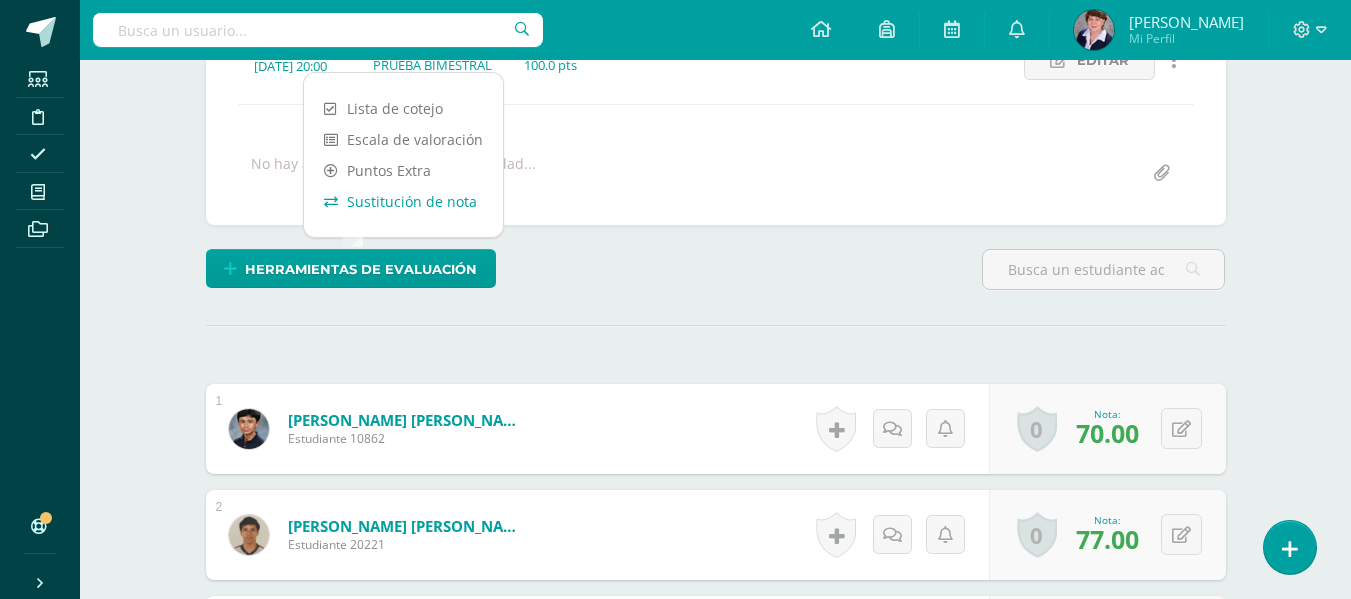 click on "Sustitución de nota" at bounding box center [403, 201] 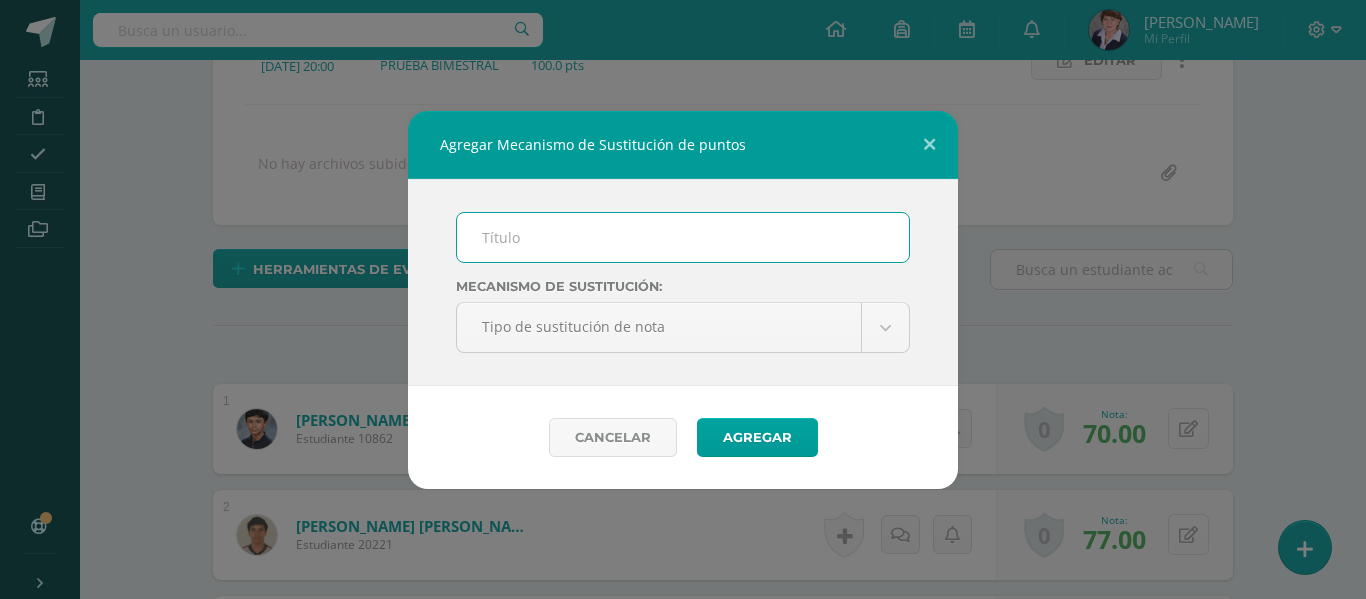 click at bounding box center (683, 237) 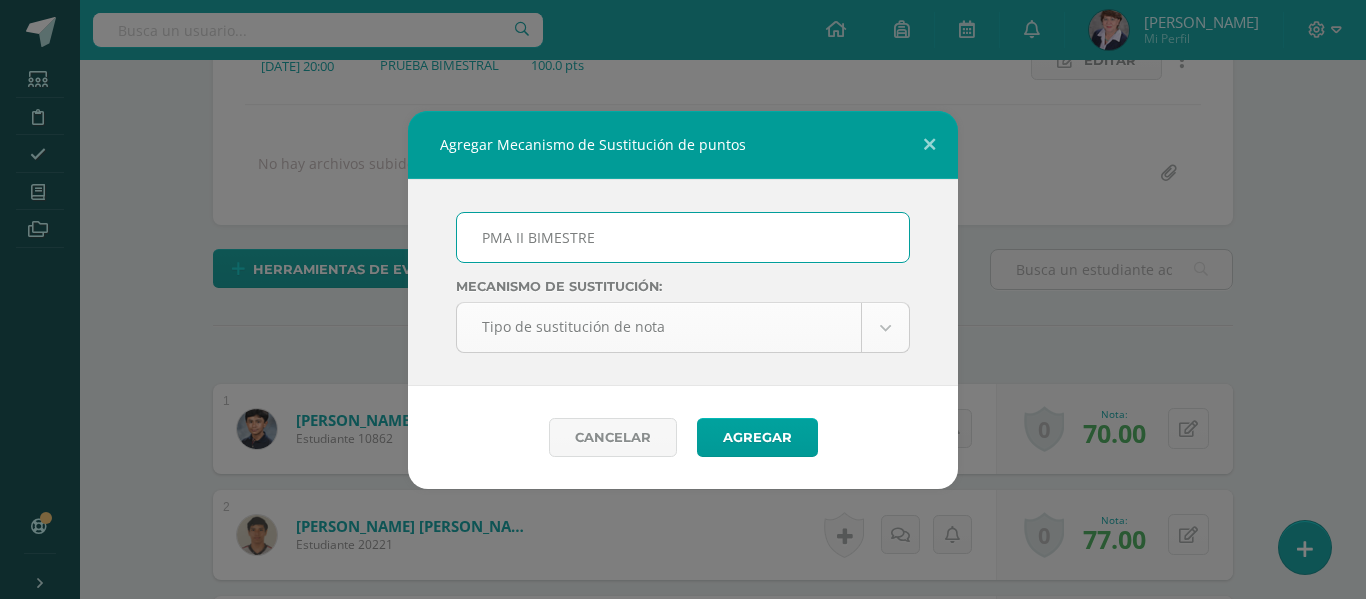 type on "PMA II BIMESTRE" 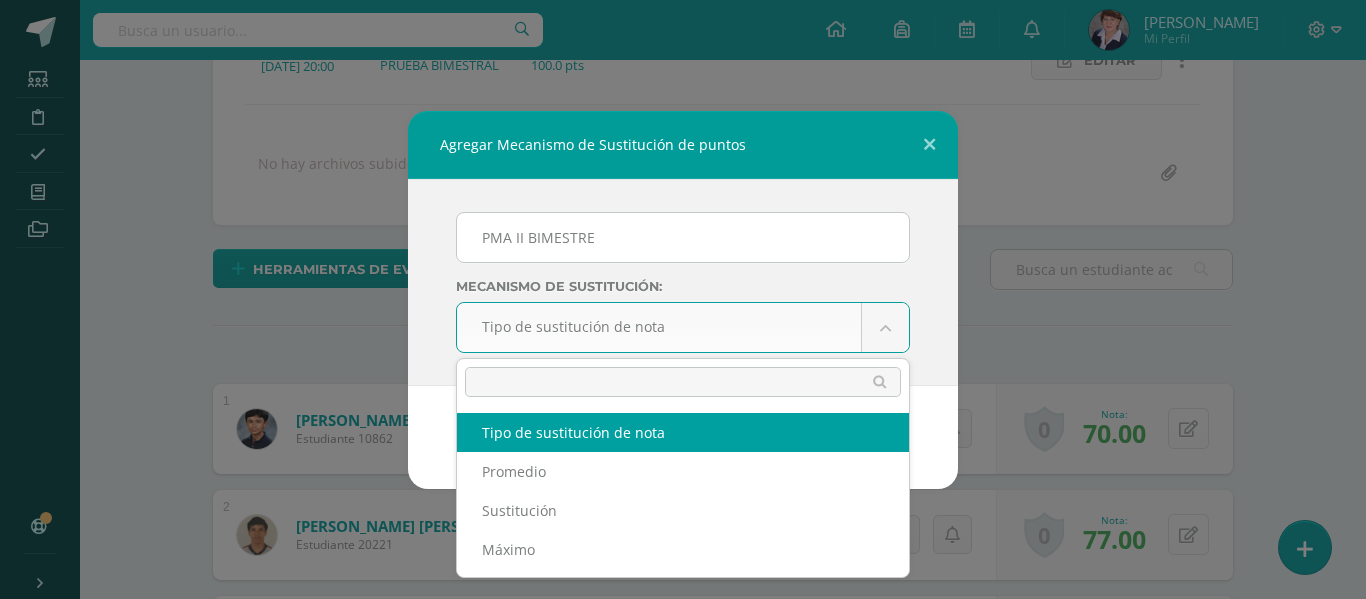 click on "Agregar Mecanismo de Sustitución de puntos
PMA II BIMESTRE Mecanismo de sustitución:     Tipo de sustitución de nota     Tipo de sustitución de nota Promedio Sustitución Máximo Cancelar Agregar Loading... Estudiantes Disciplina Asistencia Mis cursos Archivos Soporte
Centro de ayuda
Últimas actualizaciones
10+ Cerrar panel
Ciencias Sociales y Ciudadanía
I Curso
Secundaria
"A"
Actividades Estudiantes Planificación Dosificación
Cultura e Idioma Maya Garífuna o Xinca
I Curso
Secundaria
"A"
Actividades Estudiantes Planificación Dosificación Actividades Estudiantes Planificación Dosificación Actividades" at bounding box center (683, 1044) 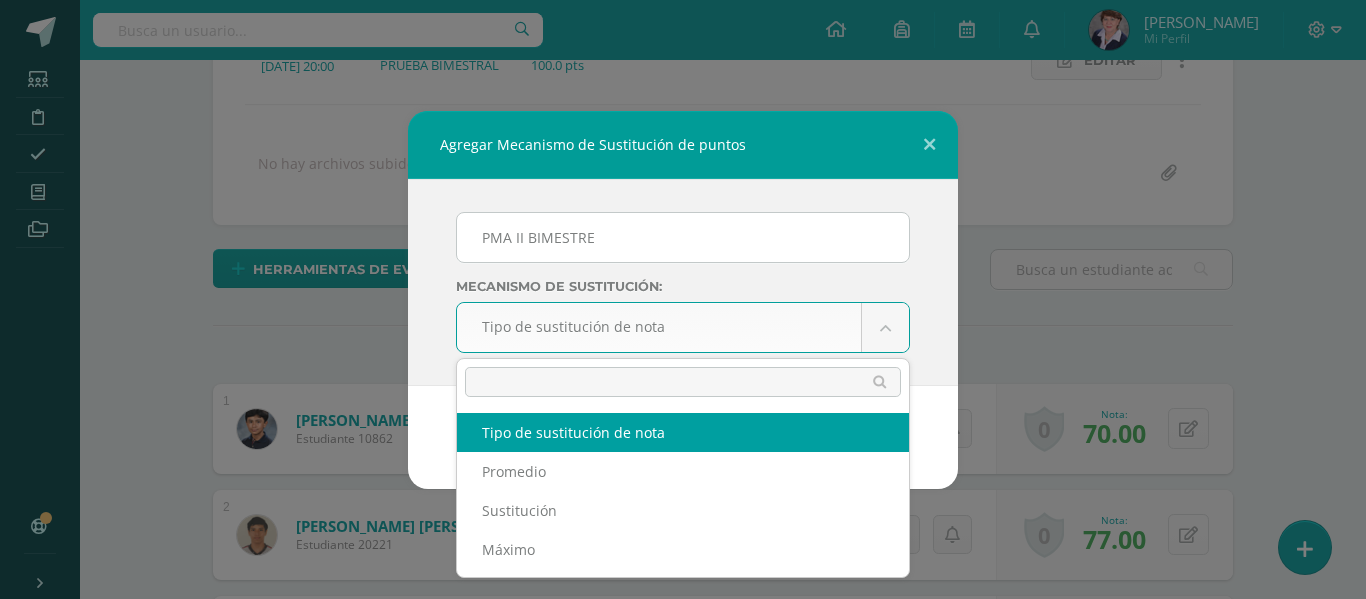 click on "Agregar Mecanismo de Sustitución de puntos
PMA II BIMESTRE Mecanismo de sustitución:     Tipo de sustitución de nota     Tipo de sustitución de nota Promedio Sustitución Máximo Cancelar Agregar Loading... Estudiantes Disciplina Asistencia Mis cursos Archivos Soporte
Centro de ayuda
Últimas actualizaciones
10+ Cerrar panel
Ciencias Sociales y Ciudadanía
I Curso
Secundaria
"A"
Actividades Estudiantes Planificación Dosificación
Cultura e Idioma [PERSON_NAME] o Xinca
I Curso
Secundaria
"A"
Actividades Estudiantes Planificación Dosificación Actividades Estudiantes Planificación Dosificación Actividades" at bounding box center [683, 1044] 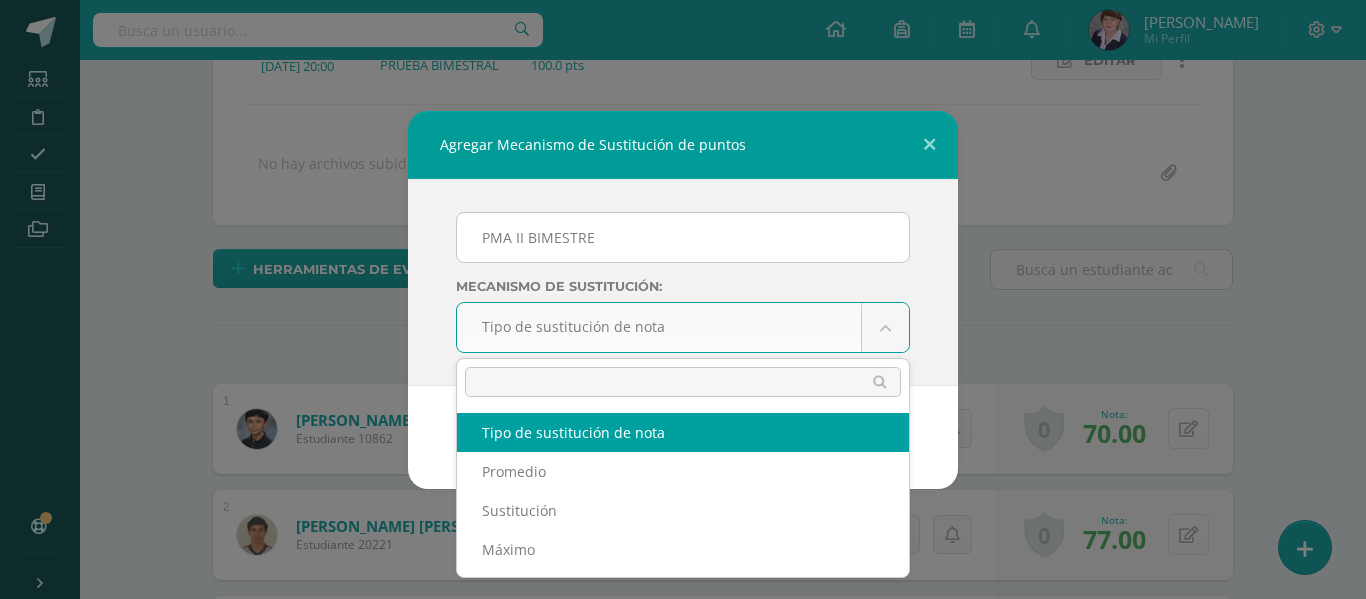 click on "Agregar Mecanismo de Sustitución de puntos
PMA II BIMESTRE Mecanismo de sustitución:     Tipo de sustitución de nota     Tipo de sustitución de nota Promedio Sustitución Máximo Cancelar Agregar Loading... Estudiantes Disciplina Asistencia Mis cursos Archivos Soporte
Centro de ayuda
Últimas actualizaciones
10+ Cerrar panel
Ciencias Sociales y Ciudadanía
I Curso
Secundaria
"A"
Actividades Estudiantes Planificación Dosificación
Cultura e Idioma Maya Garífuna o Xinca
I Curso
Secundaria
"A"
Actividades Estudiantes Planificación Dosificación Actividades Estudiantes Planificación Dosificación Actividades" at bounding box center (683, 1044) 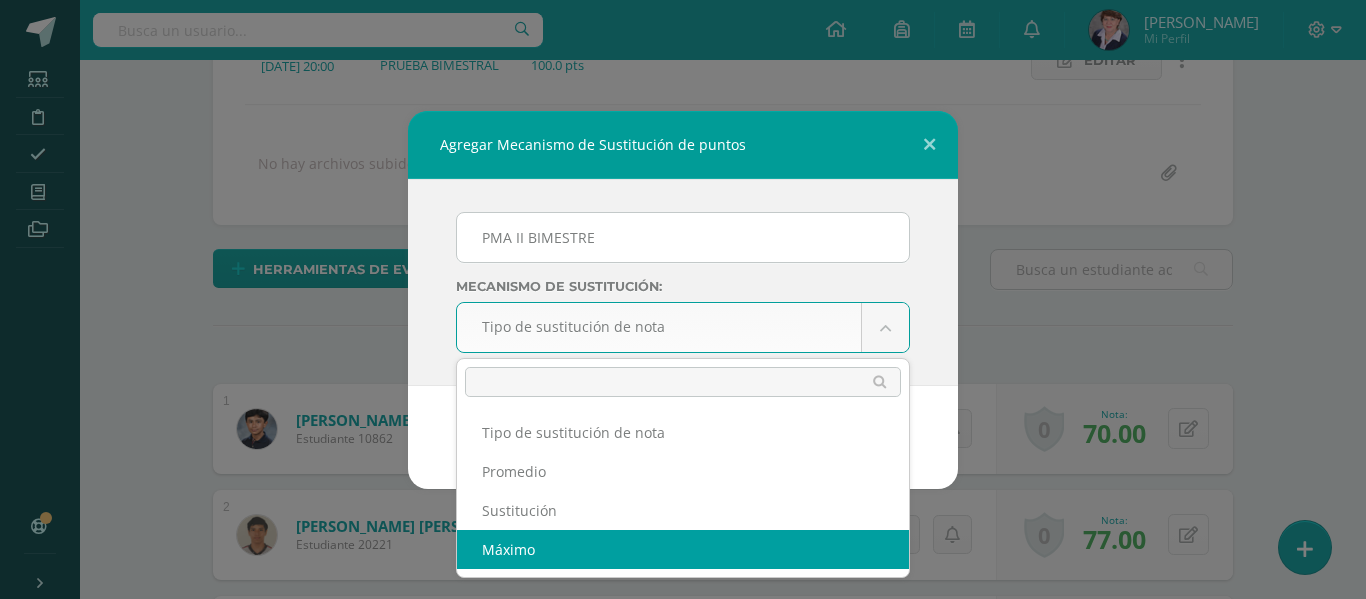 select on "maximum" 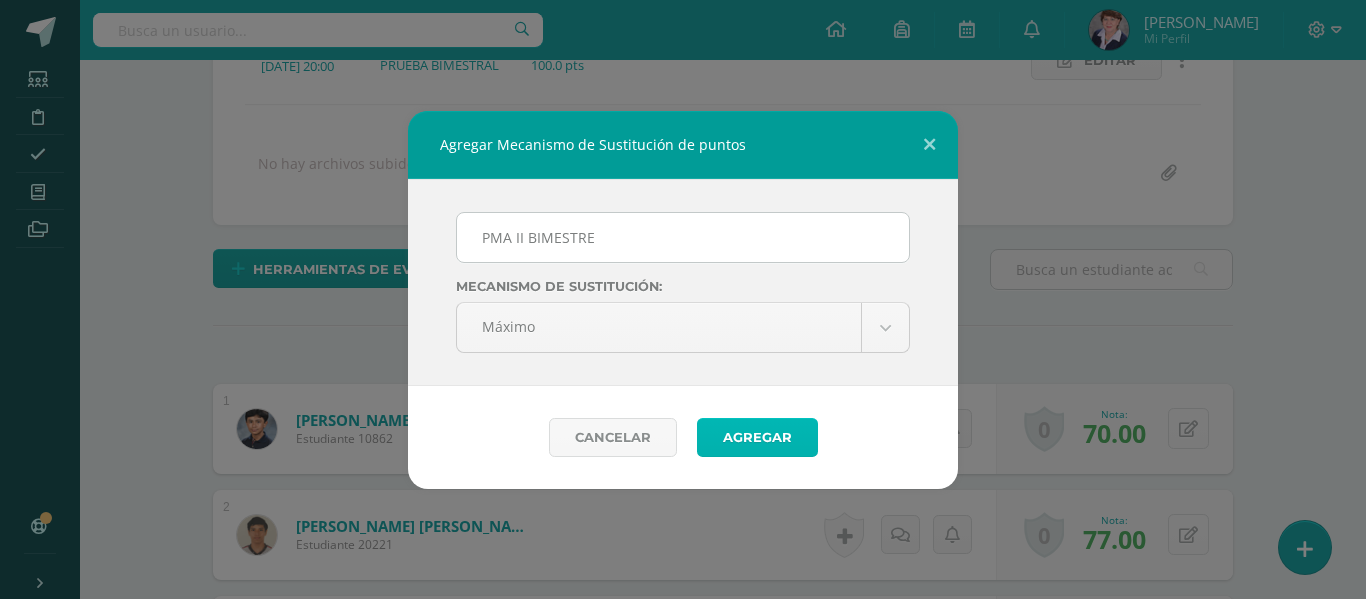 click on "Agregar" at bounding box center [757, 437] 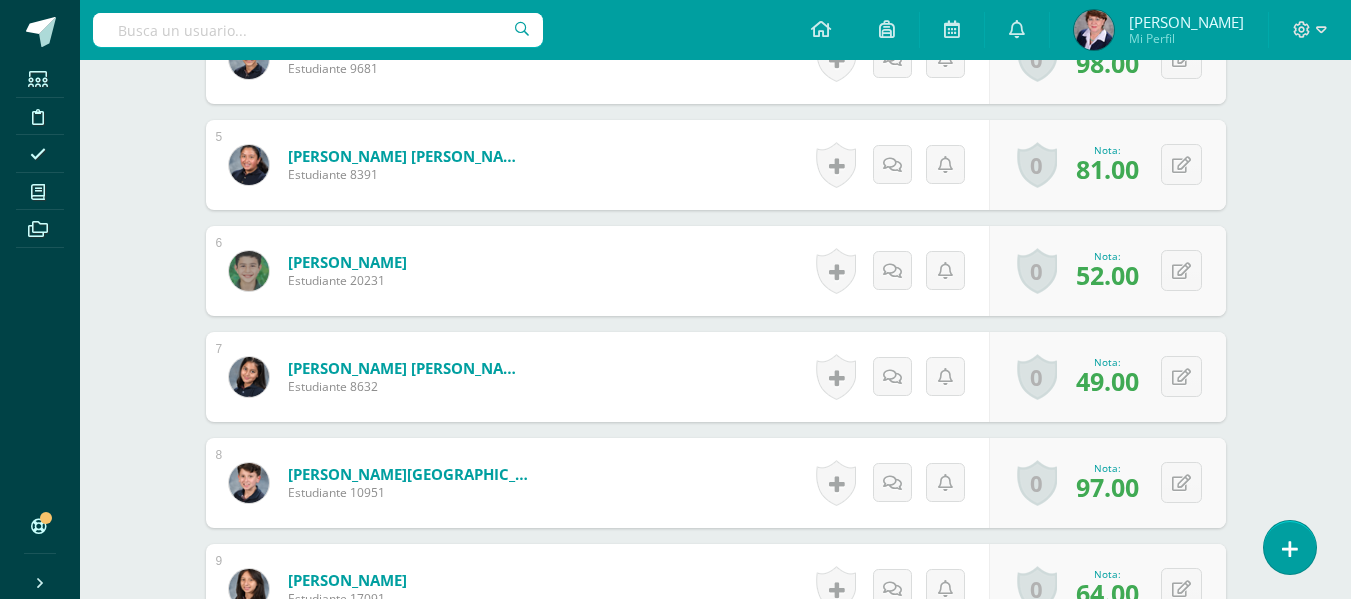 scroll, scrollTop: 1112, scrollLeft: 0, axis: vertical 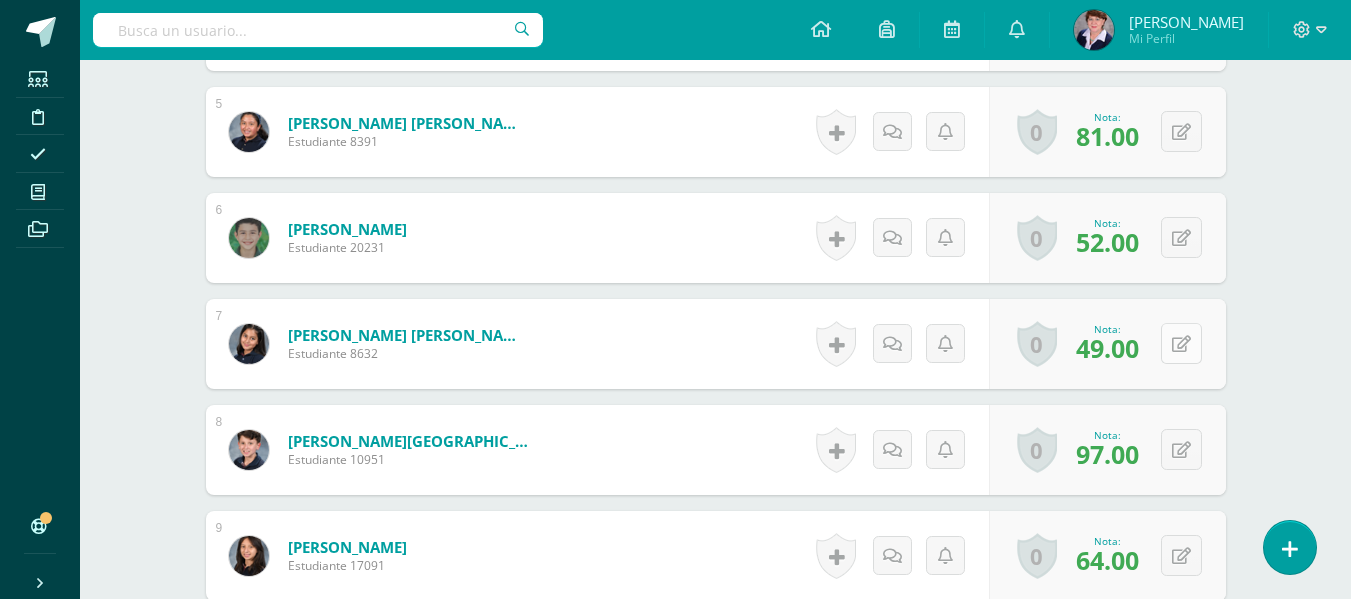 click at bounding box center [1181, 344] 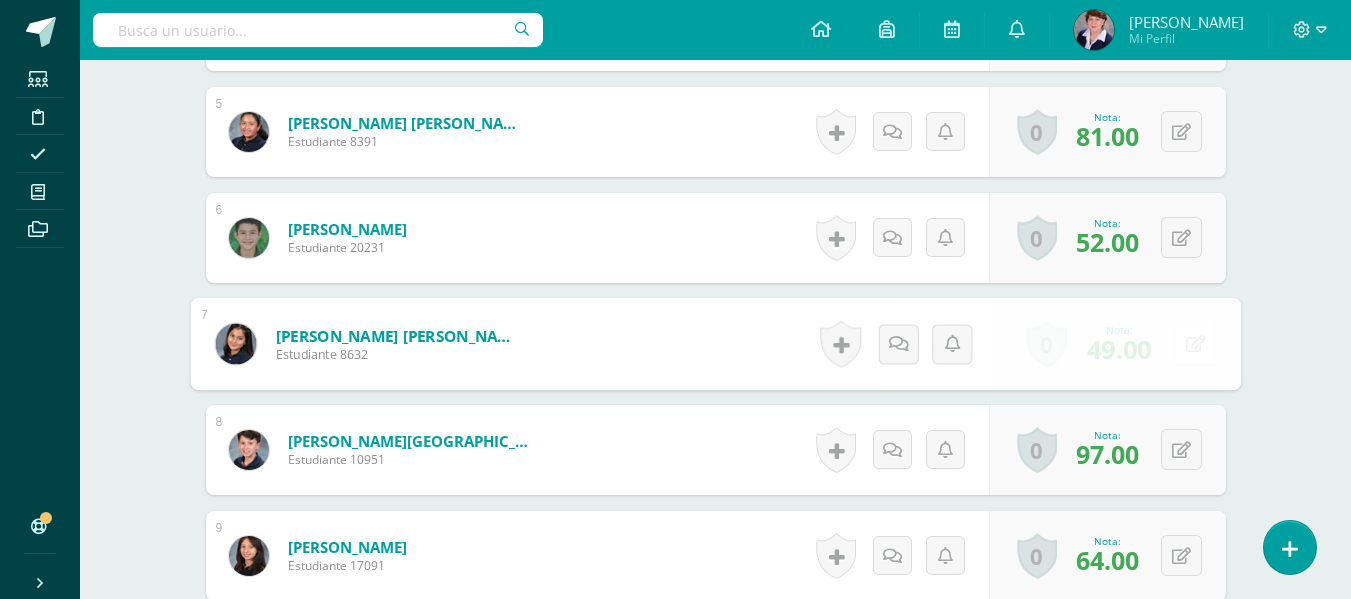 click at bounding box center [1195, 344] 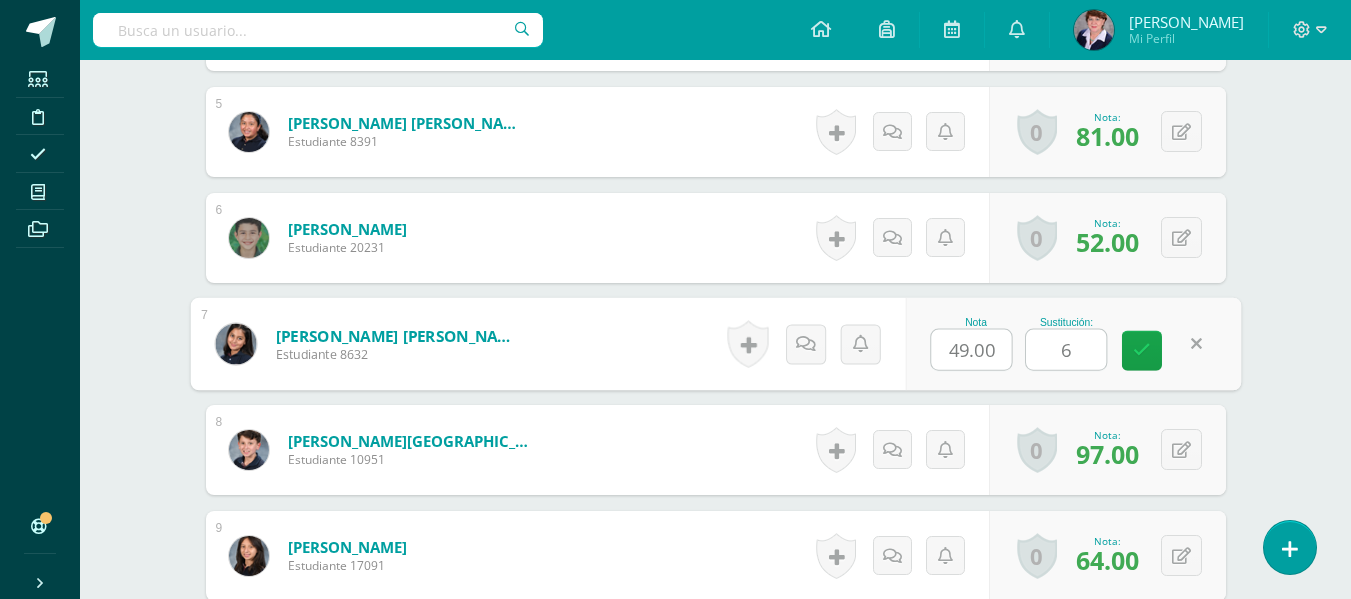 type on "60" 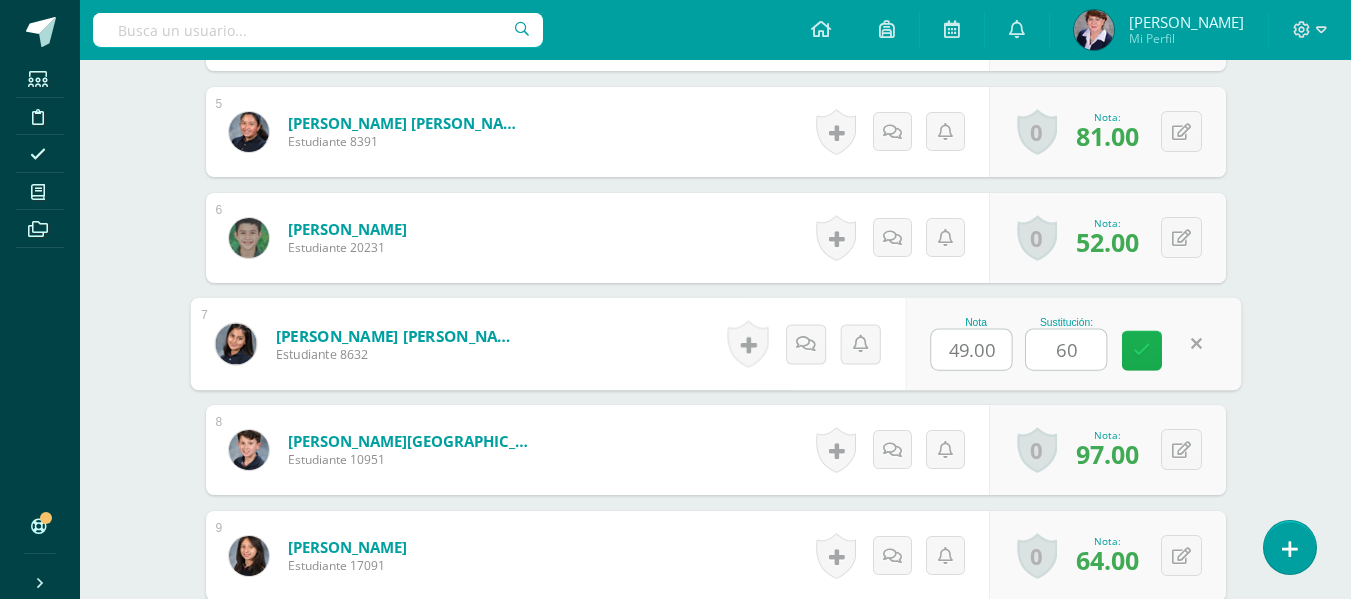click at bounding box center [1142, 350] 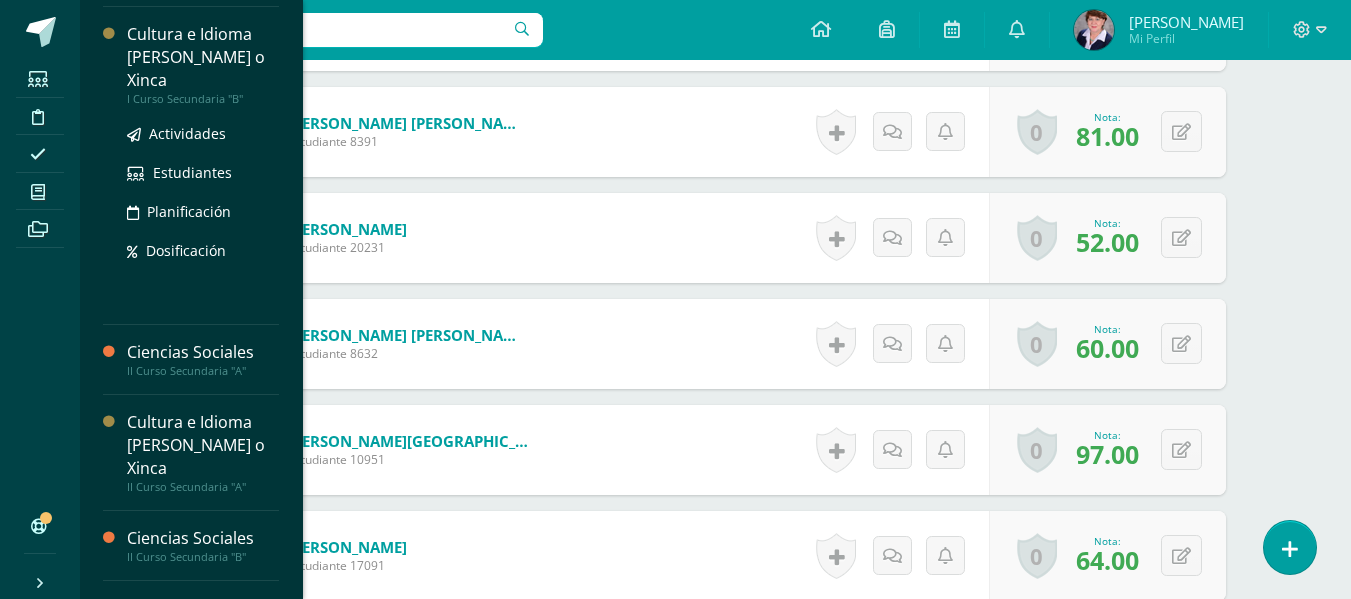 scroll, scrollTop: 300, scrollLeft: 0, axis: vertical 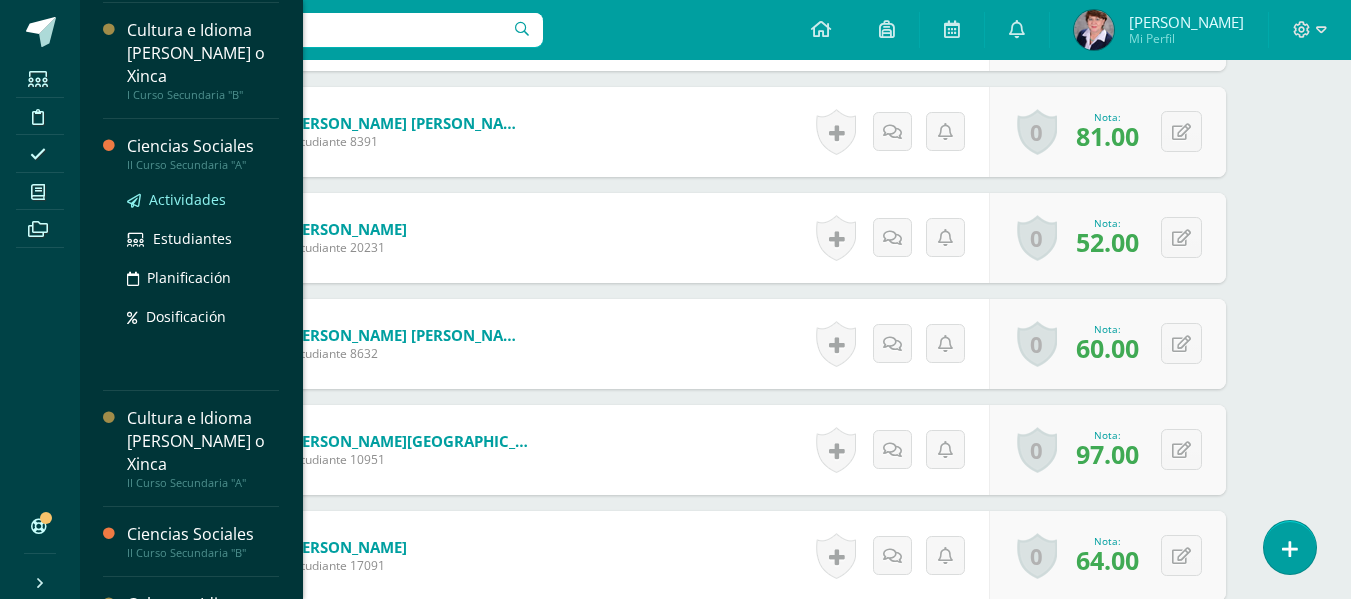 click on "Actividades" at bounding box center (187, 199) 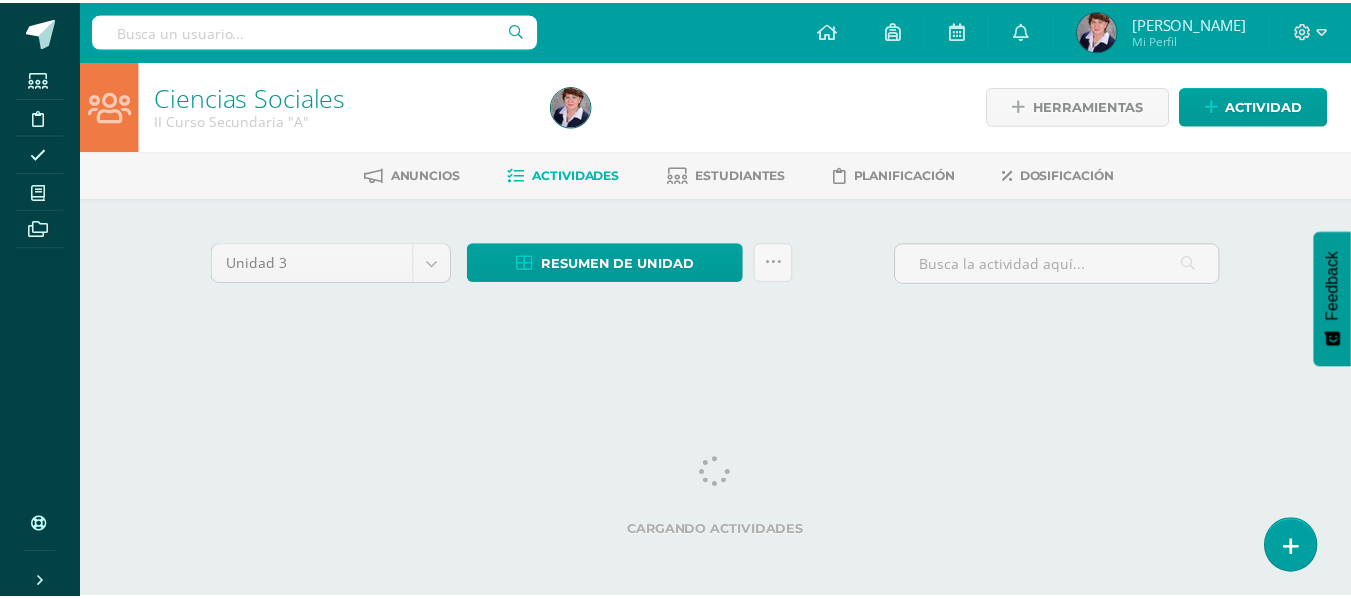 scroll, scrollTop: 0, scrollLeft: 0, axis: both 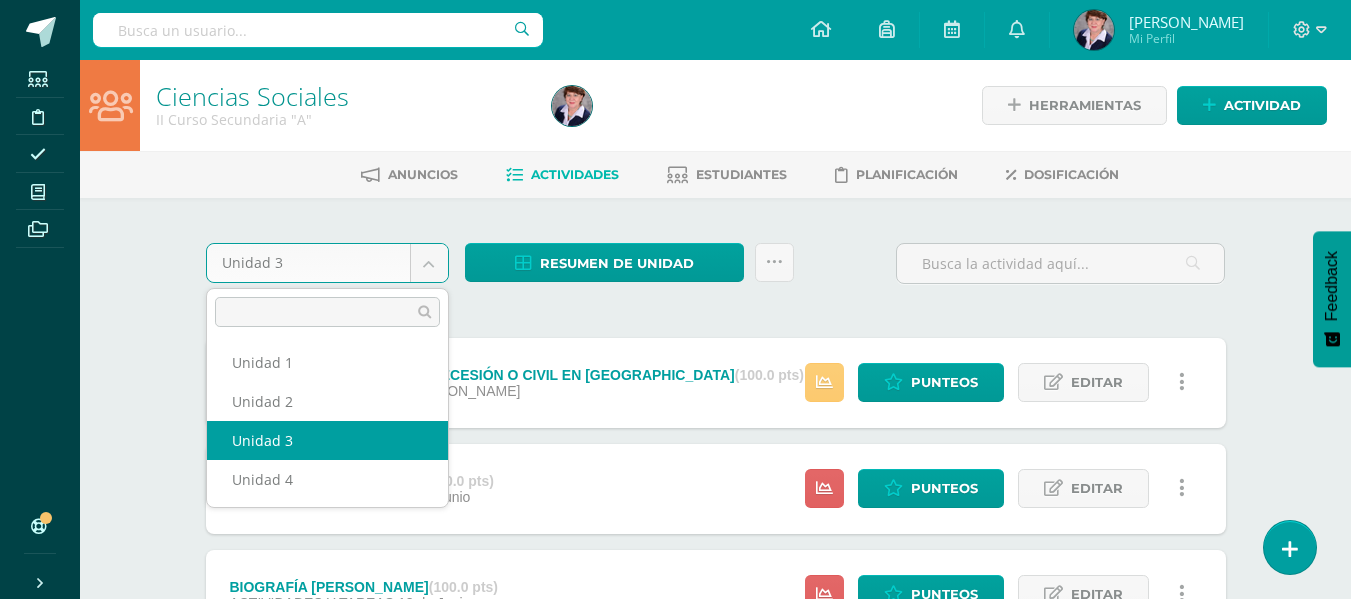 click on "Estudiantes Disciplina Asistencia Mis cursos Archivos Soporte
Centro de ayuda
Últimas actualizaciones
10+ Cerrar panel
Ciencias Sociales y Ciudadanía
I Curso
Secundaria
"A"
Actividades Estudiantes Planificación Dosificación
Cultura e Idioma [PERSON_NAME] o Xinca
I Curso
Secundaria
"A"
Actividades Estudiantes Planificación Dosificación
Ciencias Sociales y Ciudadanía
I Curso
Secundaria
"B"
Actividades Estudiantes Planificación Dosificación Actividades Estudiantes Planificación Dosificación Avisos" at bounding box center [675, 545] 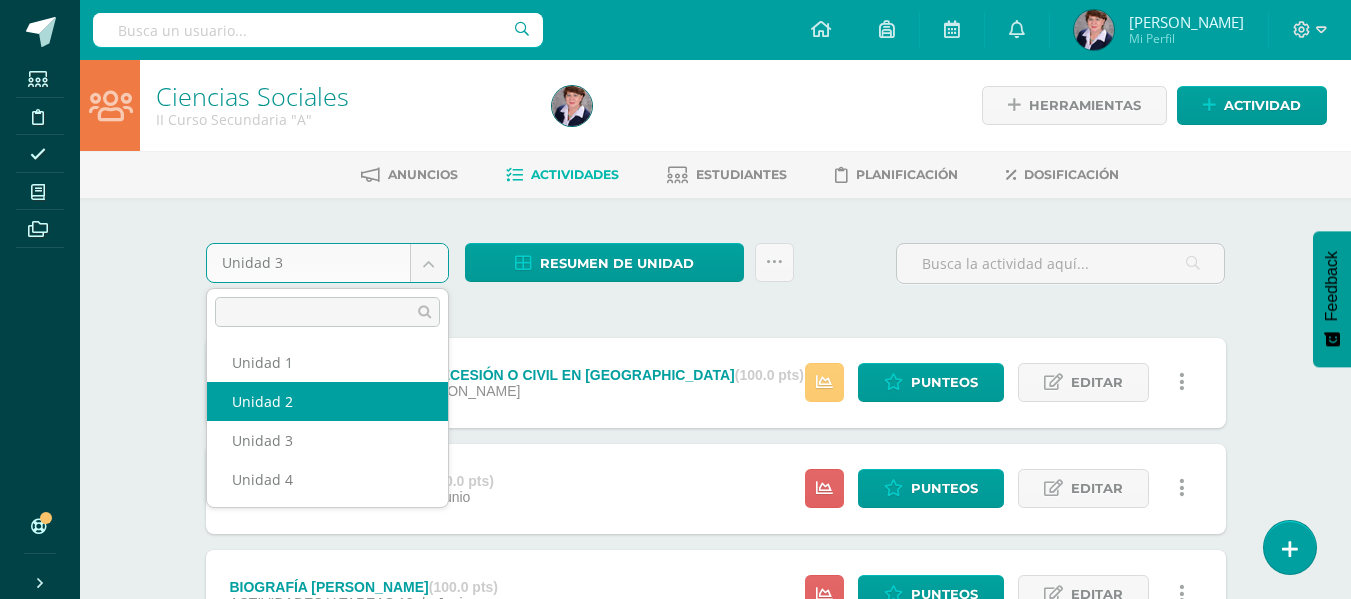 select on "Unidad 2" 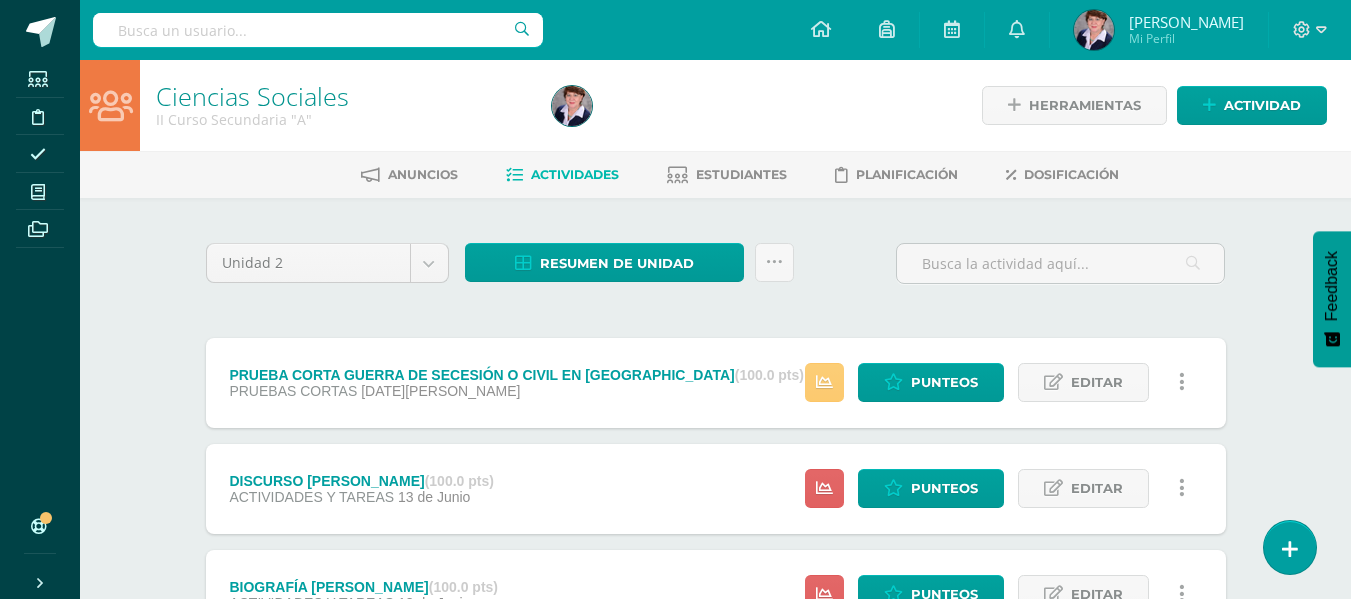 click on "PRUEBAS CORTAS" at bounding box center (293, 391) 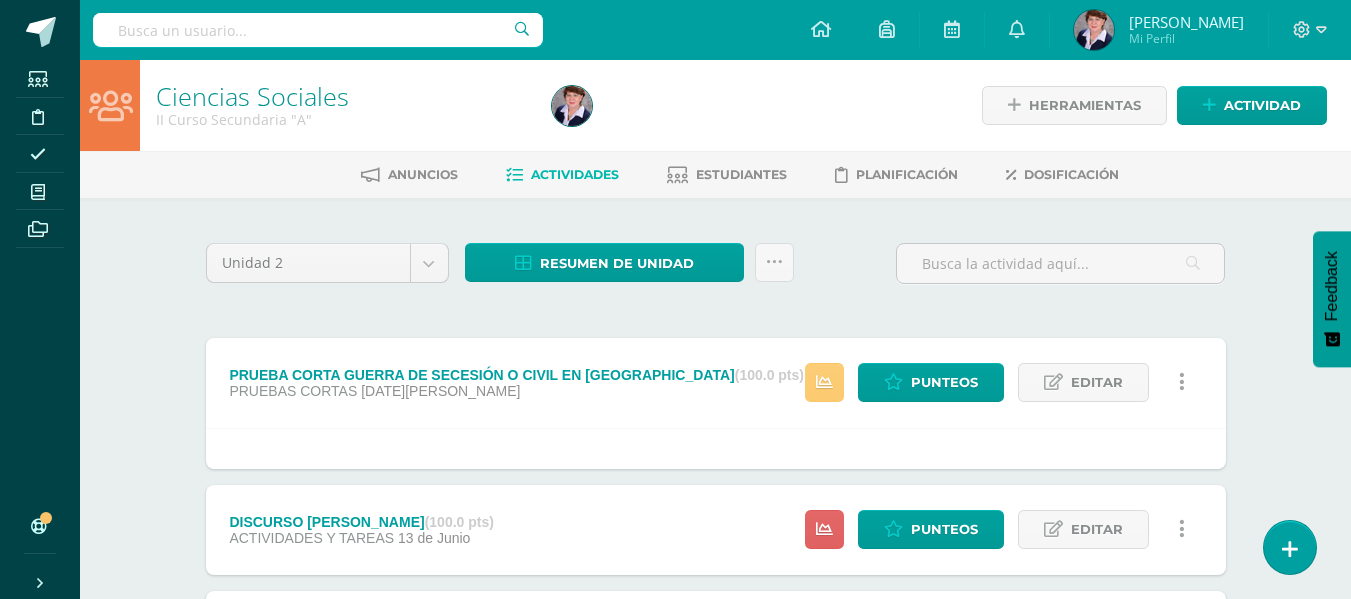 click on "Unidad 2     Unidad 1 Unidad 2 Unidad 3 Unidad 4 Resumen de unidad
Descargar como HTML
Descargar como PDF
Descargar como XLS
Subir actividades en masa
Enviar punteos a revision
Historial de actividad
¿Estás seguro que deseas  Enviar a revisión  las notas de este curso?
Esta acción  enviará una notificación a tu supervisor y no podrás eliminar o cambiar tus notas.  Esta acción no podrá ser revertida a menos que se te conceda permiso
Cancelar
Enviar a revisión
Creación  y  Calificación   en masa.
Para poder crear actividades y calificar las mismas  Cargar formato
3" at bounding box center (716, 665) 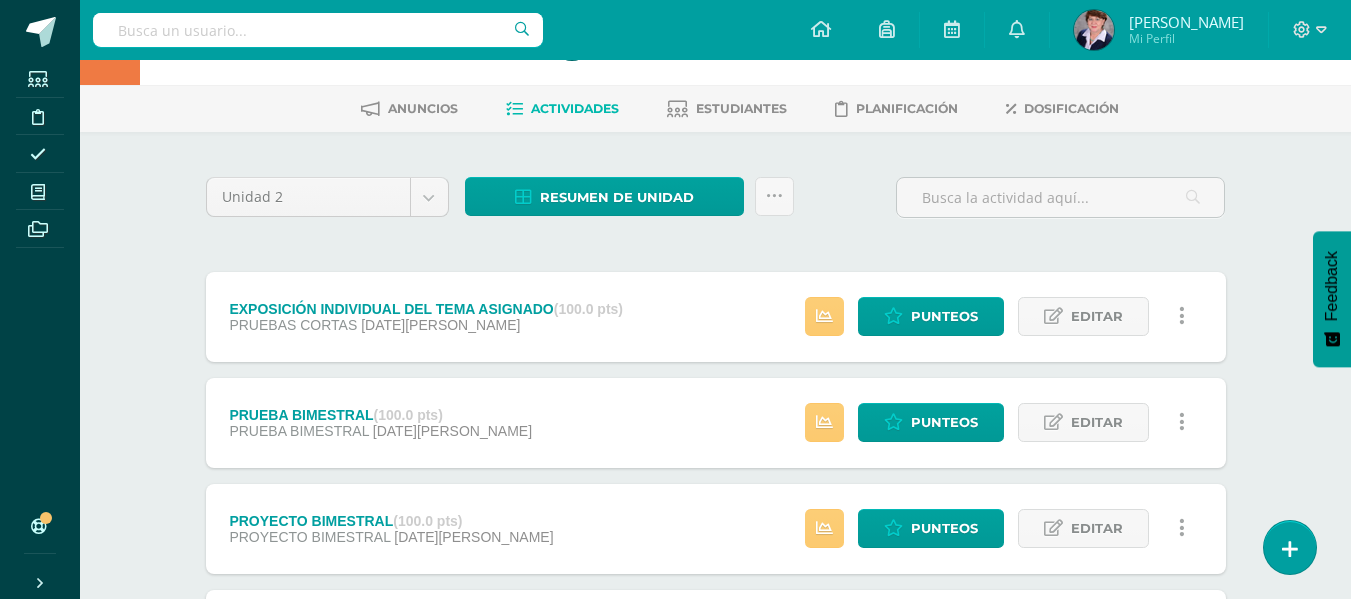scroll, scrollTop: 100, scrollLeft: 0, axis: vertical 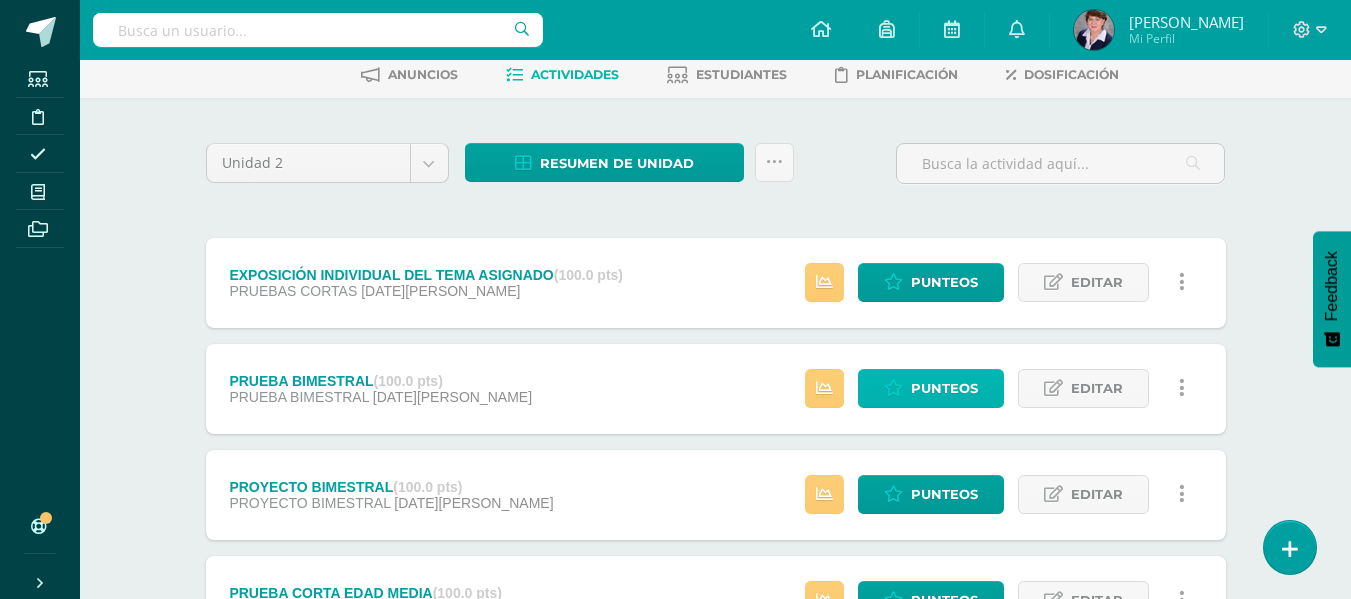 click on "Punteos" at bounding box center [944, 388] 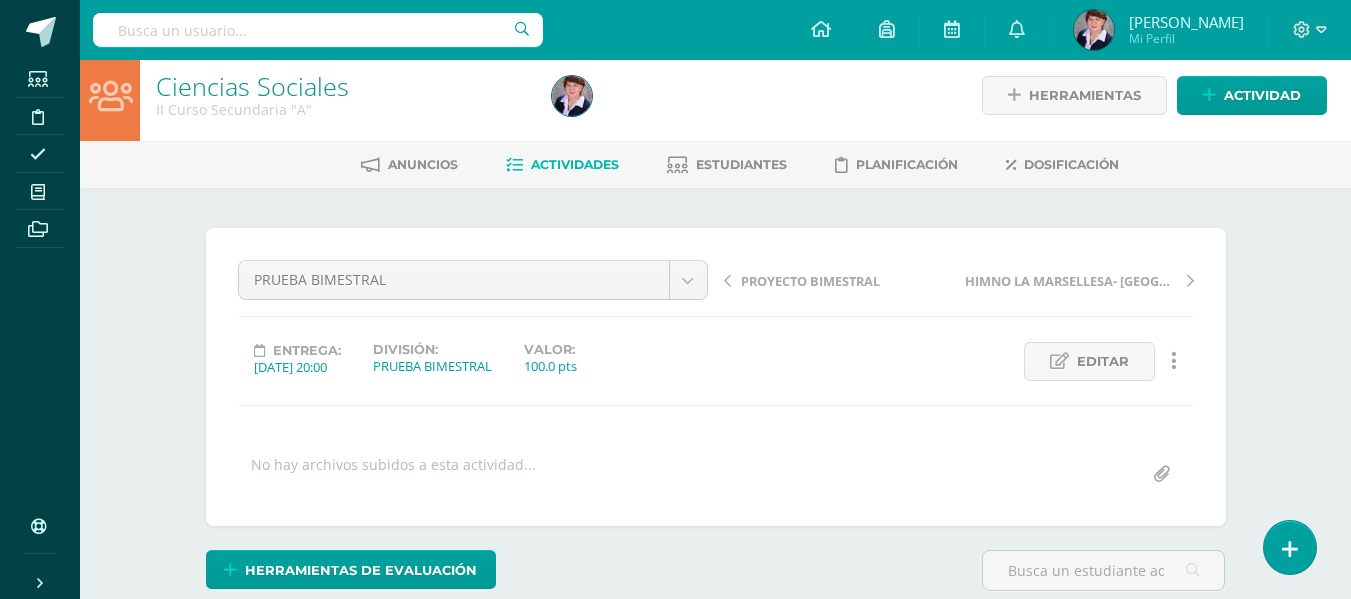 scroll, scrollTop: 0, scrollLeft: 0, axis: both 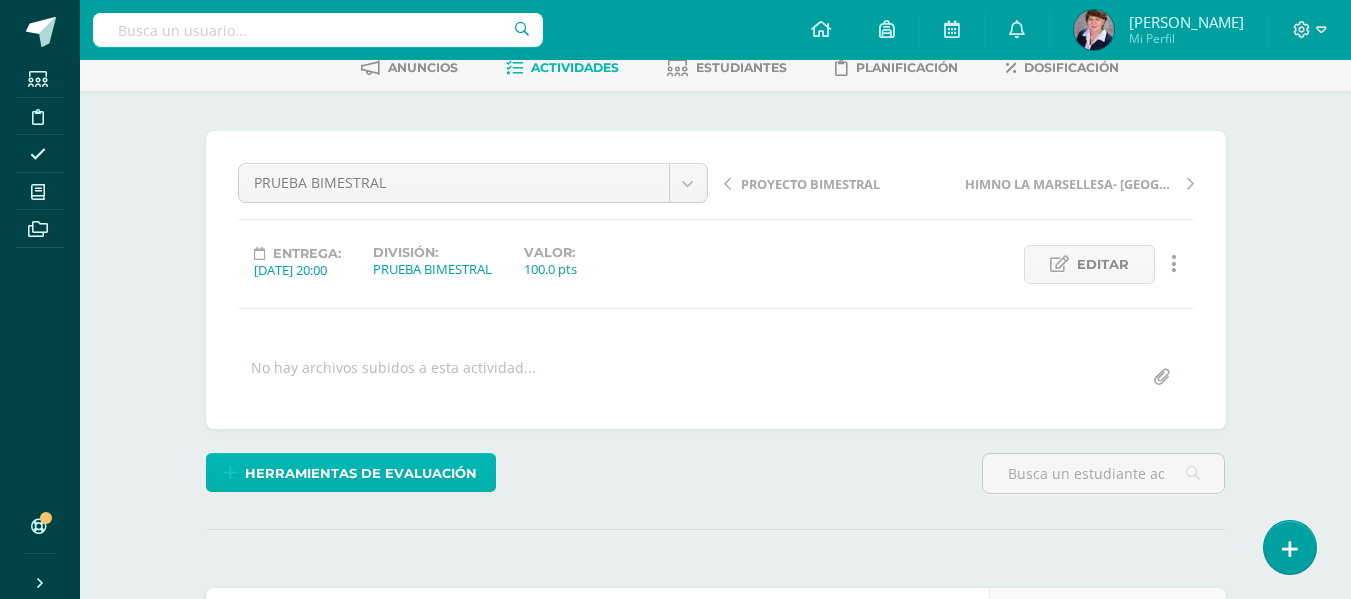 click on "Herramientas de evaluación" at bounding box center [361, 473] 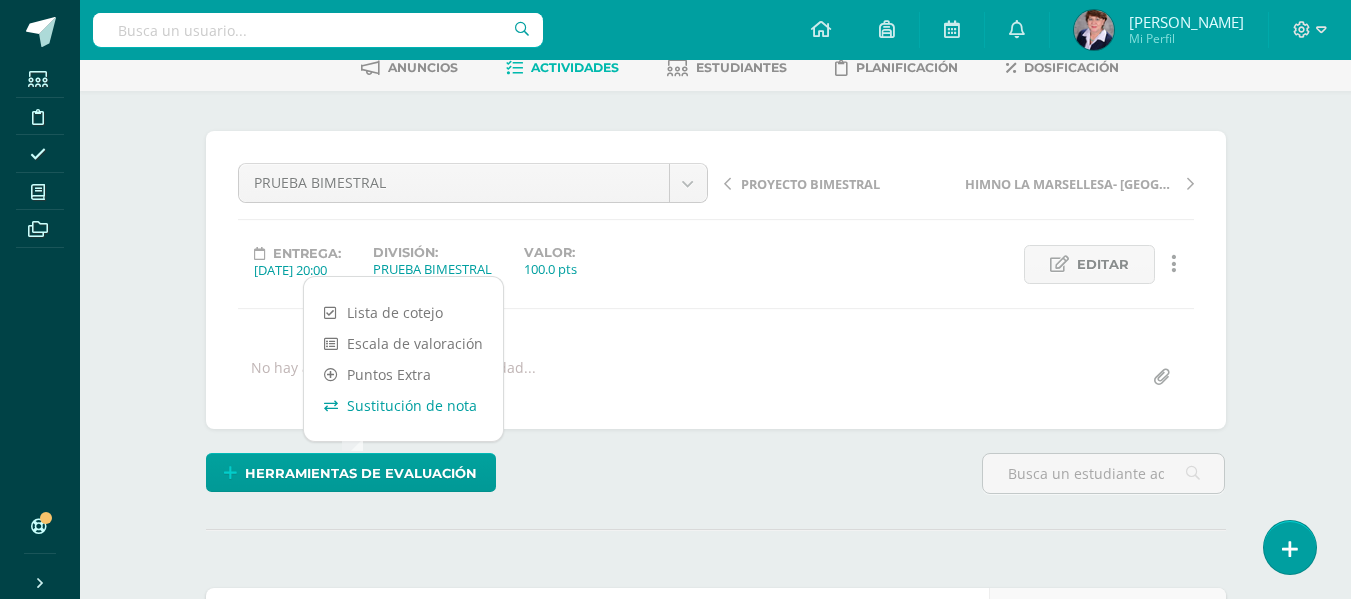 click on "Sustitución de nota" at bounding box center [403, 405] 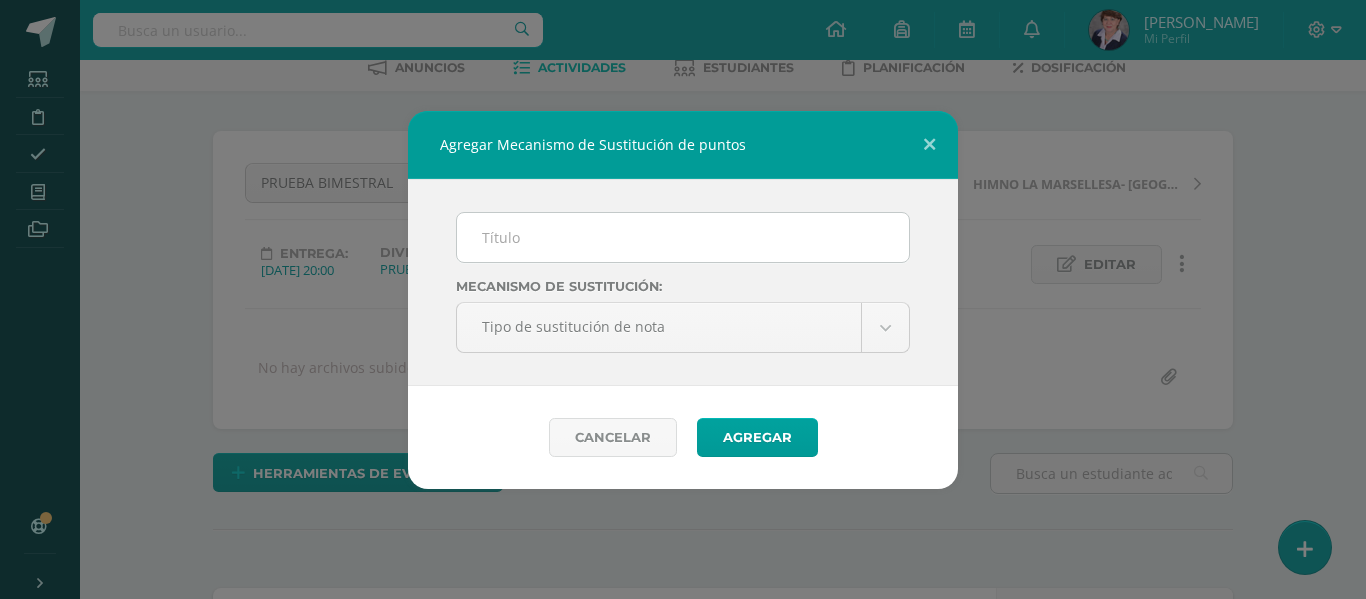 click on "Agregar Mecanismo de Sustitución de puntos
Mecanismo de sustitución:     Tipo de sustitución de nota                             Tipo de sustitución de nota Promedio Sustitución Máximo Cancelar Agregar Loading... Estudiantes Disciplina Asistencia Mis cursos Archivos Soporte
Centro de ayuda
Últimas actualizaciones
10+ Cerrar panel
Ciencias Sociales y Ciudadanía
I Curso
Secundaria
"A"
Actividades Estudiantes Planificación Dosificación
Cultura e Idioma Maya Garífuna o Xinca
I Curso
Secundaria
"A"
Actividades Estudiantes Planificación Dosificación Actividades Estudiantes Planificación Dosificación" at bounding box center (683, 1403) 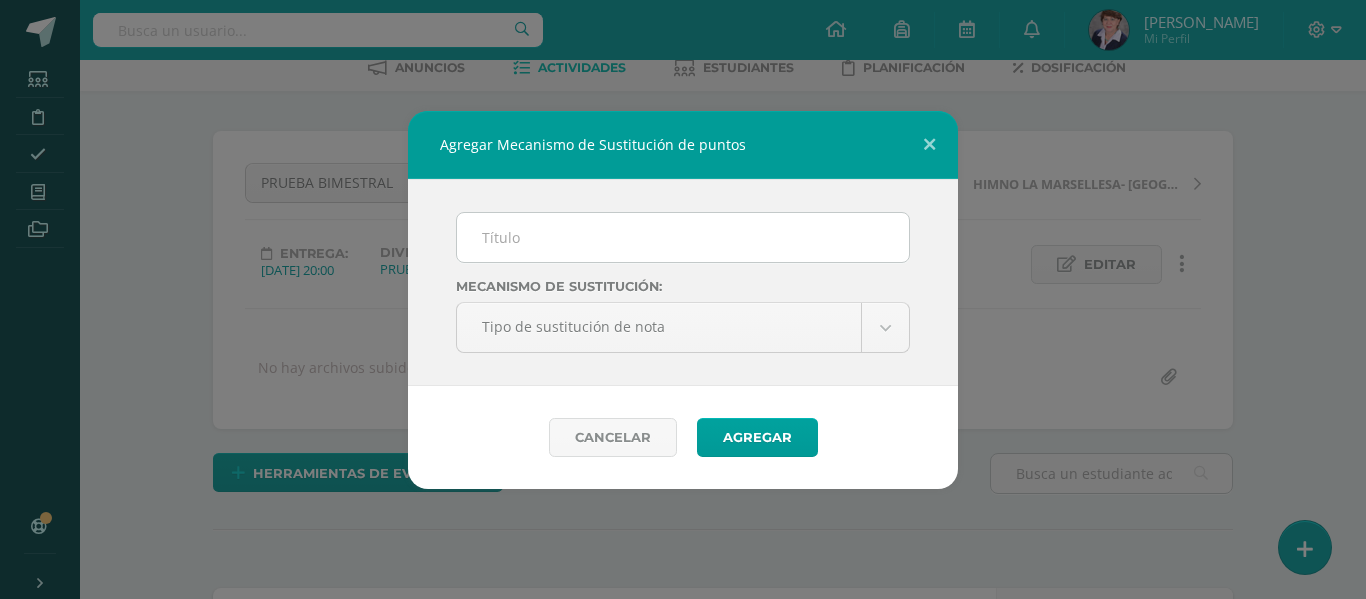 click at bounding box center [683, 237] 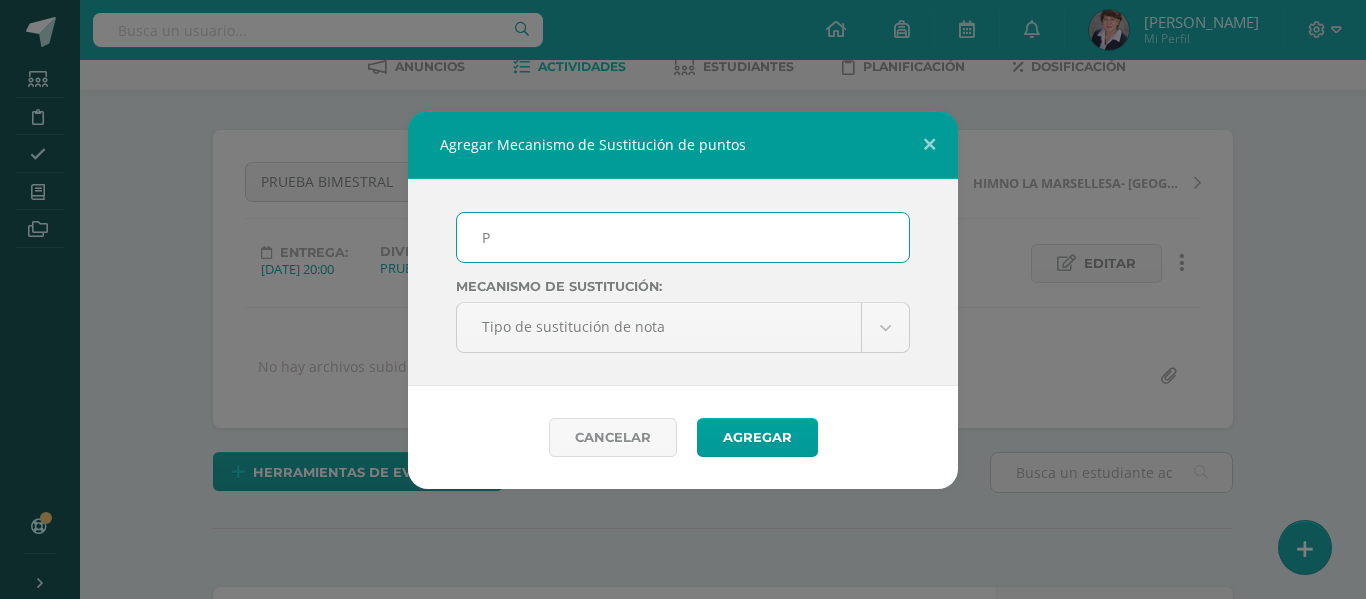 scroll, scrollTop: 109, scrollLeft: 0, axis: vertical 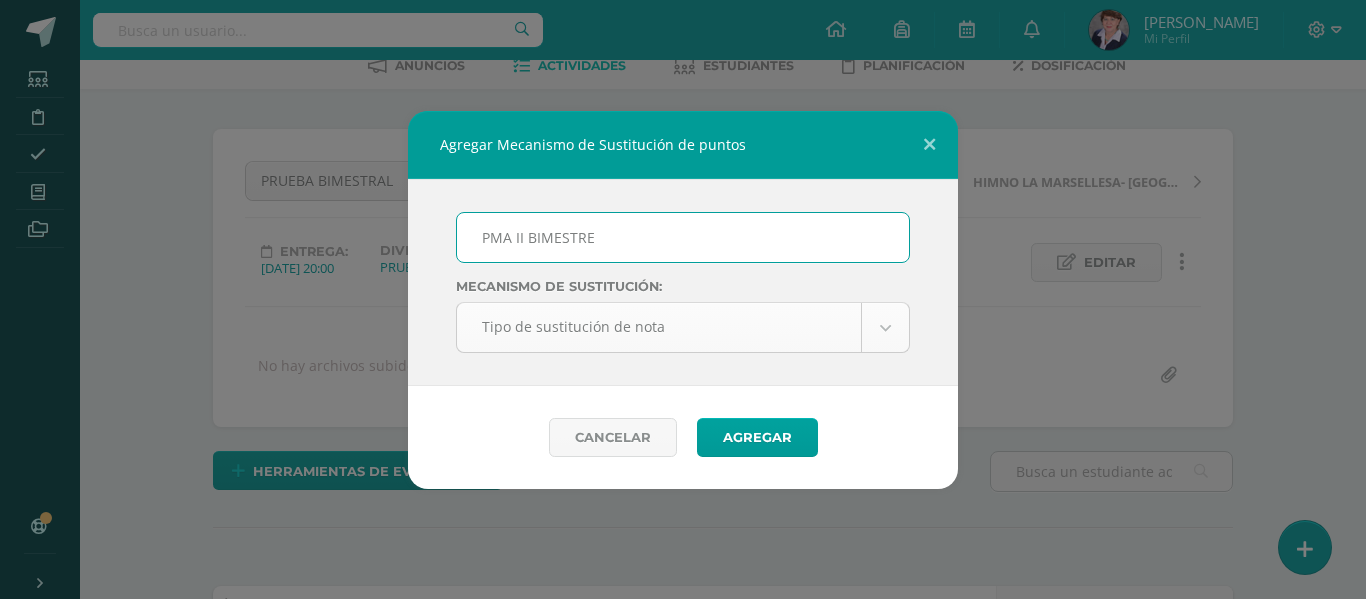 type on "PMA II BIMESTRE" 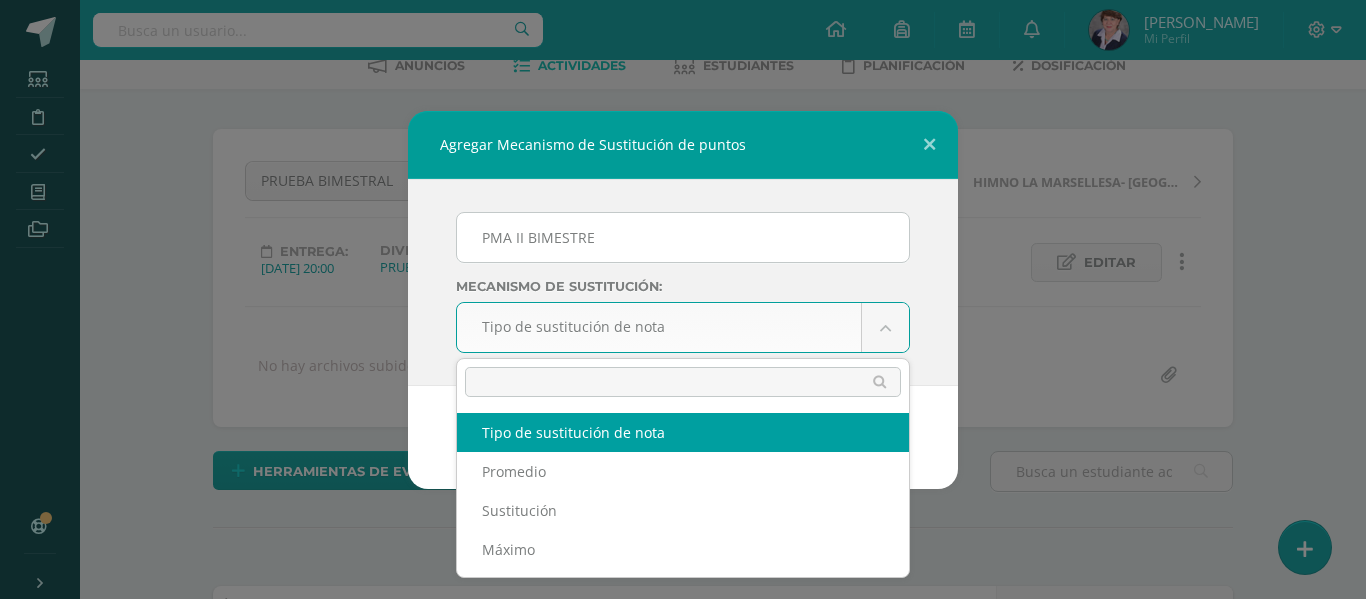 click on "Agregar Mecanismo de Sustitución de puntos
PMA II BIMESTRE Mecanismo de sustitución:     Tipo de sustitución de nota     Tipo de sustitución de nota Promedio Sustitución Máximo Cancelar Agregar Loading... Estudiantes Disciplina Asistencia Mis cursos Archivos Soporte
Centro de ayuda
Últimas actualizaciones
10+ Cerrar panel
Ciencias Sociales y Ciudadanía
I Curso
Secundaria
"A"
Actividades Estudiantes Planificación Dosificación
Cultura e Idioma Maya Garífuna o Xinca
I Curso
Secundaria
"A"
Actividades Estudiantes Planificación Dosificación Actividades Estudiantes Planificación Dosificación Actividades" at bounding box center [683, 1458] 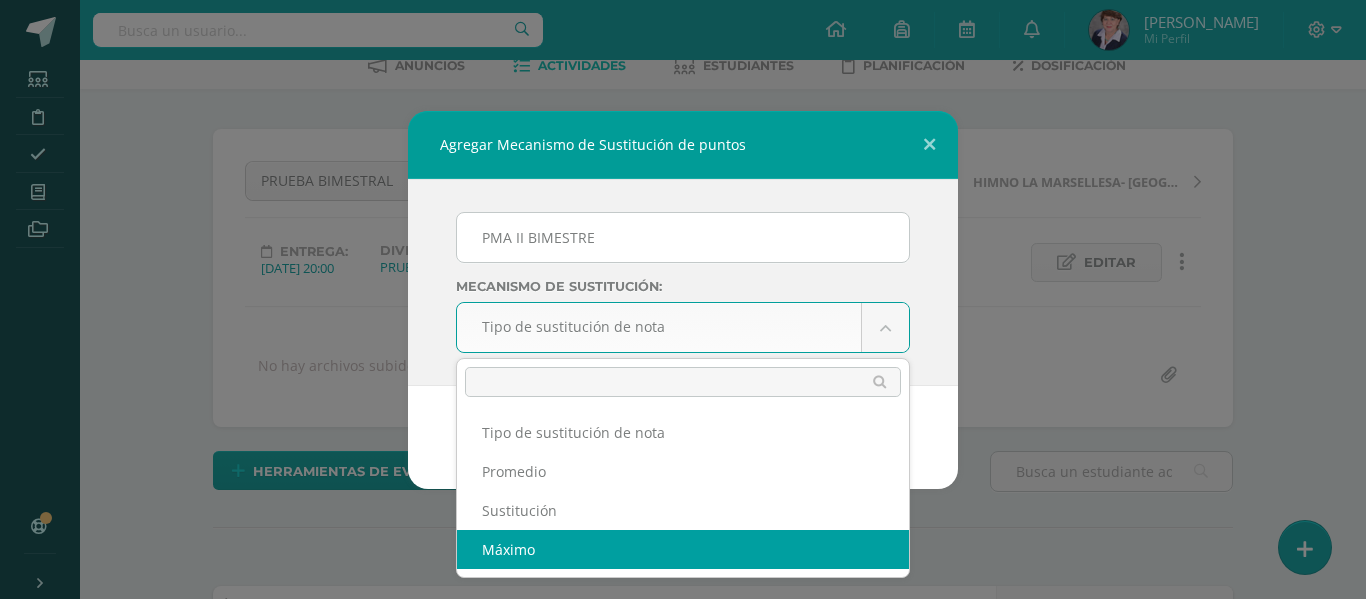 select on "maximum" 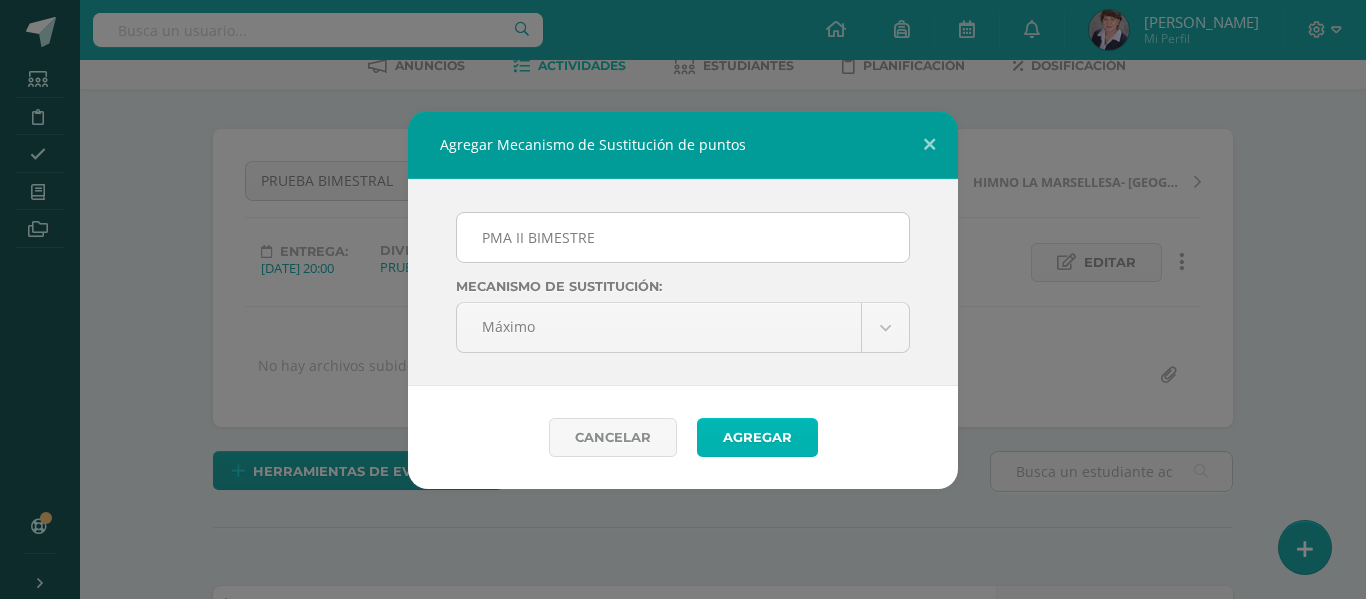 click on "Agregar" at bounding box center (757, 437) 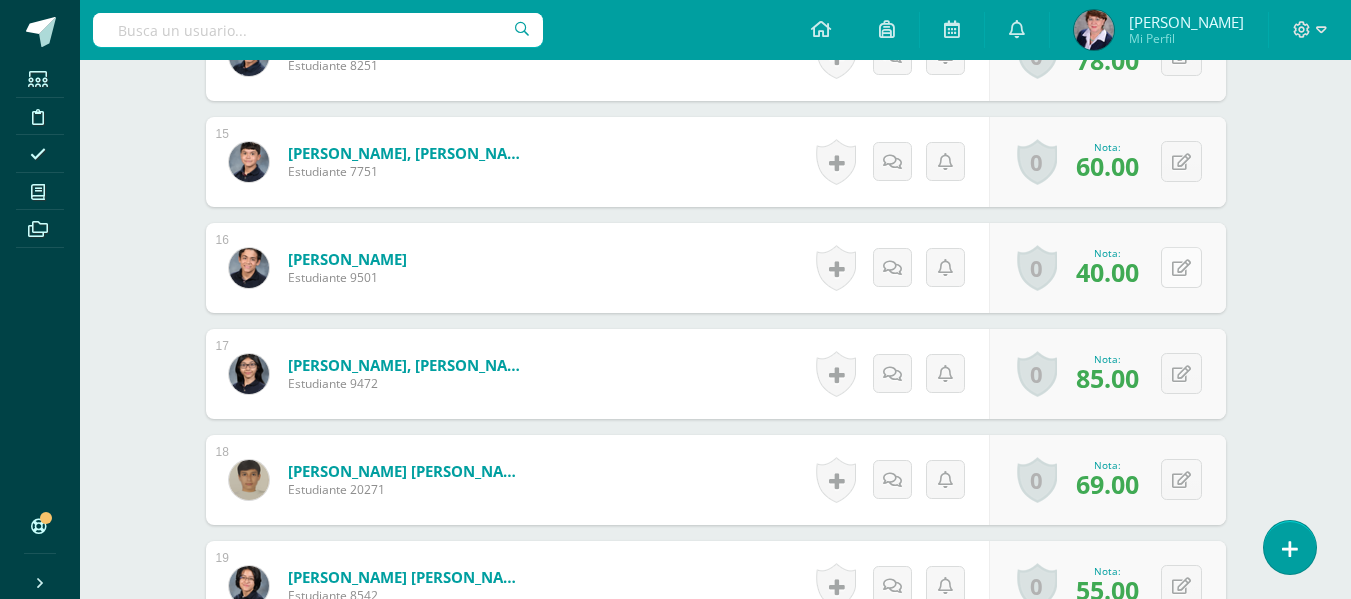 scroll, scrollTop: 2143, scrollLeft: 0, axis: vertical 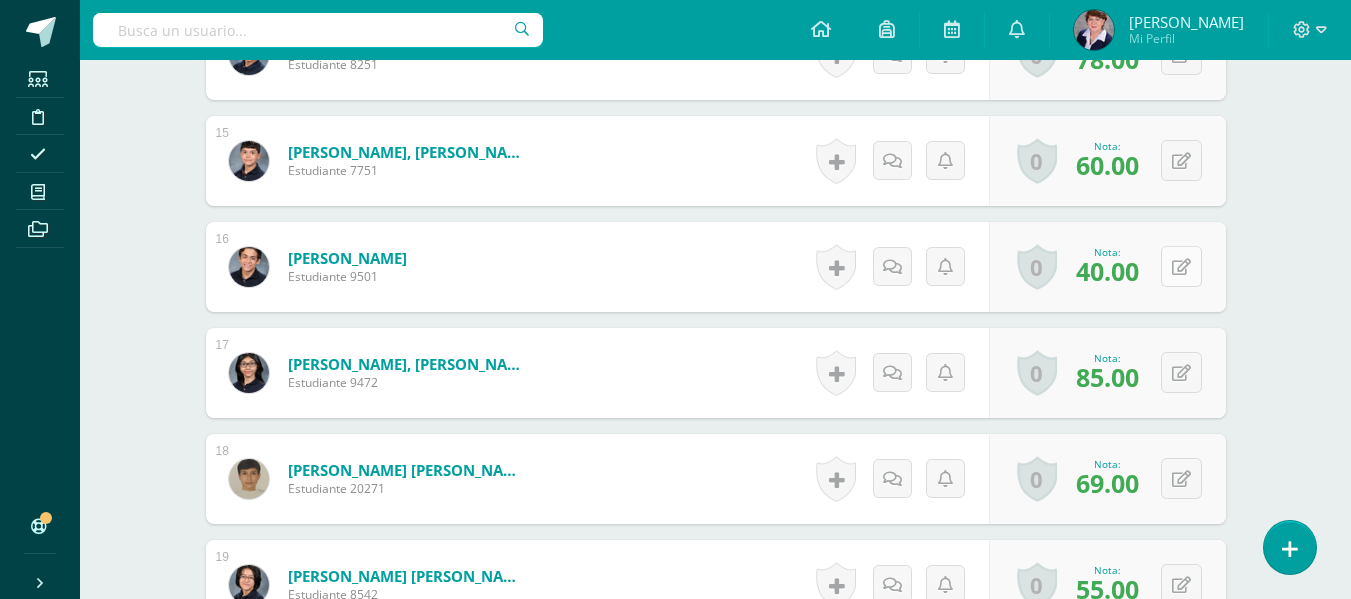 click at bounding box center (1181, 266) 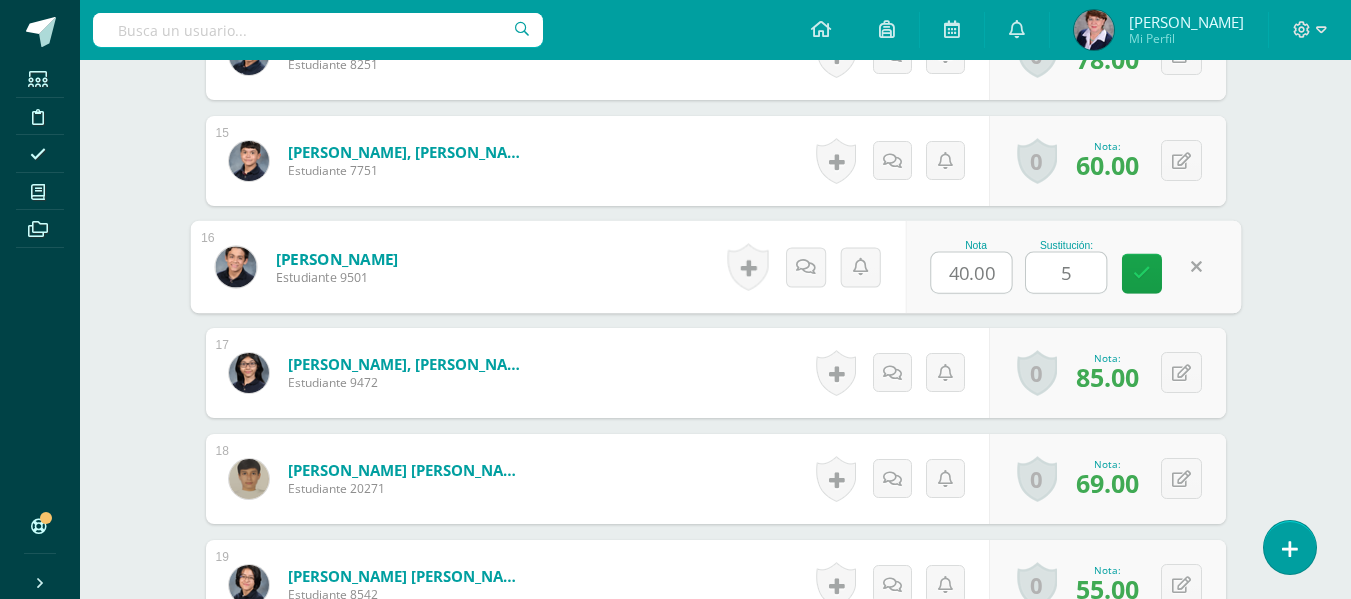 type on "52" 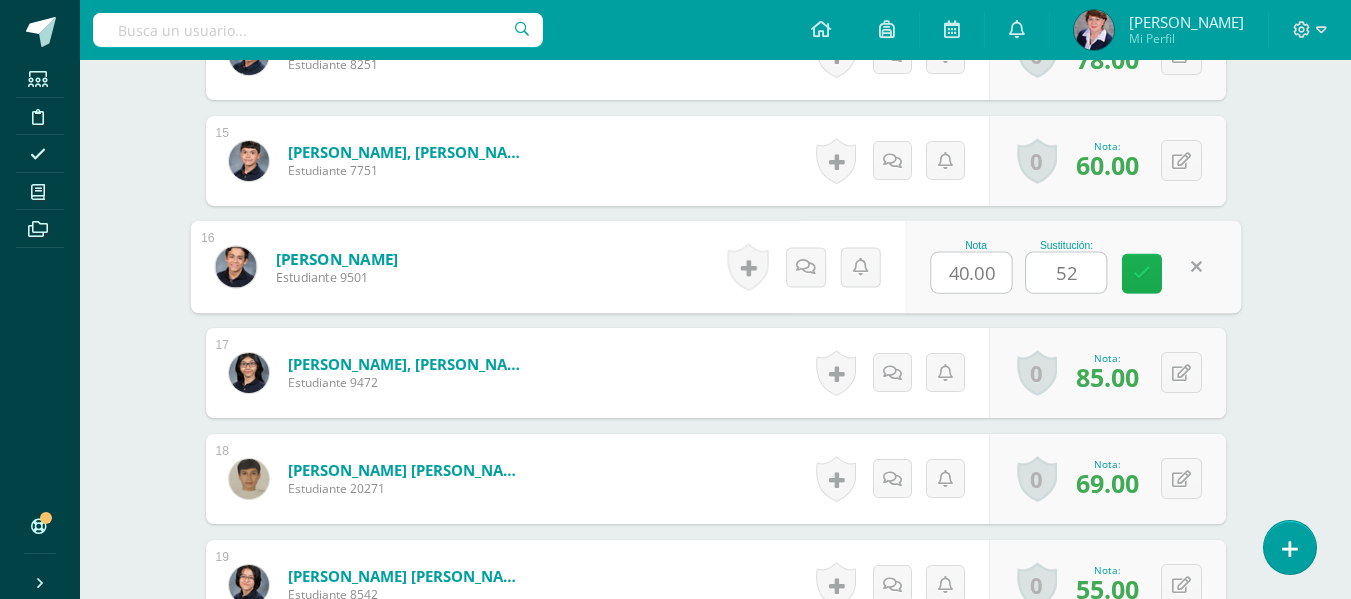 click at bounding box center [1142, 273] 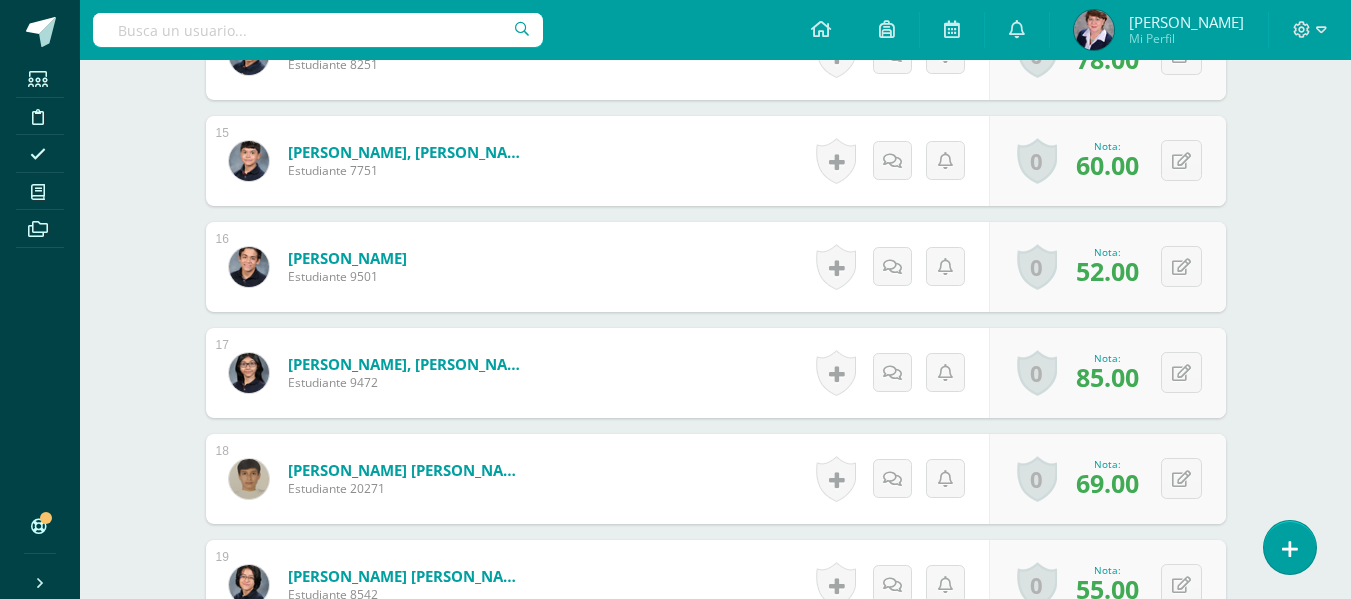 scroll, scrollTop: 2443, scrollLeft: 0, axis: vertical 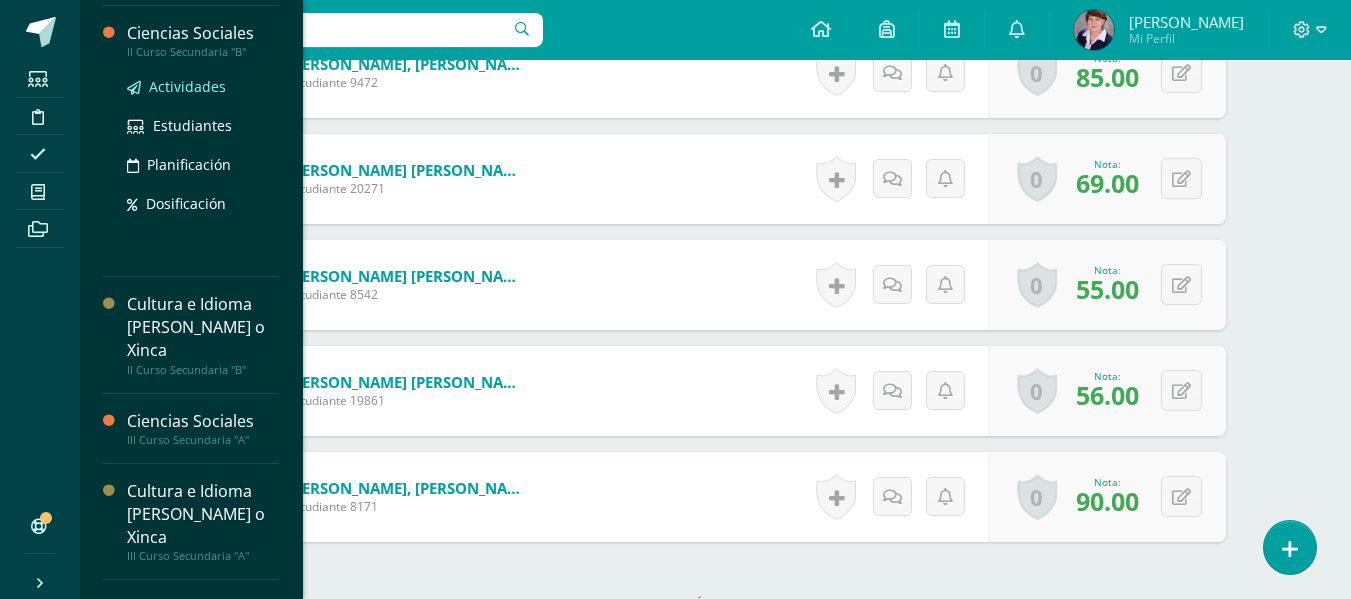 click on "Actividades" at bounding box center (187, 86) 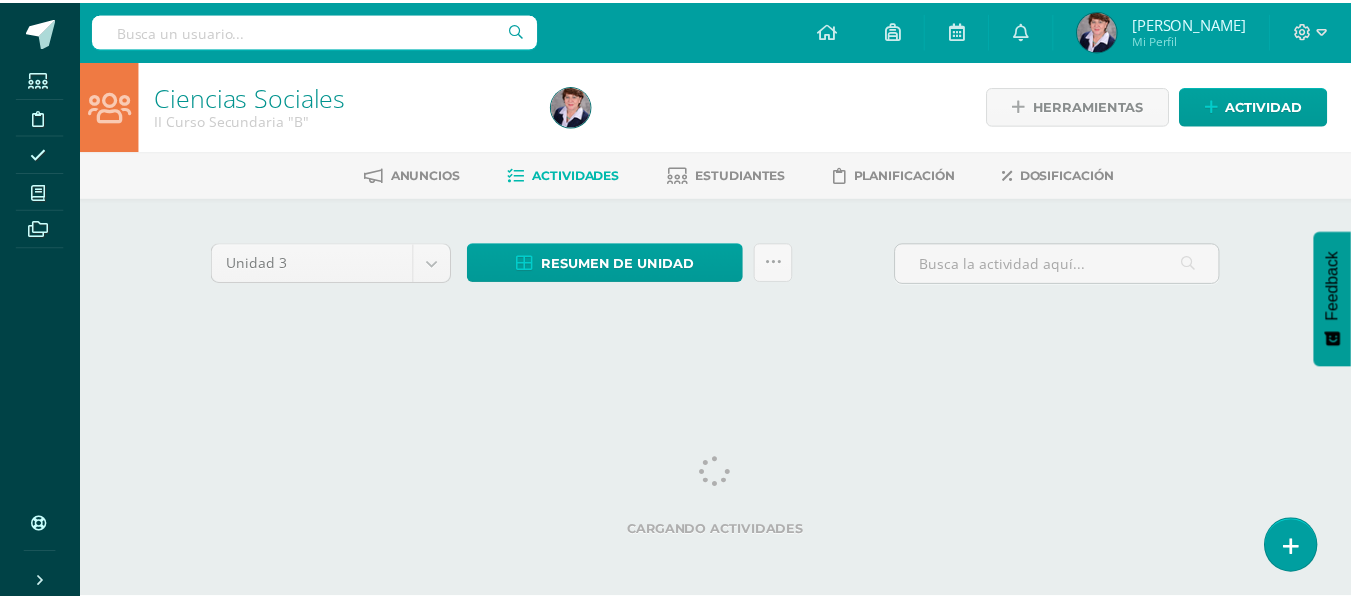 scroll, scrollTop: 0, scrollLeft: 0, axis: both 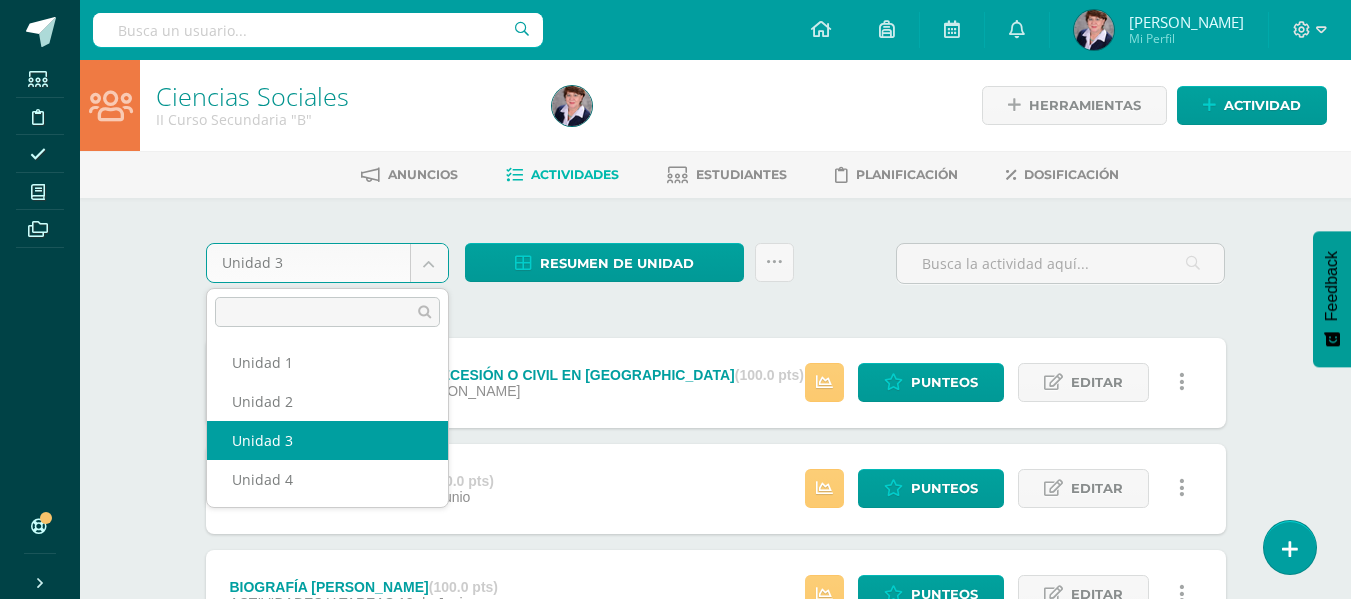 click on "Estudiantes Disciplina Asistencia Mis cursos Archivos Soporte
Centro de ayuda
Últimas actualizaciones
10+ Cerrar panel
Ciencias Sociales y Ciudadanía
I Curso
Secundaria
"A"
Actividades Estudiantes Planificación Dosificación
Cultura e Idioma [PERSON_NAME] o Xinca
I Curso
Secundaria
"A"
Actividades Estudiantes Planificación Dosificación
Ciencias Sociales y Ciudadanía
I Curso
Secundaria
"B"
Actividades Estudiantes Planificación Dosificación Actividades Estudiantes Planificación Dosificación Avisos" at bounding box center (675, 545) 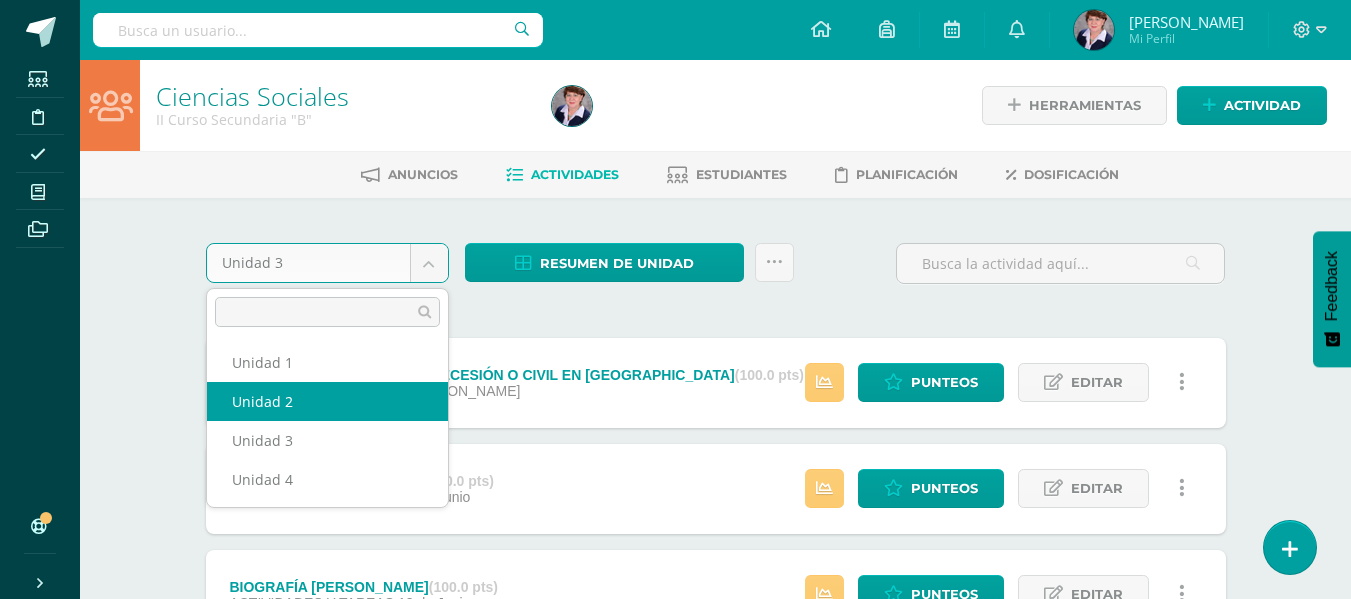 select on "Unidad 2" 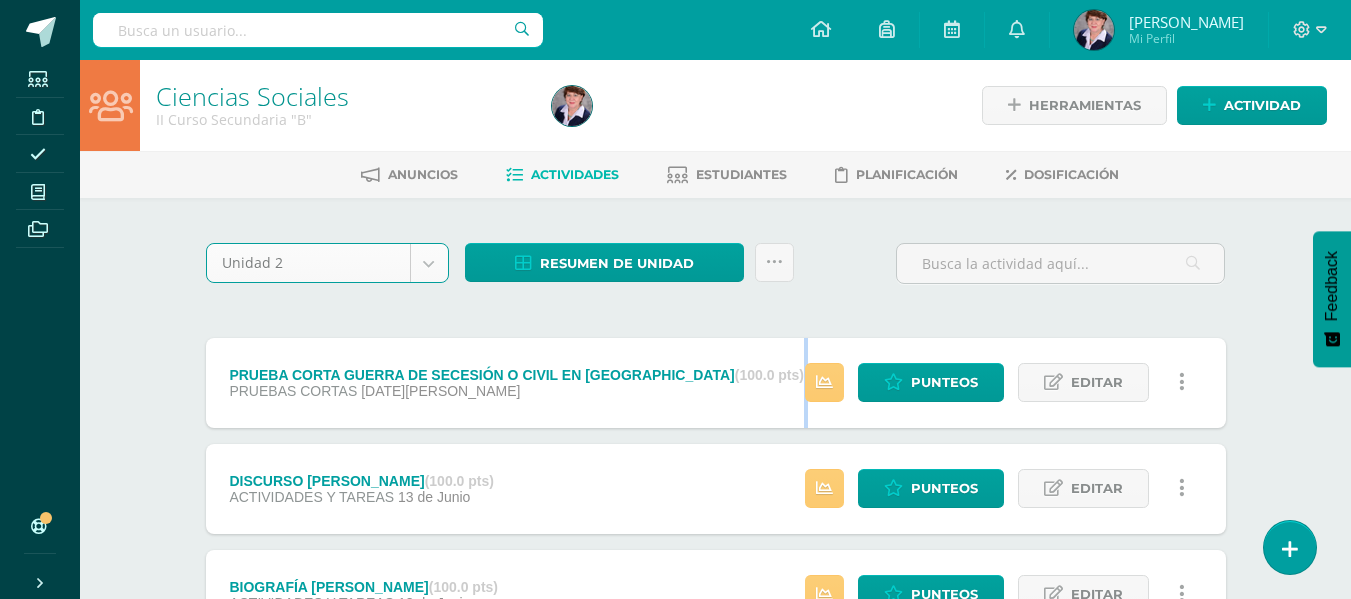 click on "PRUEBA CORTA GUERRA DE SECESIÓN O CIVIL EN [GEOGRAPHIC_DATA]  (100.0 pts)
PRUEBAS CORTAS
[DATE][PERSON_NAME]" at bounding box center (517, 383) 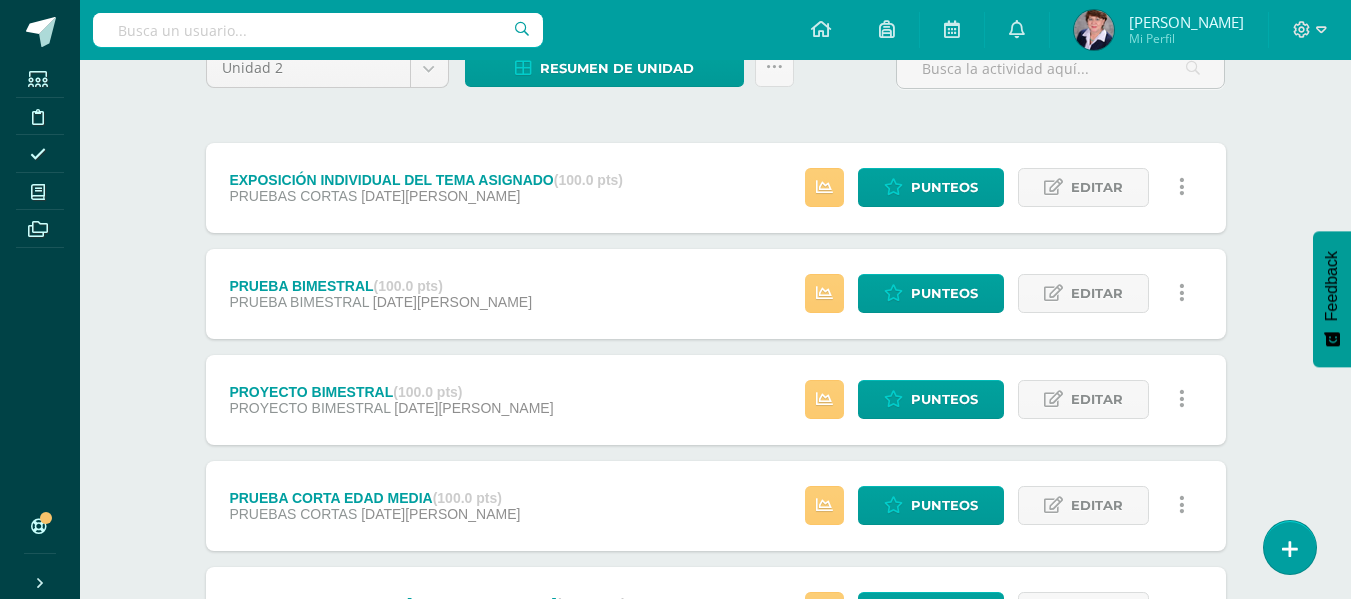 scroll, scrollTop: 300, scrollLeft: 0, axis: vertical 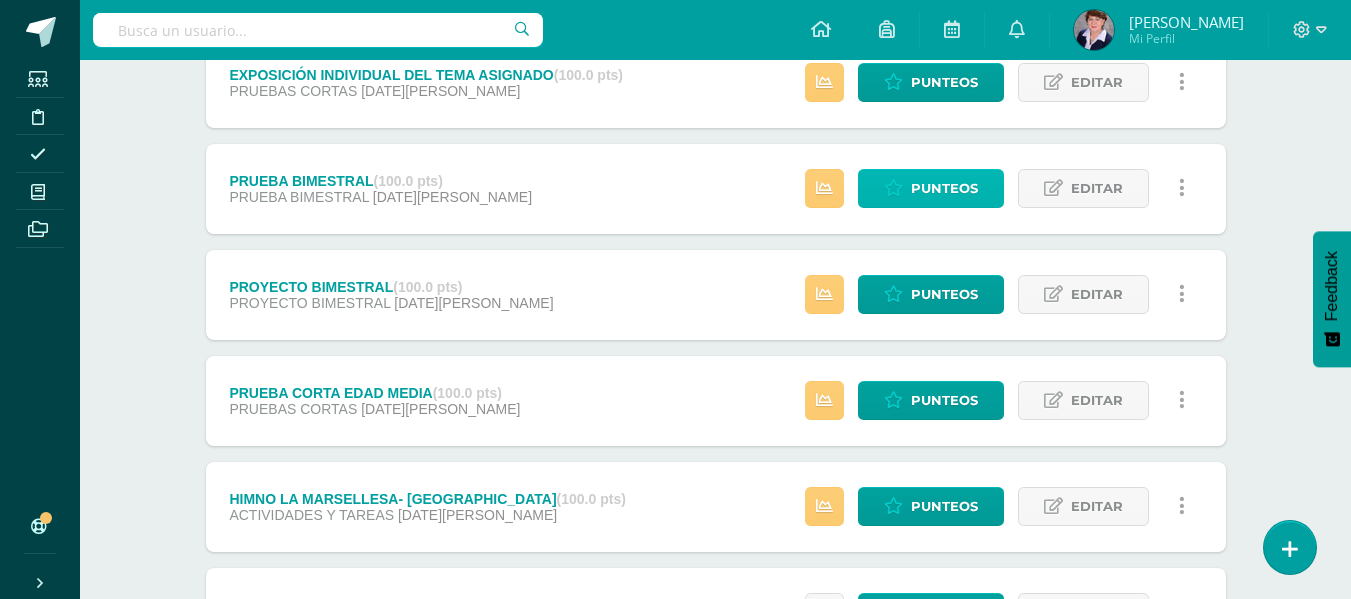 click on "Punteos" at bounding box center (944, 188) 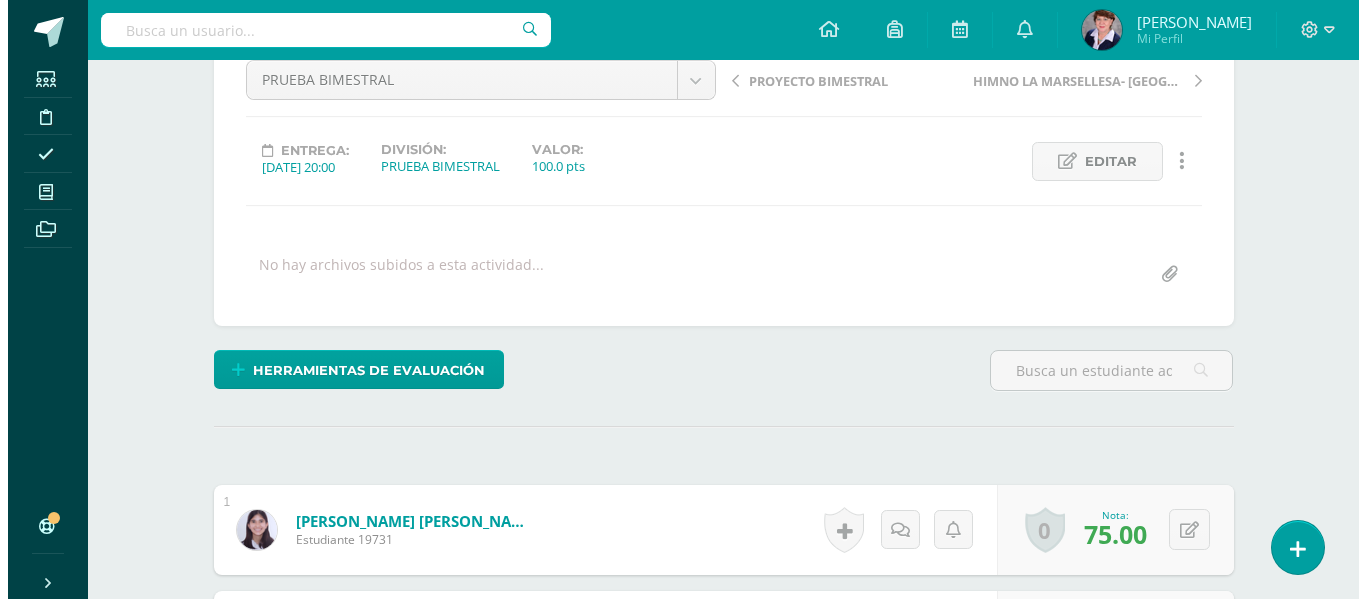 scroll, scrollTop: 211, scrollLeft: 0, axis: vertical 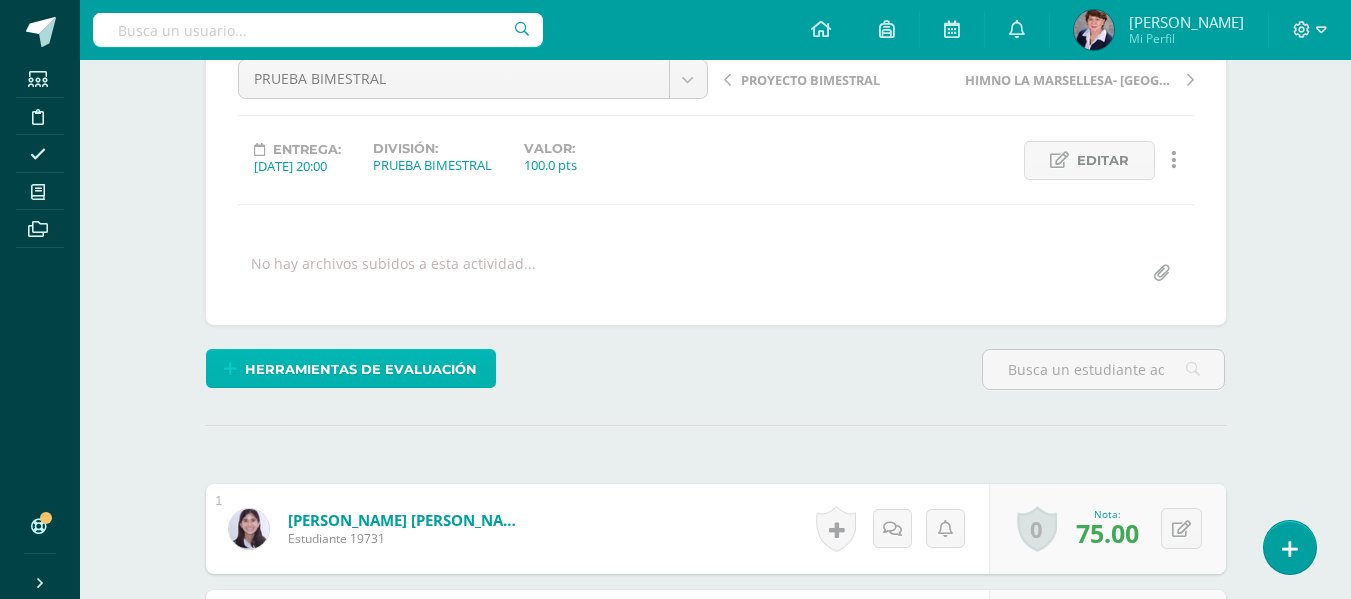 click on "Herramientas de evaluación" at bounding box center [361, 369] 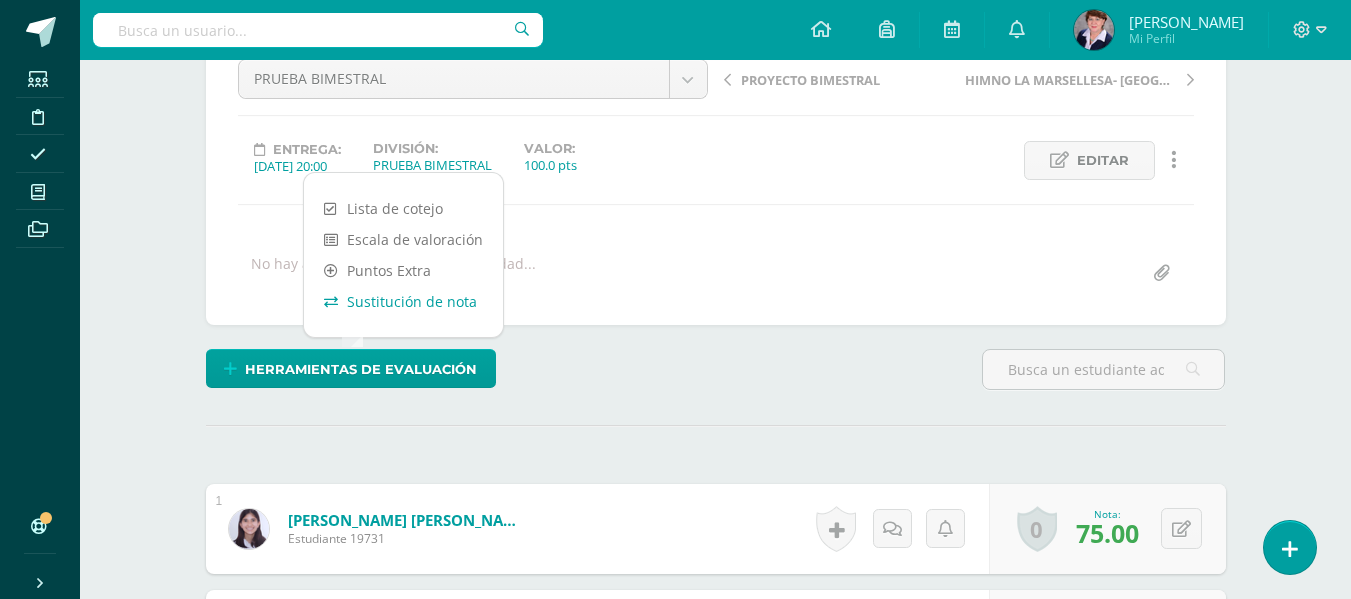 click on "Sustitución de nota" at bounding box center (403, 301) 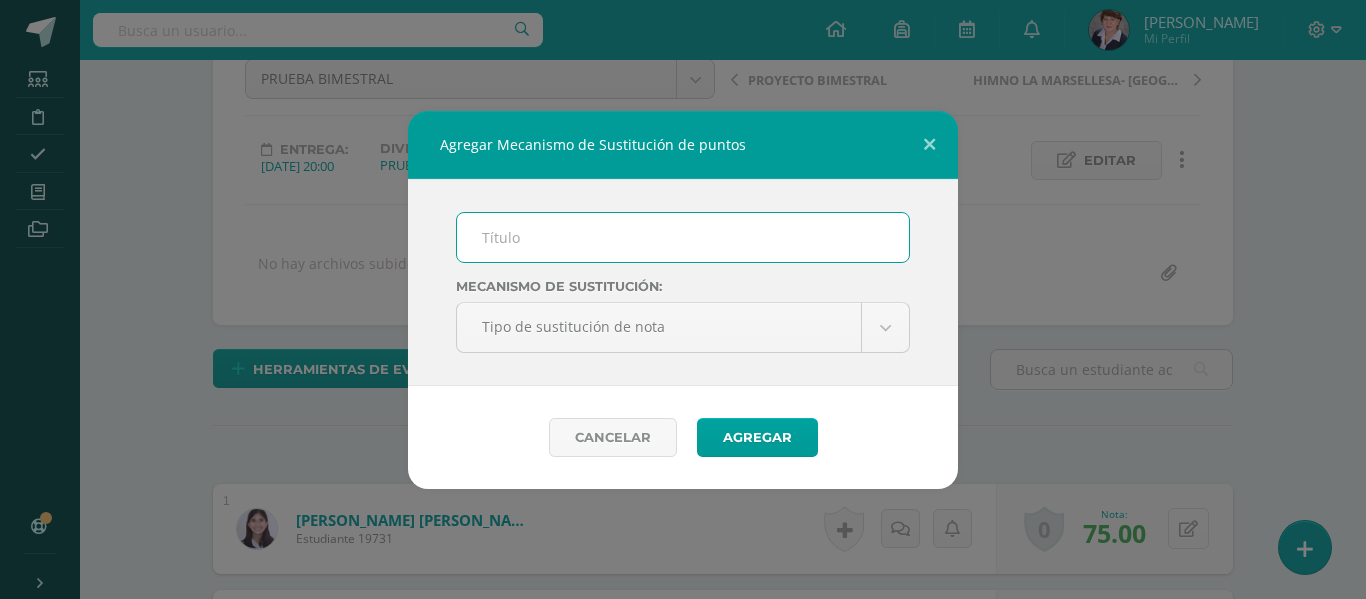 scroll, scrollTop: 212, scrollLeft: 0, axis: vertical 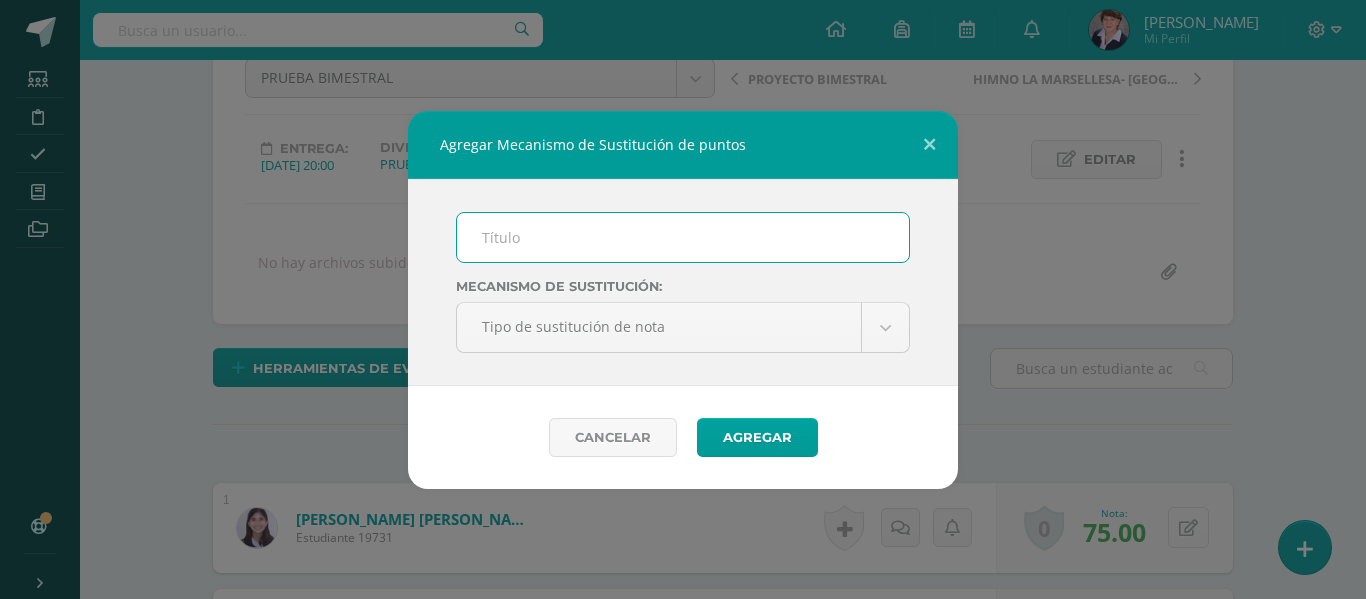click at bounding box center (683, 237) 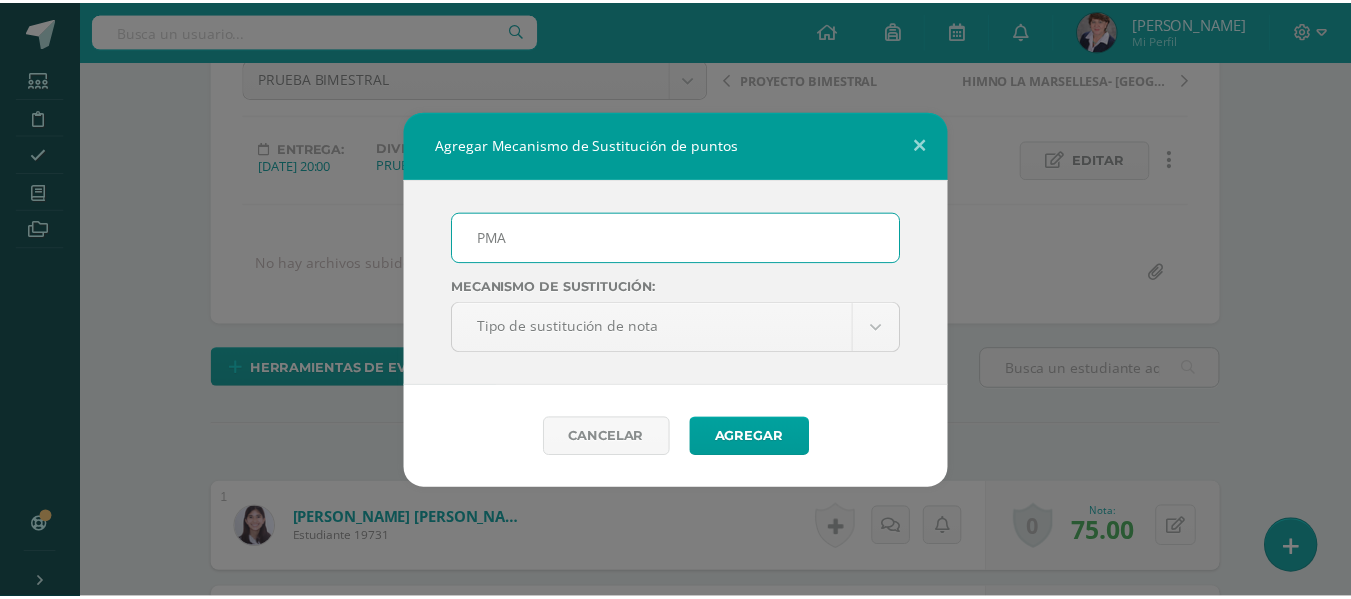 scroll, scrollTop: 213, scrollLeft: 0, axis: vertical 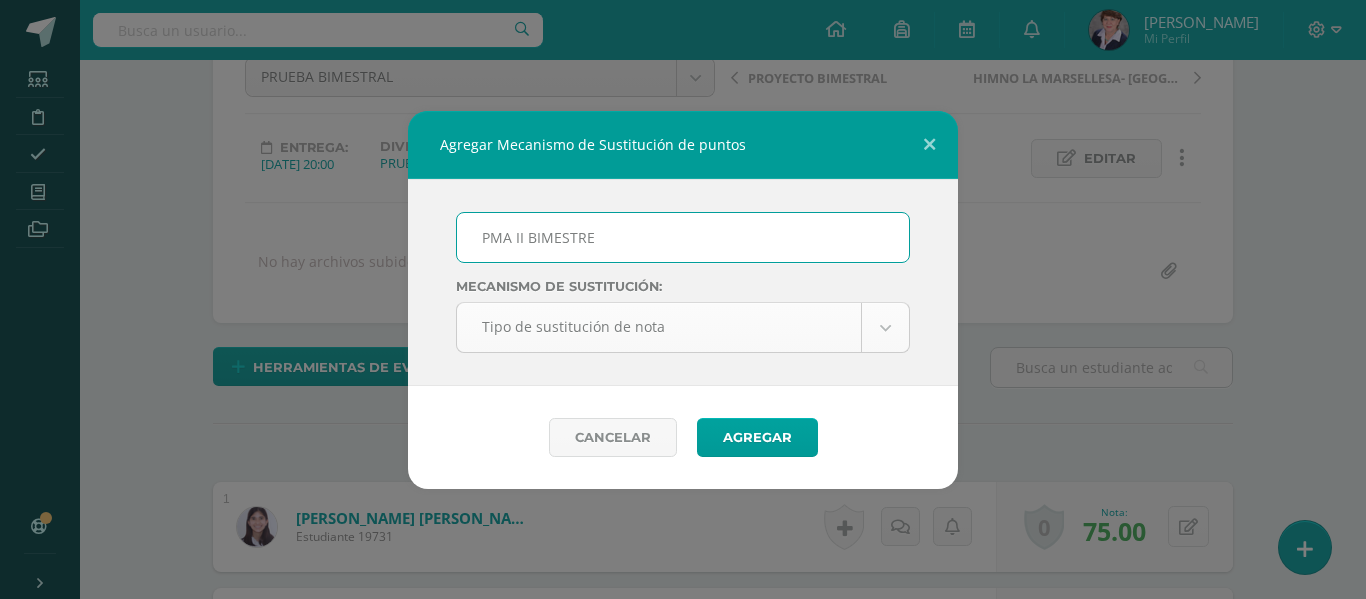 type on "PMA II BIMESTRE" 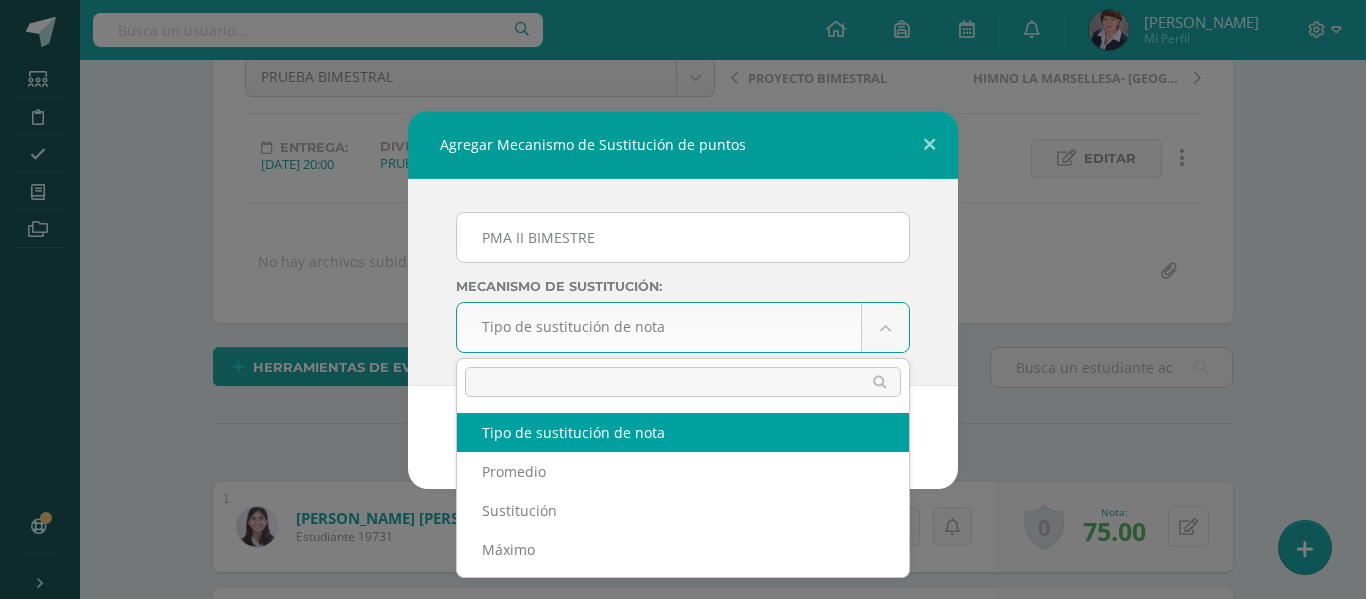 click on "Agregar Mecanismo de Sustitución de puntos
PMA II BIMESTRE Mecanismo de sustitución:     Tipo de sustitución de nota     Tipo de sustitución de nota Promedio Sustitución Máximo Cancelar Agregar Loading... Estudiantes Disciplina Asistencia Mis cursos Archivos Soporte
Centro de ayuda
Últimas actualizaciones
10+ Cerrar panel
Ciencias Sociales y Ciudadanía
I Curso
Secundaria
"A"
Actividades Estudiantes Planificación Dosificación
Cultura e Idioma Maya Garífuna o Xinca
I Curso
Secundaria
"A"
Actividades Estudiantes Planificación Dosificación Actividades Estudiantes Planificación Dosificación Actividades" at bounding box center [683, 1407] 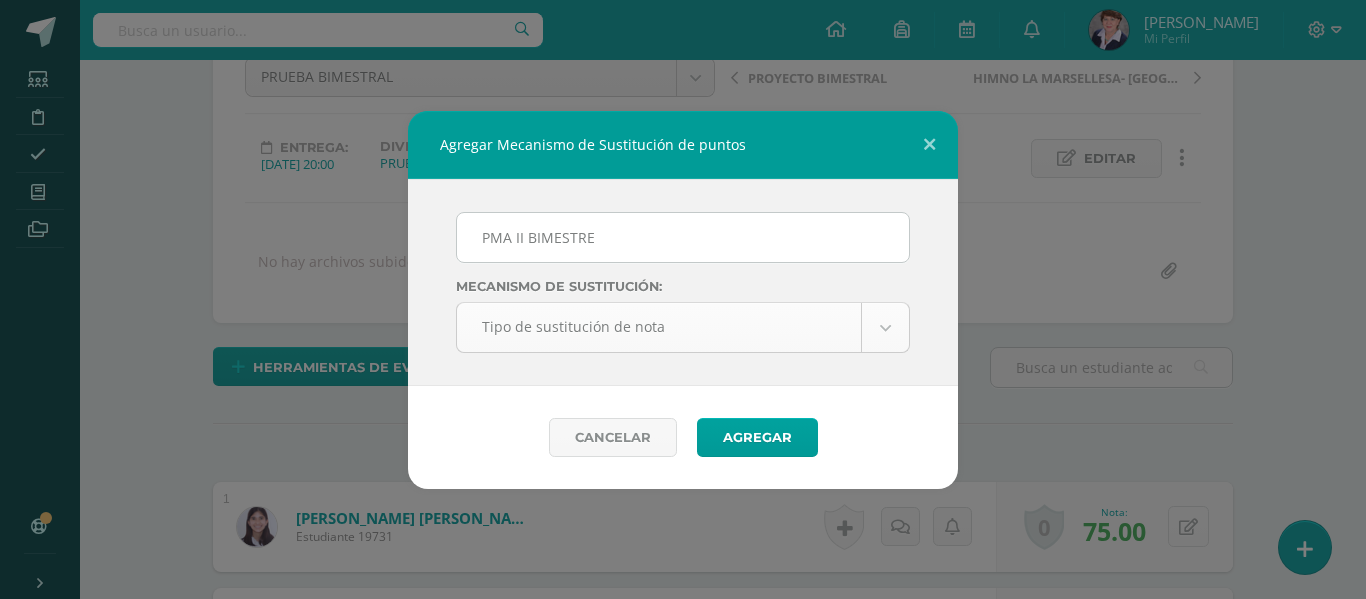 click on "Agregar Mecanismo de Sustitución de puntos
PMA II BIMESTRE Mecanismo de sustitución:     Tipo de sustitución de nota     Tipo de sustitución de nota Promedio Sustitución Máximo Cancelar Agregar Loading... Estudiantes Disciplina Asistencia Mis cursos Archivos Soporte
Centro de ayuda
Últimas actualizaciones
10+ Cerrar panel
Ciencias Sociales y Ciudadanía
I Curso
Secundaria
"A"
Actividades Estudiantes Planificación Dosificación
Cultura e Idioma Maya Garífuna o Xinca
I Curso
Secundaria
"A"
Actividades Estudiantes Planificación Dosificación Actividades Estudiantes Planificación Dosificación Actividades" at bounding box center (683, 1407) 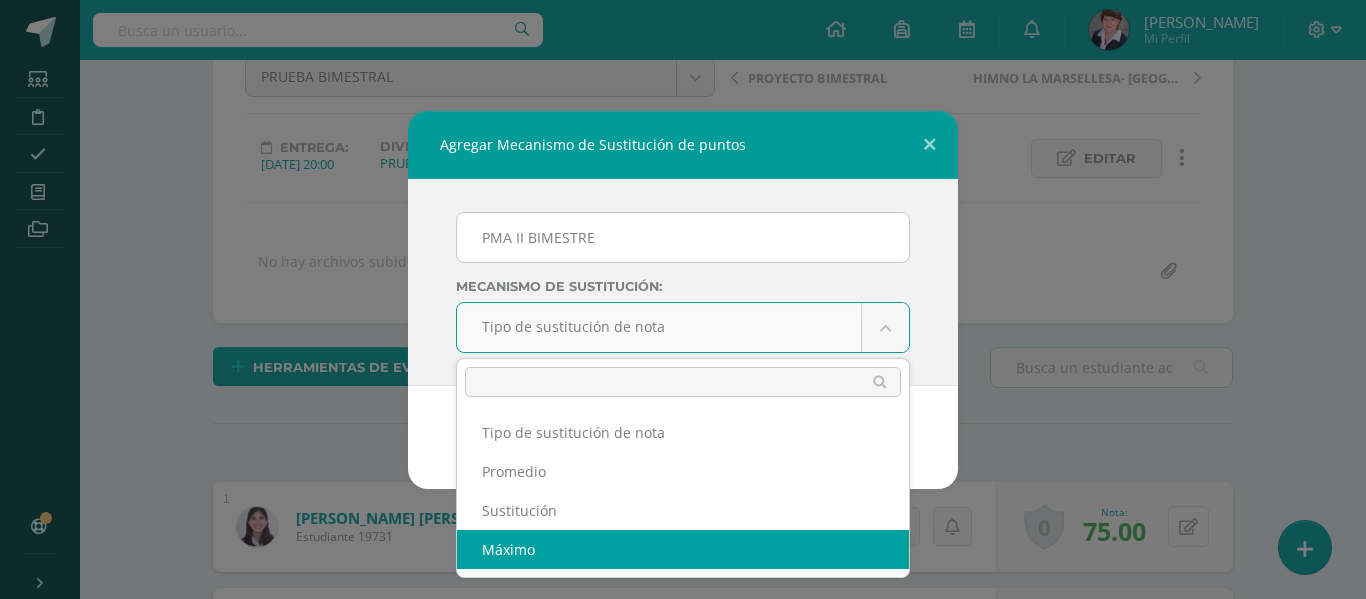click on "Agregar Mecanismo de Sustitución de puntos
PMA II BIMESTRE Mecanismo de sustitución:     Tipo de sustitución de nota     Tipo de sustitución de nota Promedio Sustitución Máximo Cancelar Agregar Loading..." at bounding box center (683, 299) 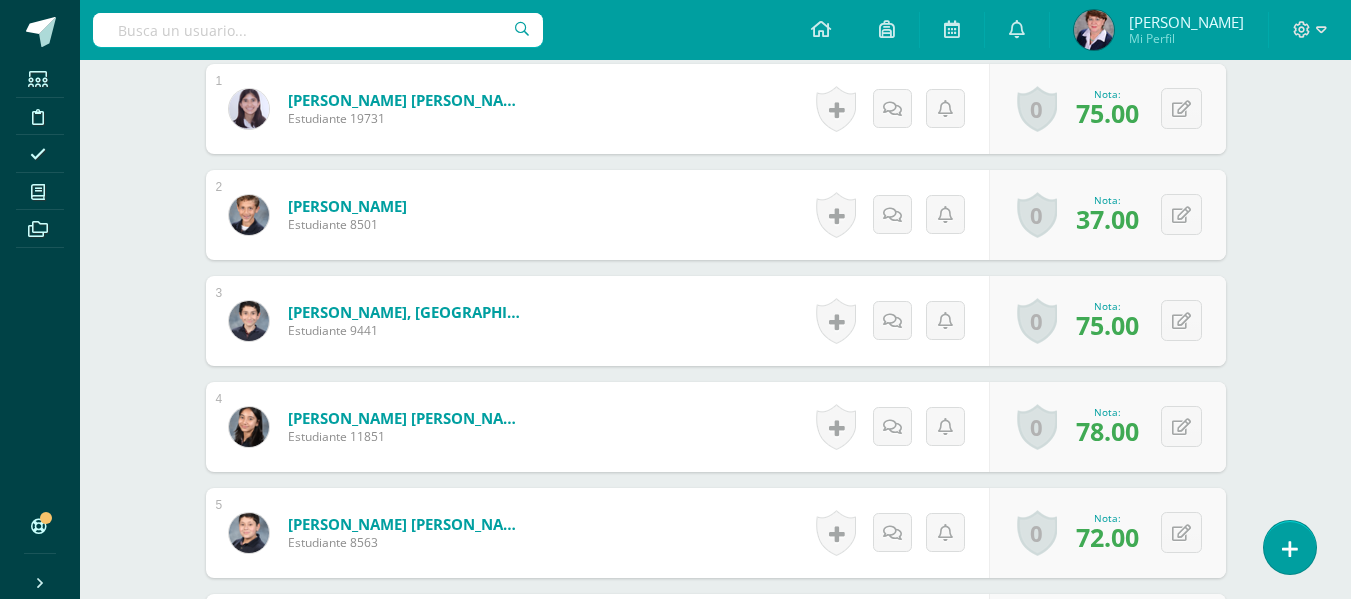 scroll, scrollTop: 713, scrollLeft: 0, axis: vertical 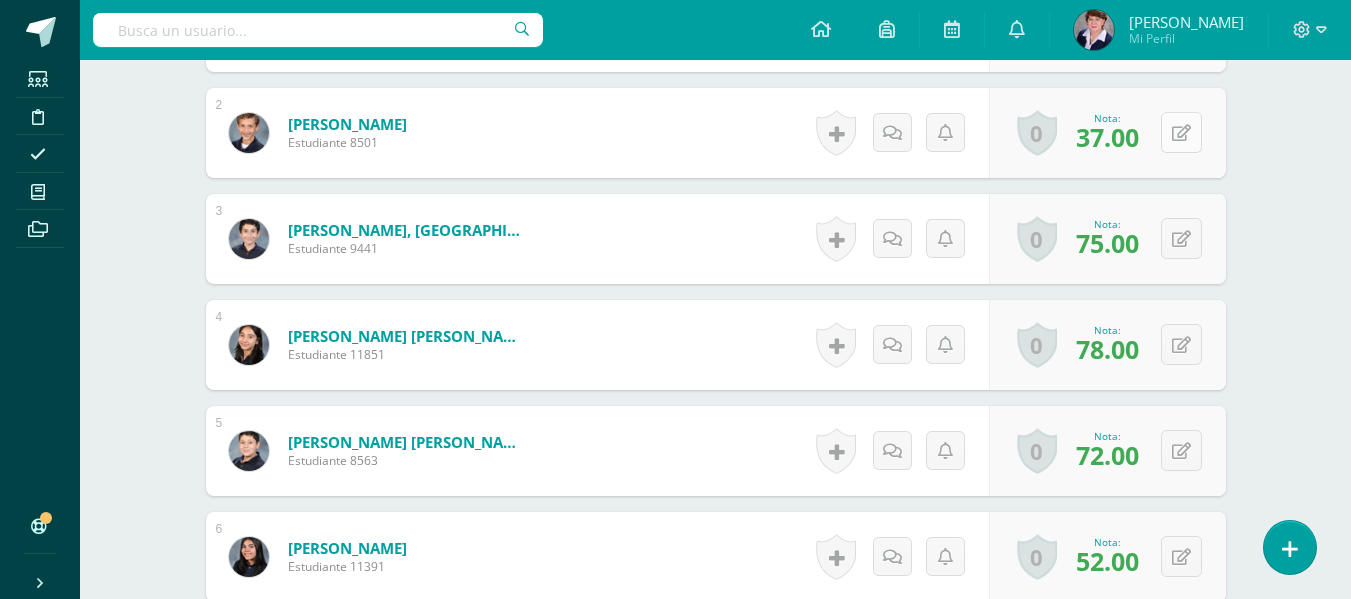 click at bounding box center [1181, 133] 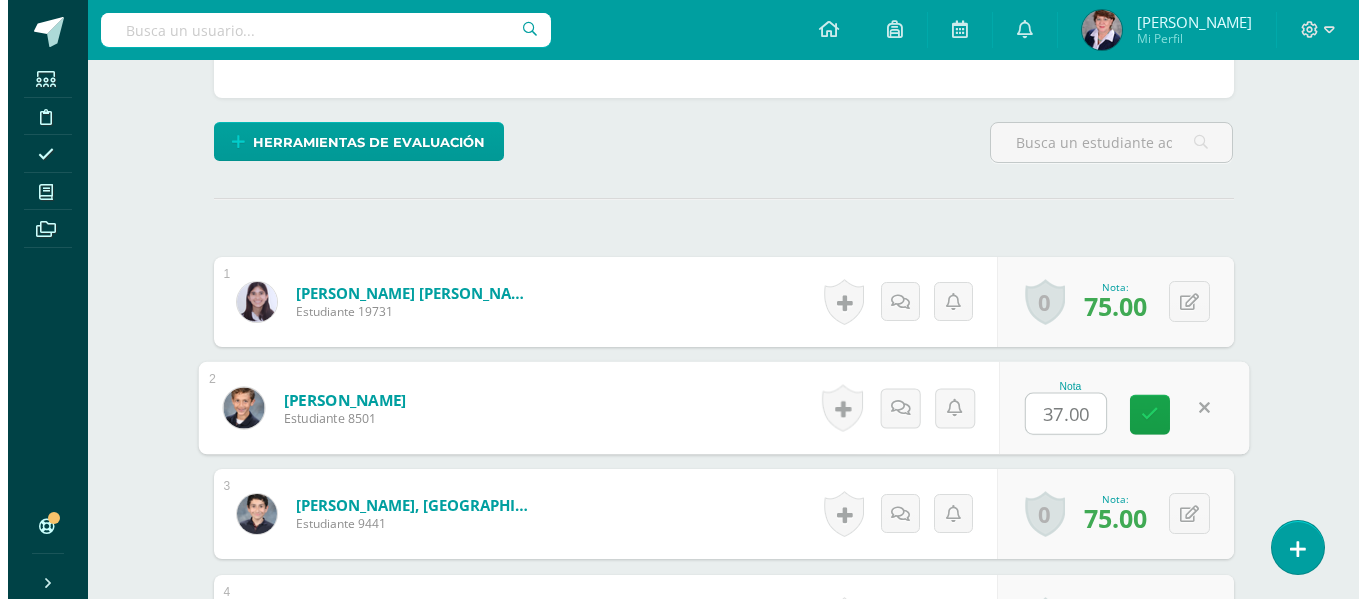 scroll, scrollTop: 413, scrollLeft: 0, axis: vertical 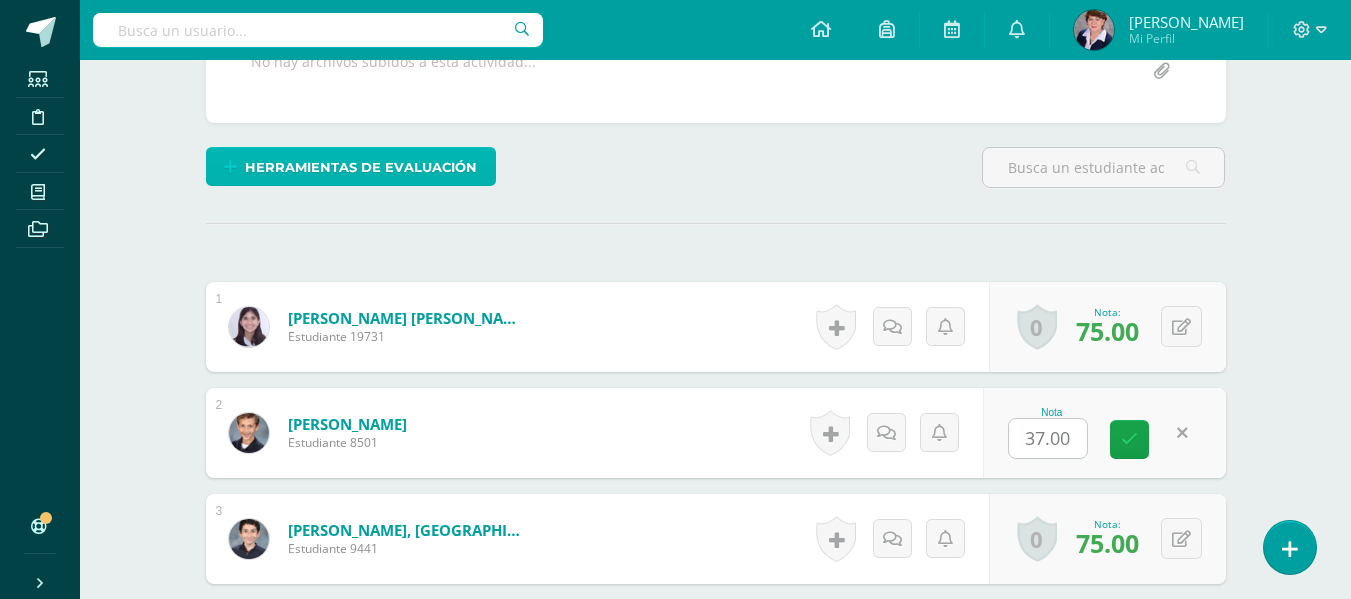 click on "Herramientas de evaluación" at bounding box center [361, 167] 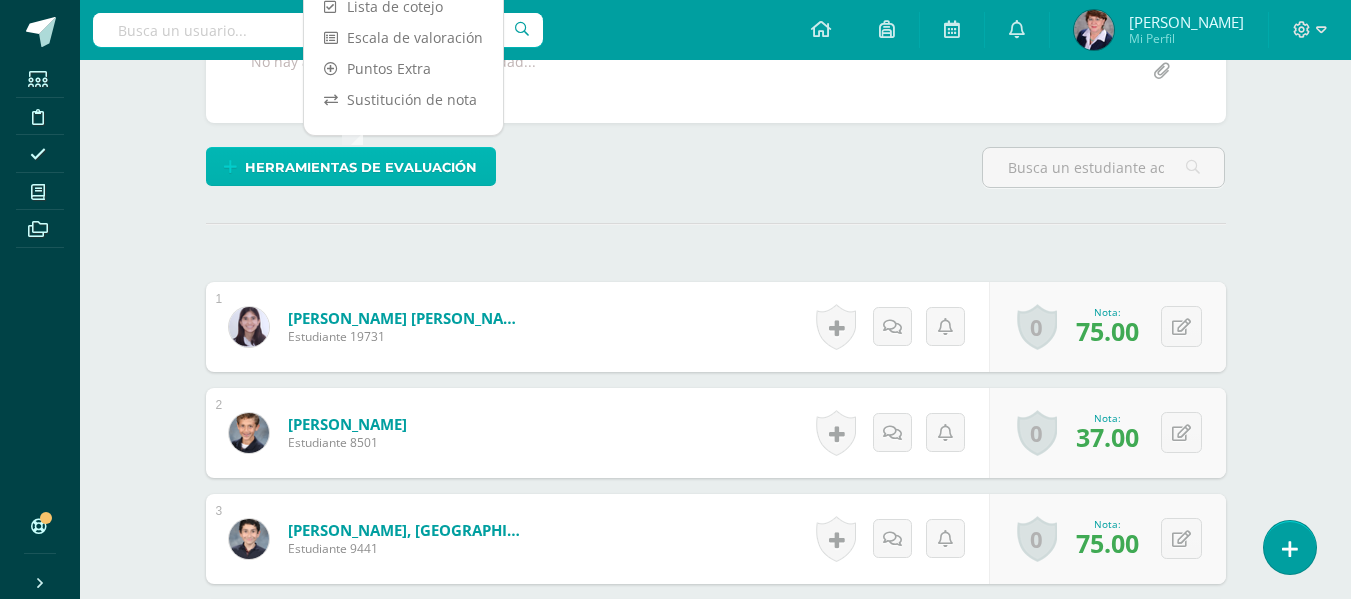 click on "Herramientas de evaluación" at bounding box center (361, 167) 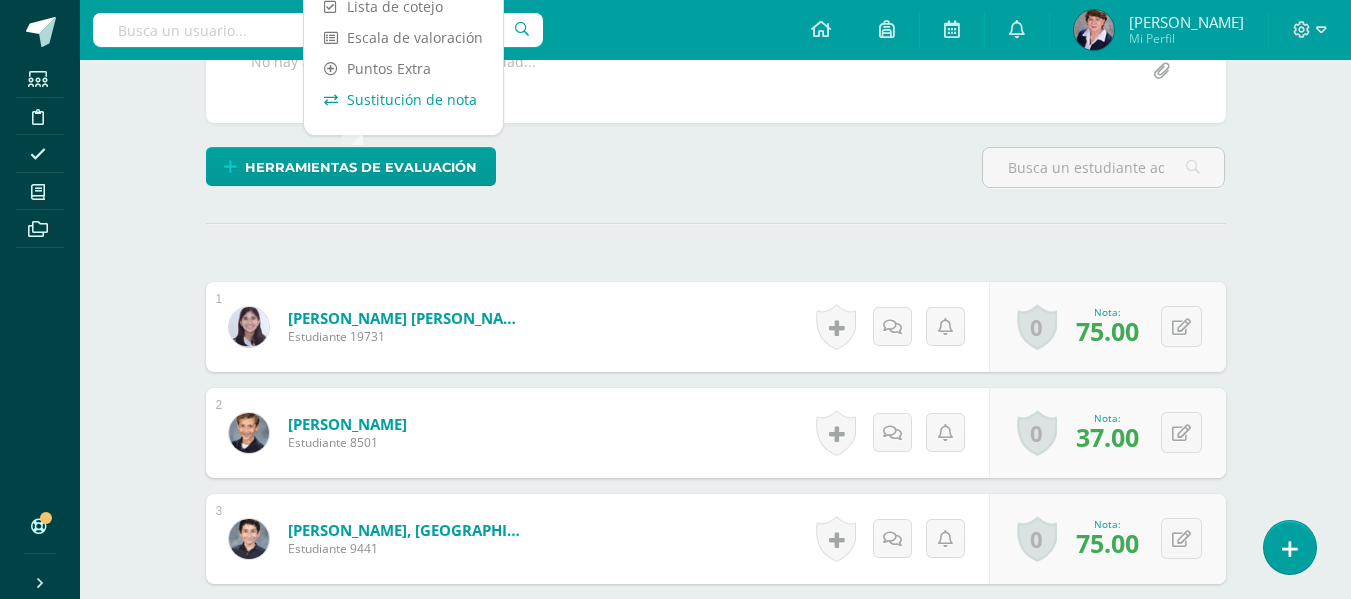 click on "Sustitución de nota" at bounding box center [403, 99] 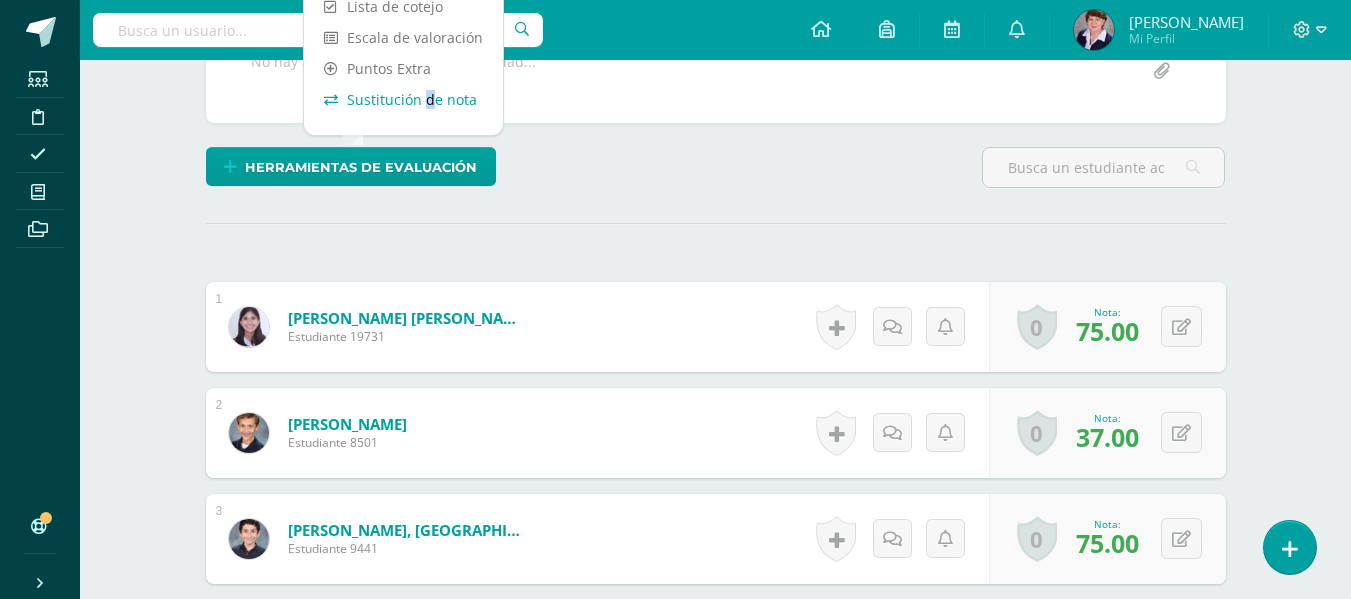 select on "maximum" 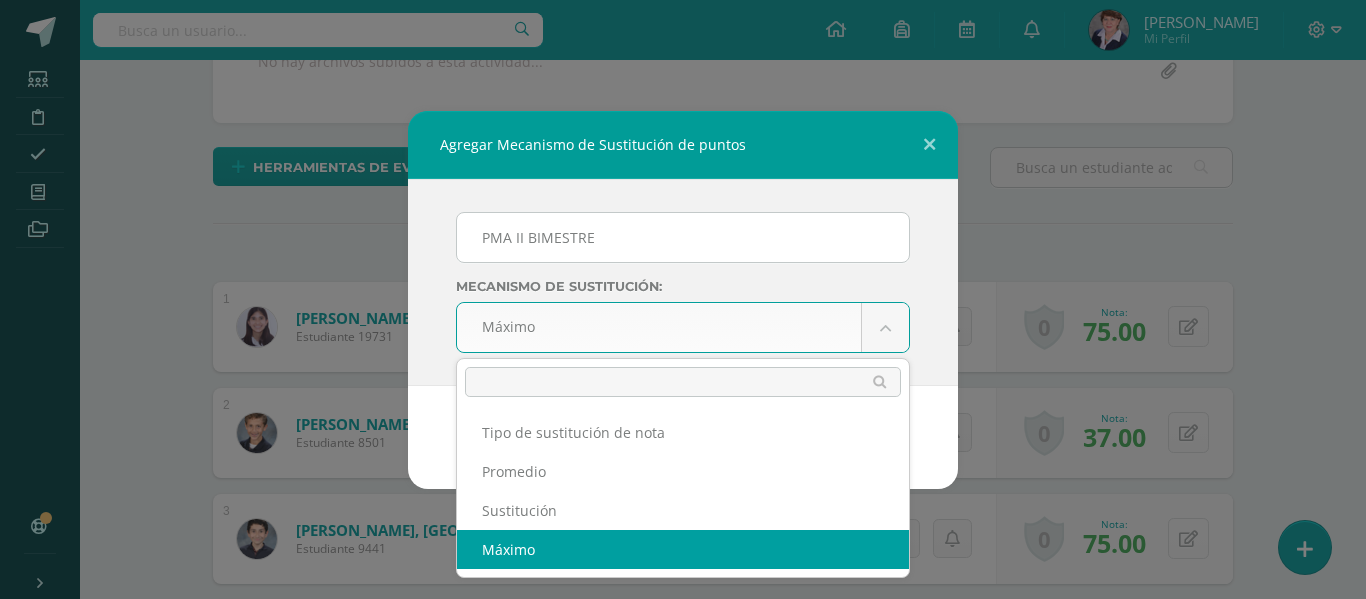 click on "Agregar Mecanismo de Sustitución de puntos
PMA II BIMESTRE Mecanismo de sustitución:     Máximo     Tipo de sustitución de nota Promedio Sustitución Máximo Cancelar Agregar Loading... Estudiantes Disciplina Asistencia Mis cursos Archivos Soporte
Centro de ayuda
Últimas actualizaciones
10+ Cerrar panel
Ciencias Sociales y Ciudadanía
I Curso
Secundaria
"A"
Actividades Estudiantes Planificación Dosificación
Cultura e Idioma Maya Garífuna o Xinca
I Curso
Secundaria
"A"
Actividades Estudiantes Planificación Dosificación
Ciencias Sociales y Ciudadanía
Avisos 1" at bounding box center (683, 1207) 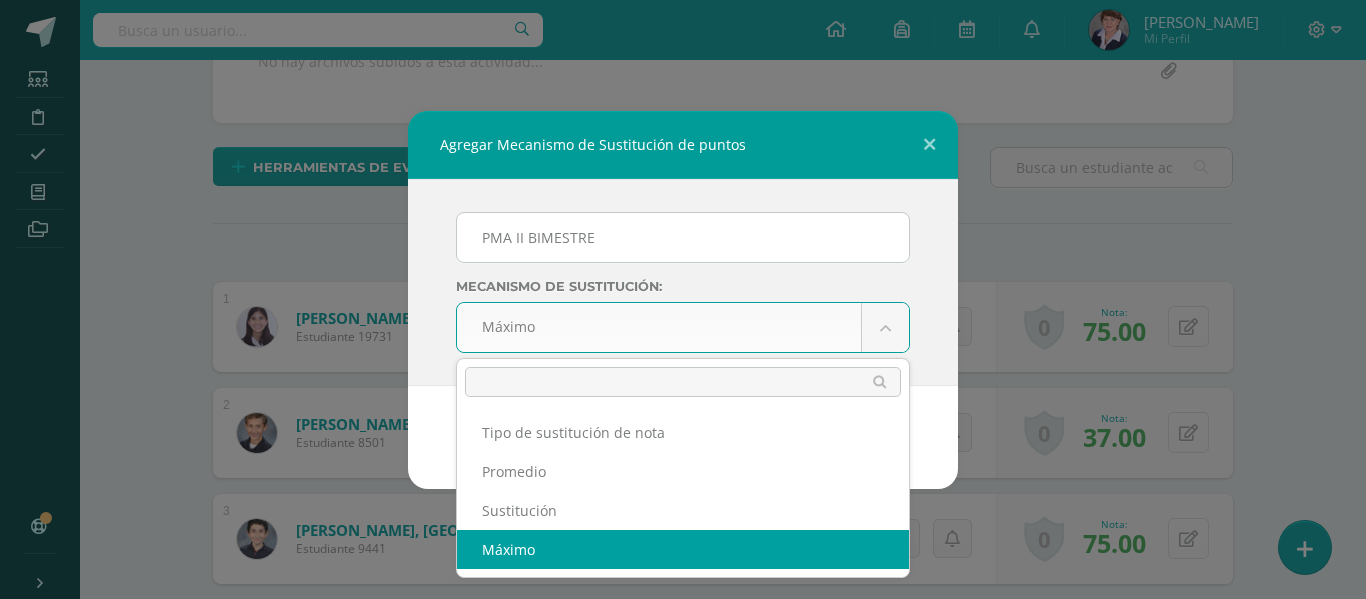 click on "Agregar Mecanismo de Sustitución de puntos
PMA II BIMESTRE Mecanismo de sustitución:     Máximo     Tipo de sustitución de nota Promedio Sustitución Máximo Cancelar Agregar Loading..." at bounding box center (683, 299) 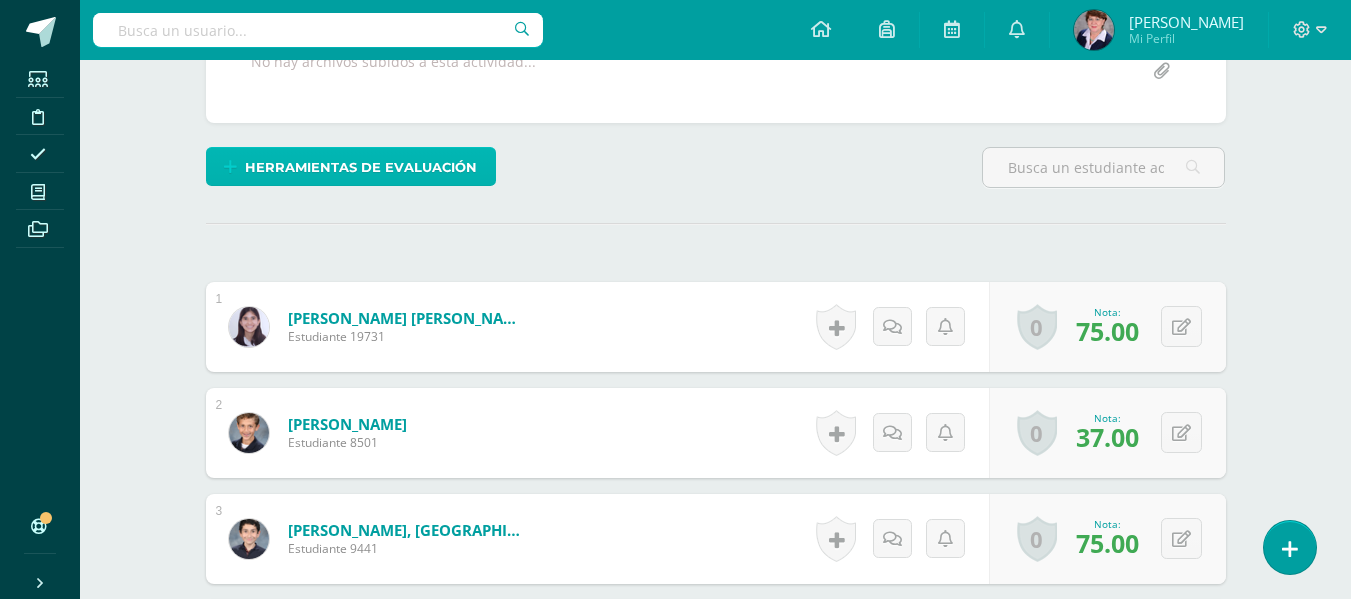 click on "Herramientas de evaluación" at bounding box center (361, 167) 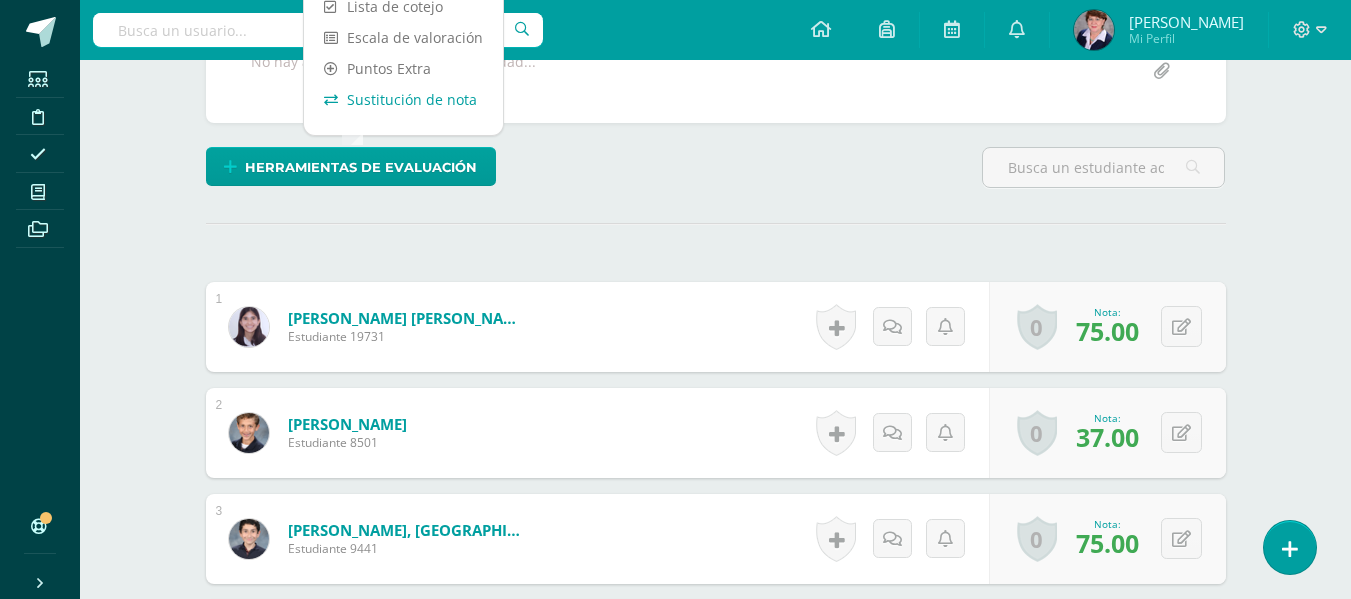 click on "Sustitución de nota" at bounding box center (403, 99) 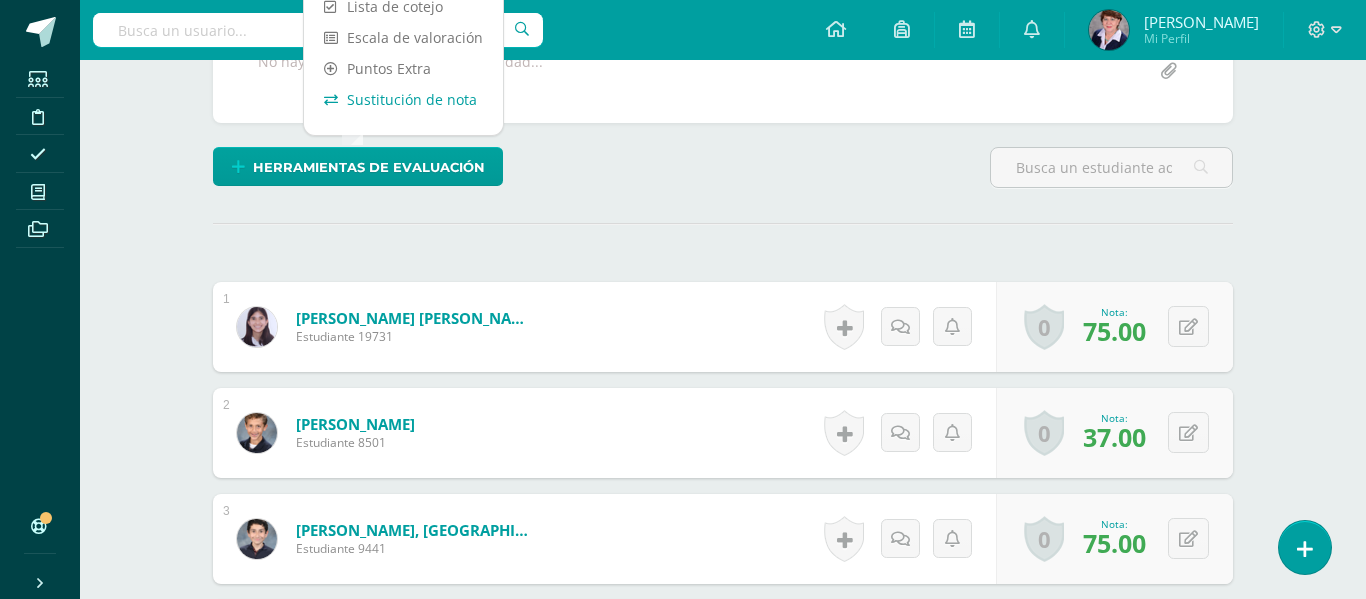 select on "maximum" 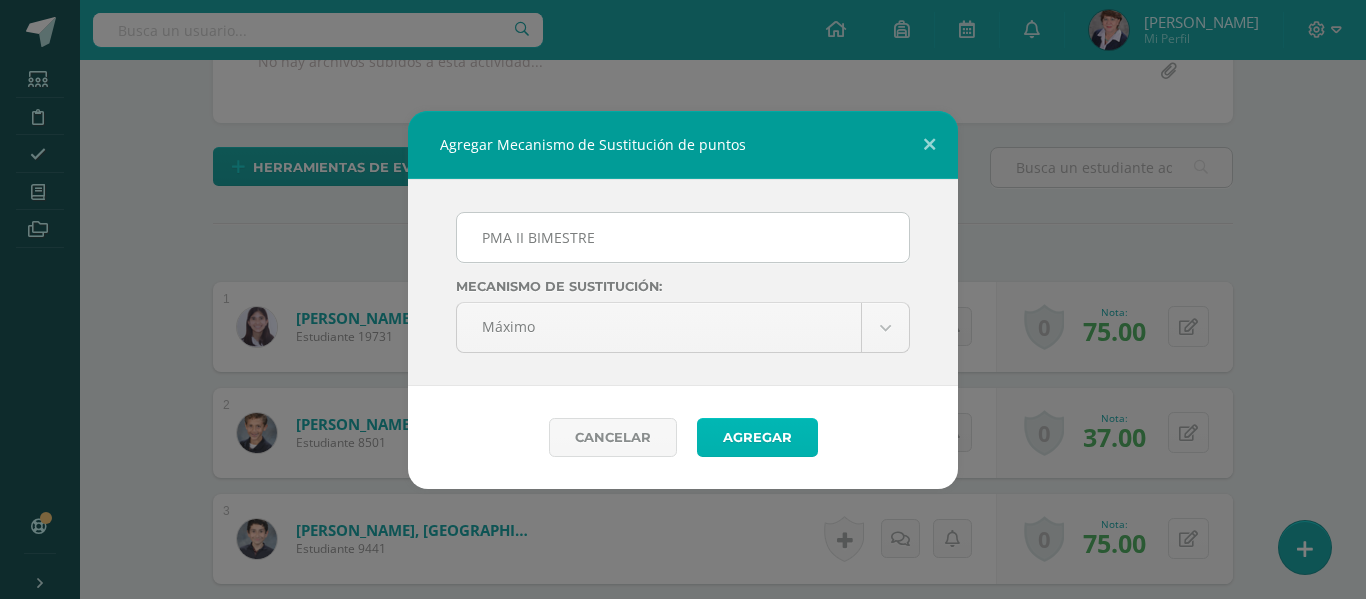 click on "Agregar" at bounding box center [757, 437] 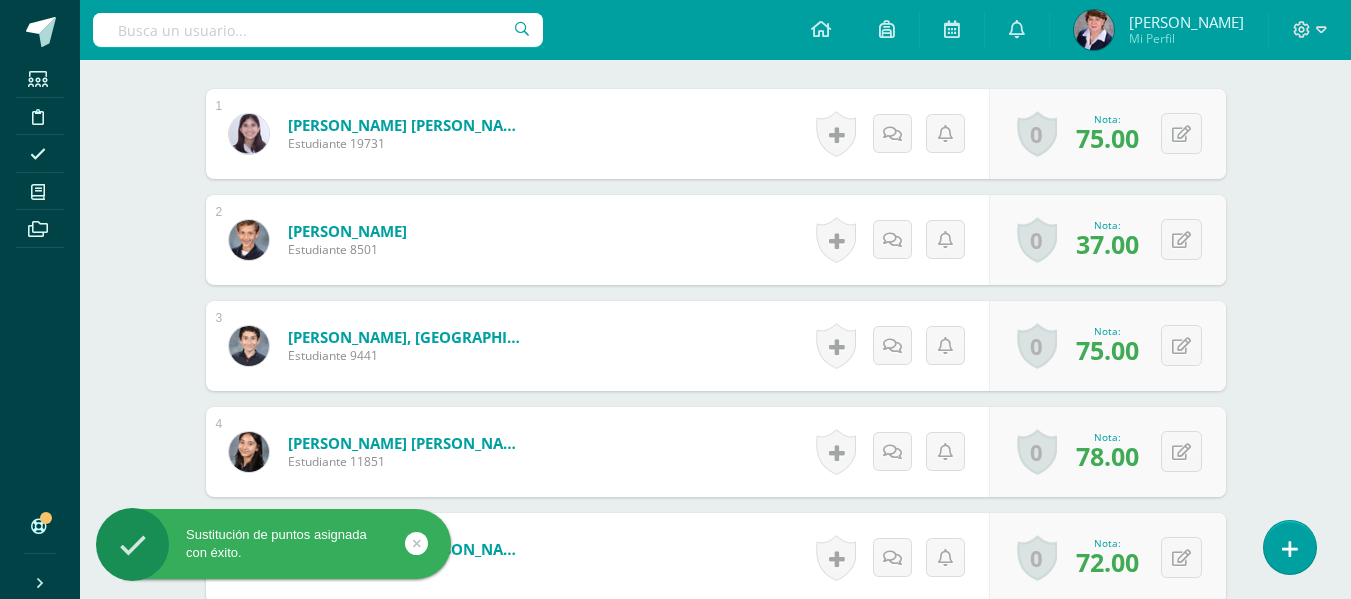scroll, scrollTop: 687, scrollLeft: 0, axis: vertical 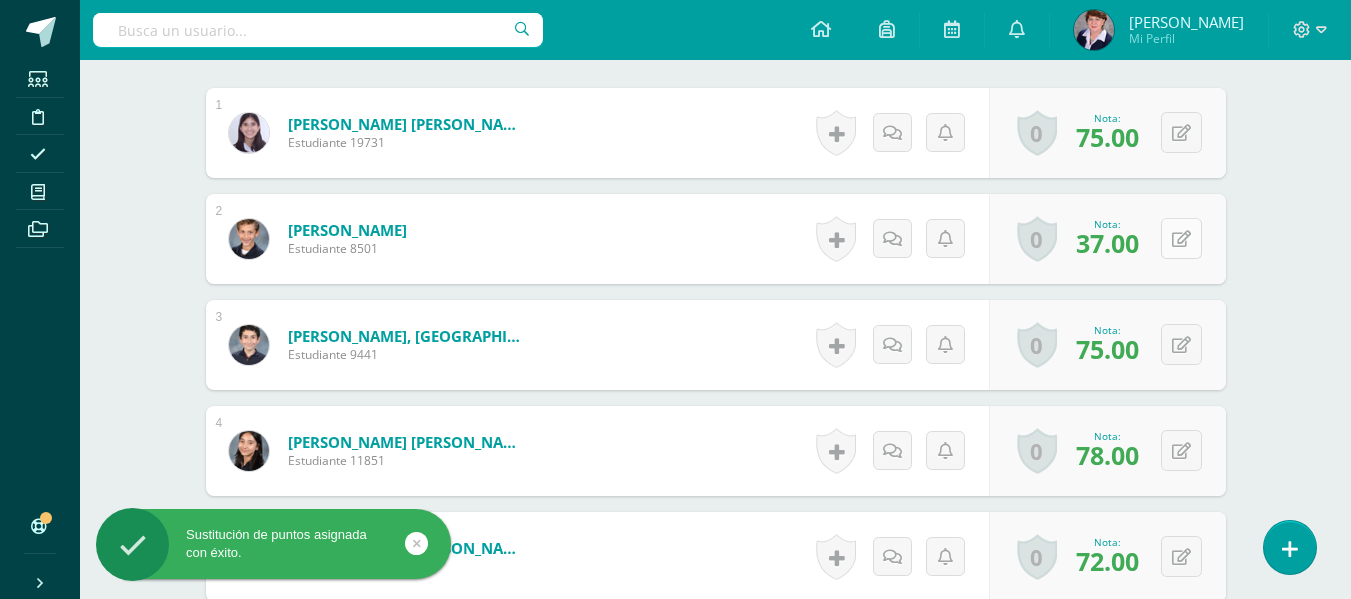 click at bounding box center (1181, 238) 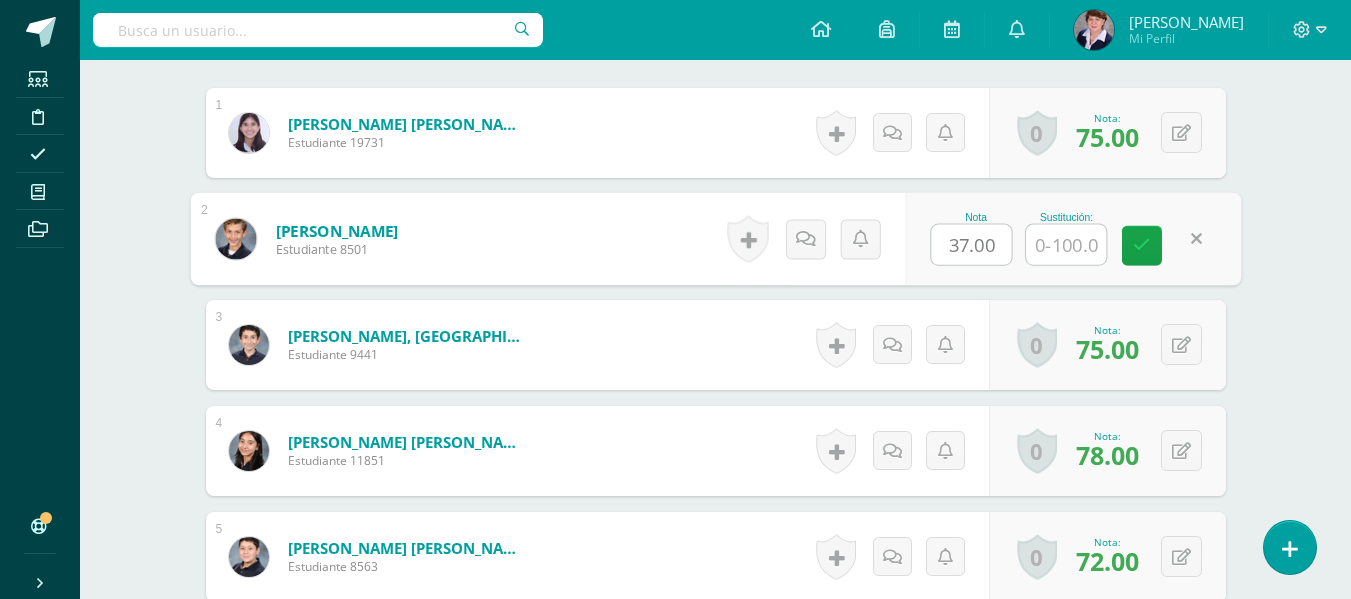 scroll, scrollTop: 688, scrollLeft: 0, axis: vertical 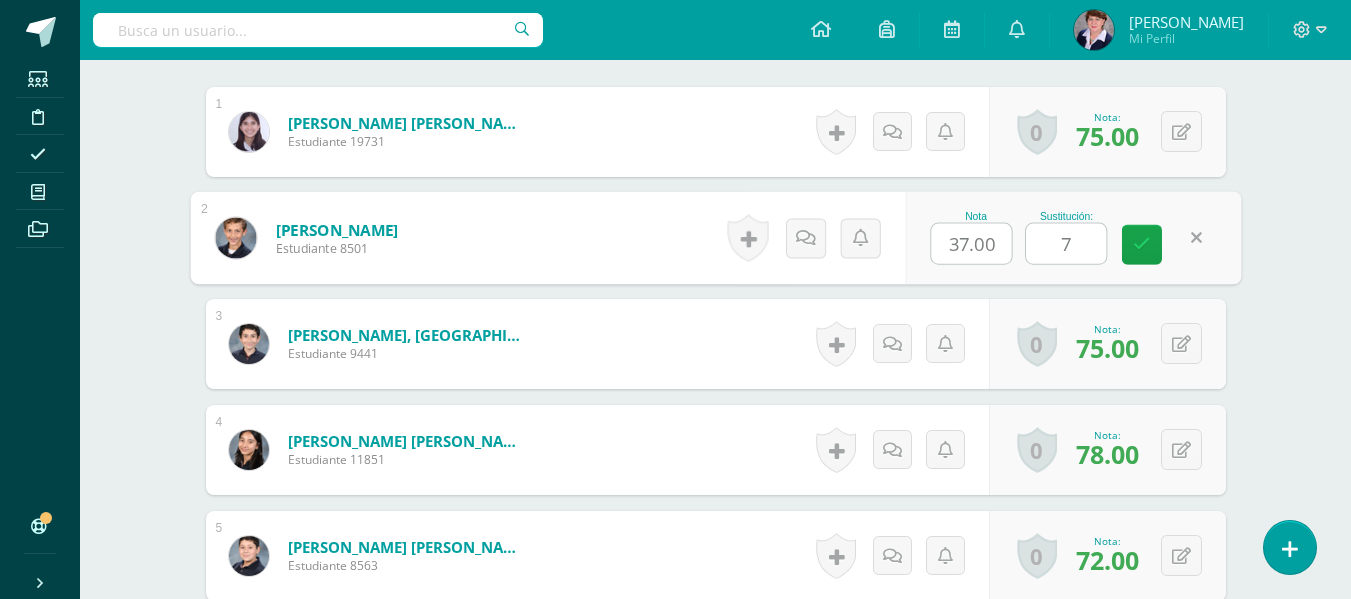 type on "75" 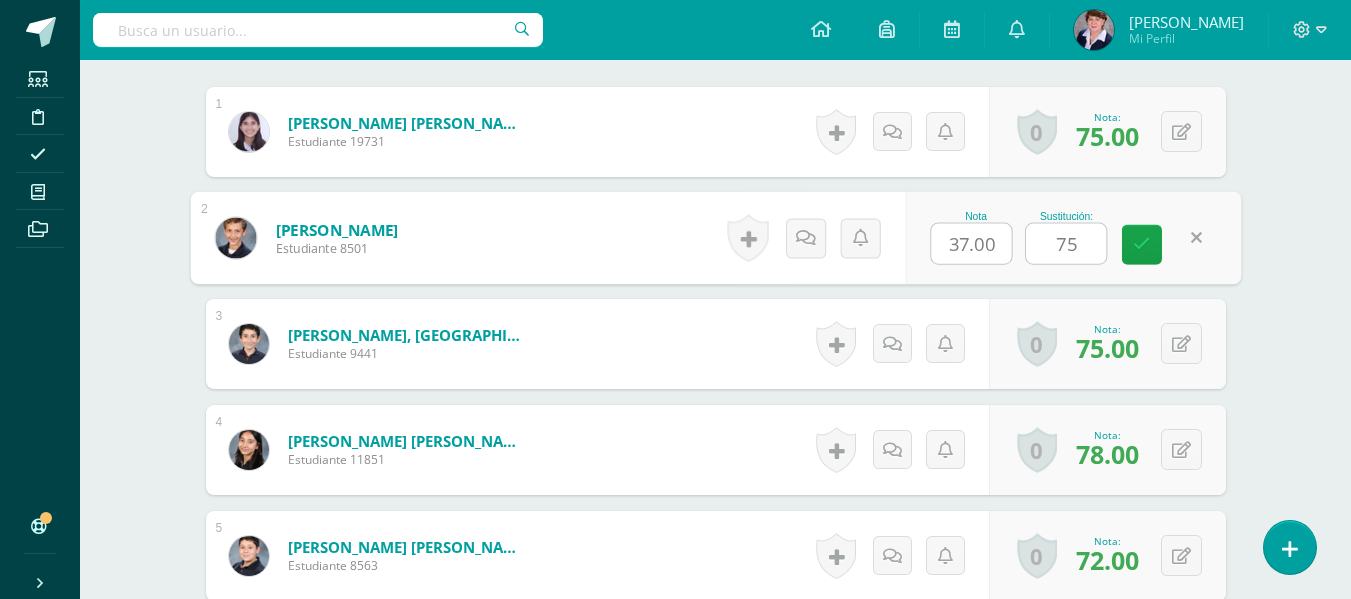 scroll, scrollTop: 689, scrollLeft: 0, axis: vertical 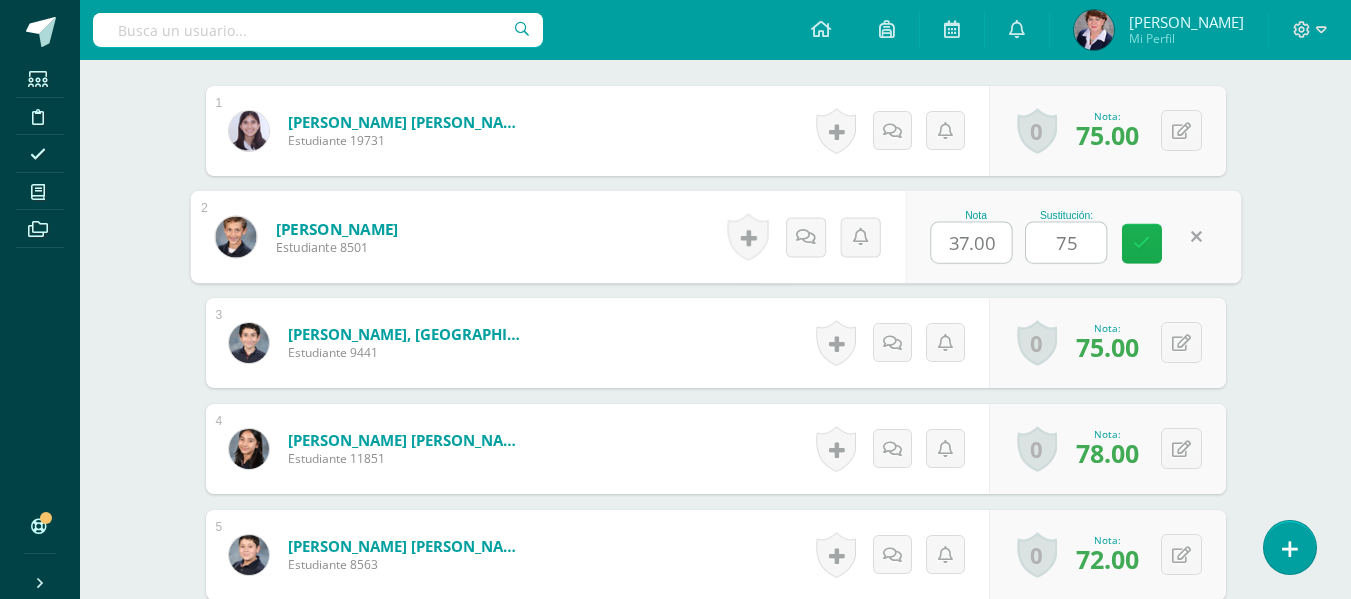click at bounding box center [1142, 243] 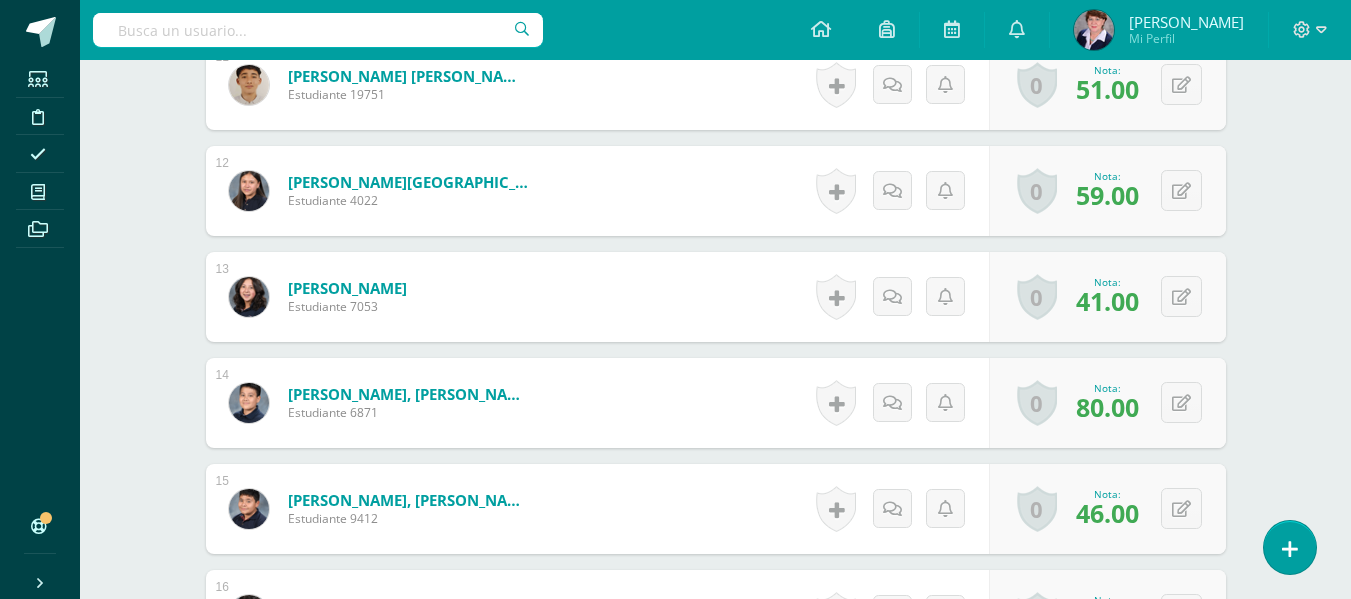 scroll, scrollTop: 2089, scrollLeft: 0, axis: vertical 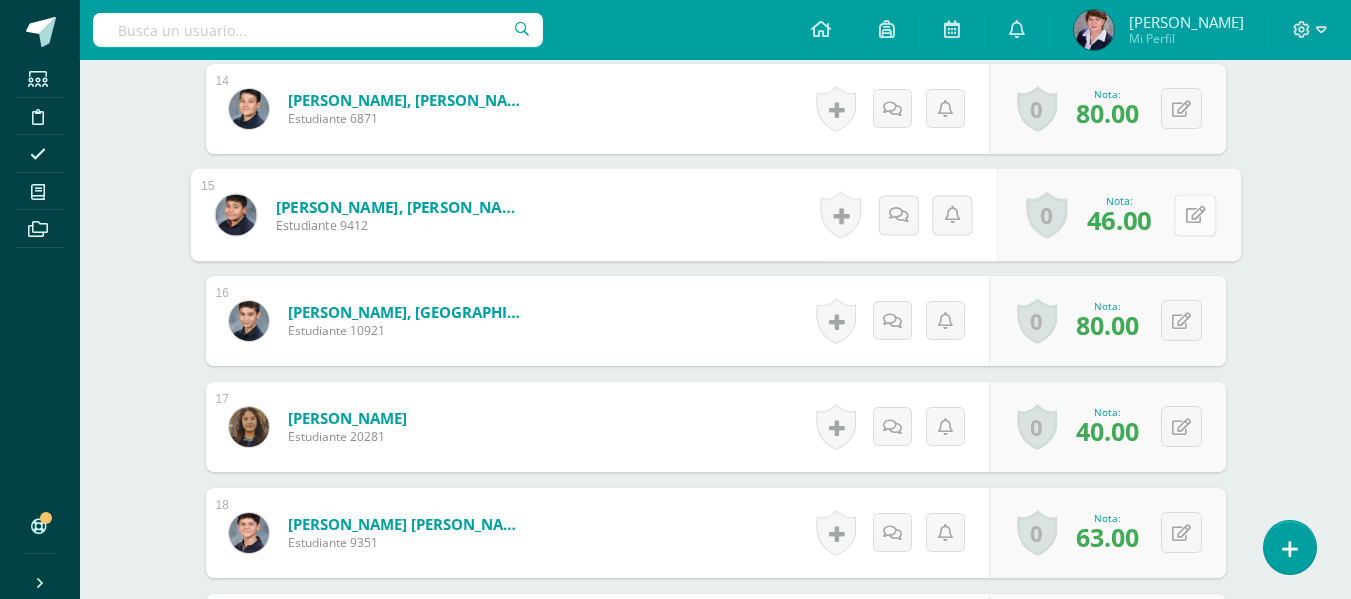 click at bounding box center [1195, 215] 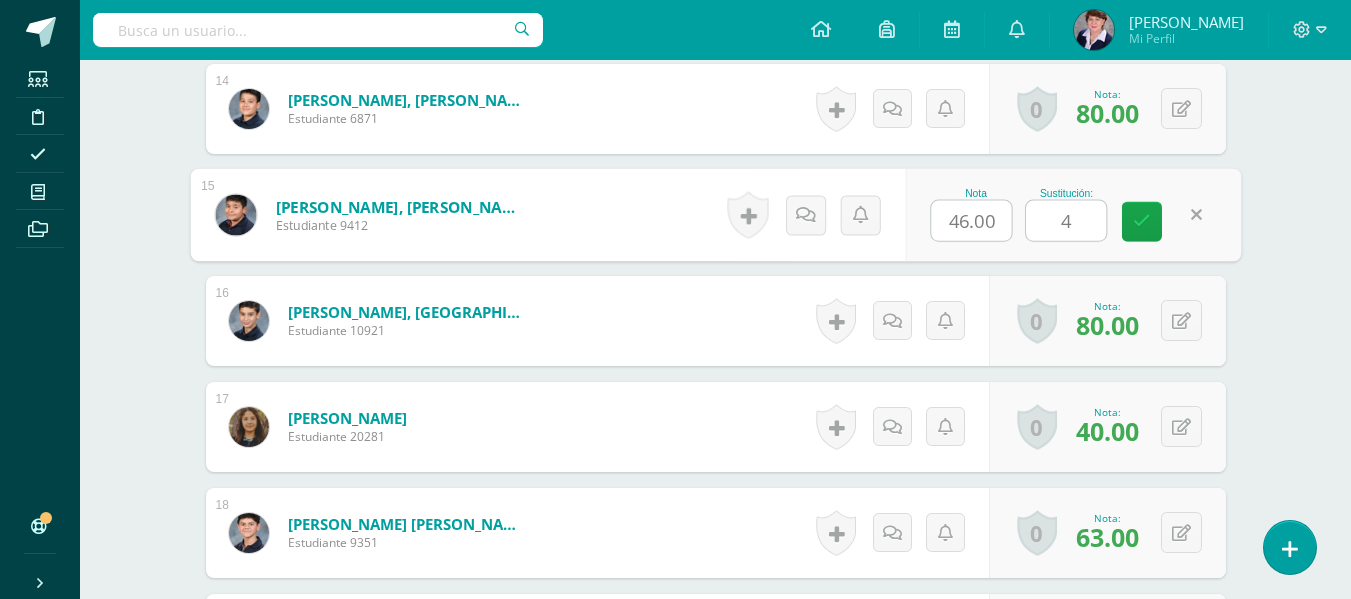 type on "46" 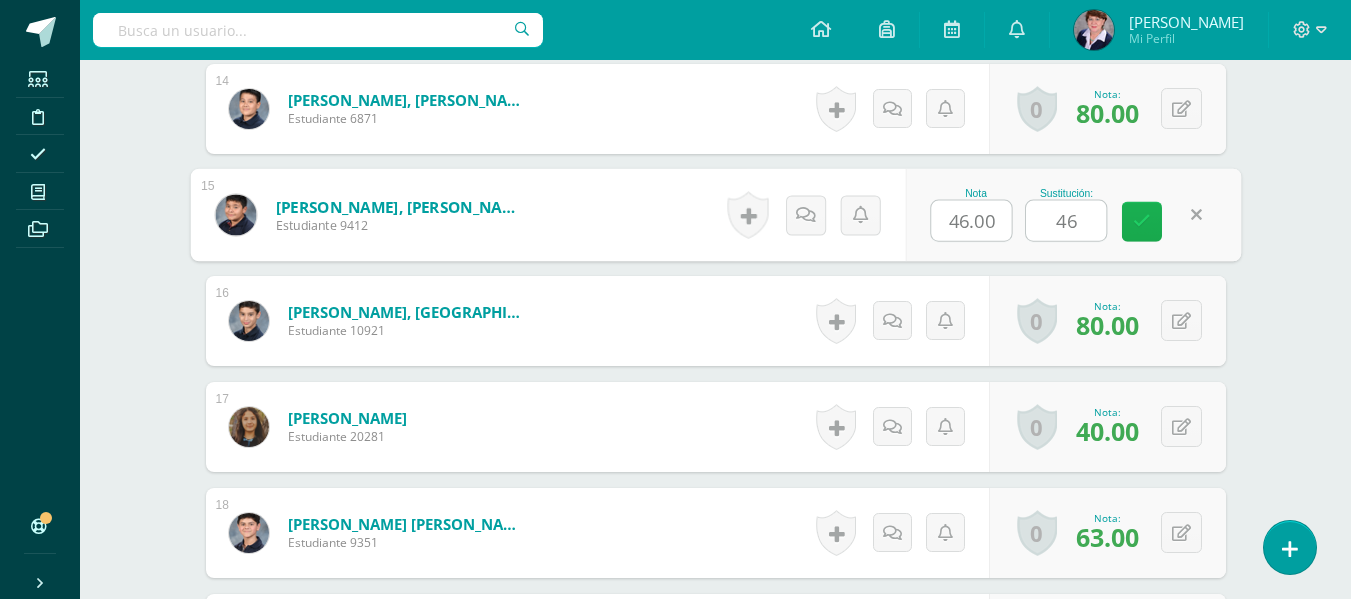 click at bounding box center [1142, 221] 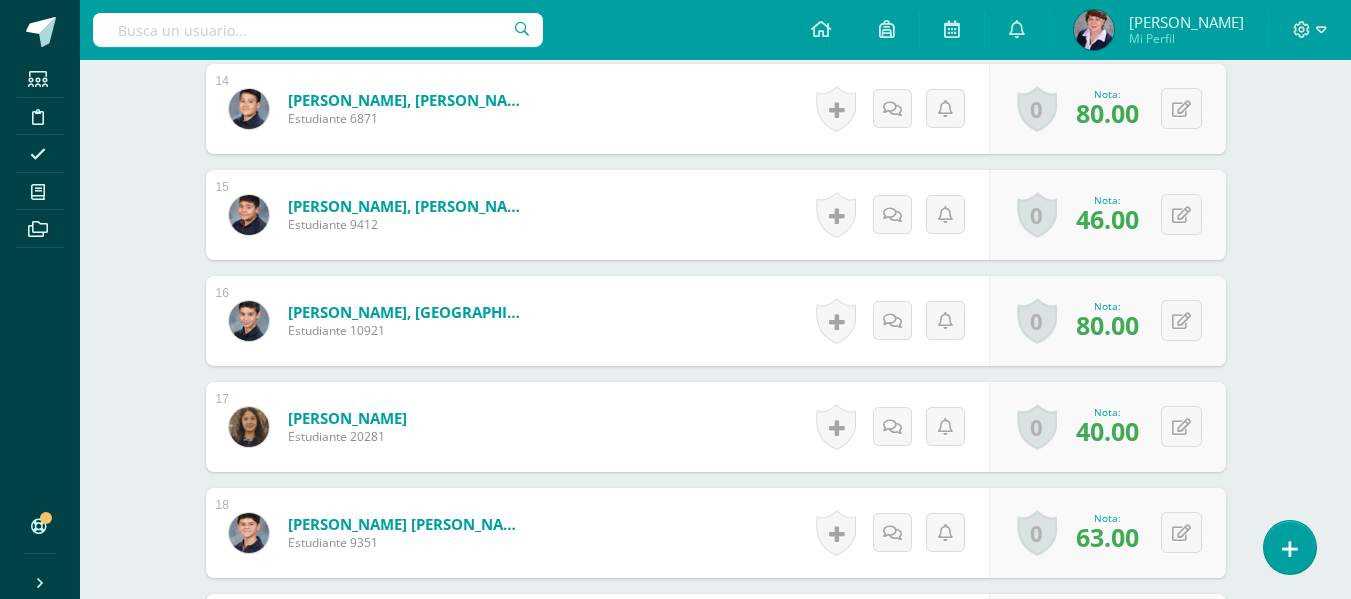 scroll, scrollTop: 2189, scrollLeft: 0, axis: vertical 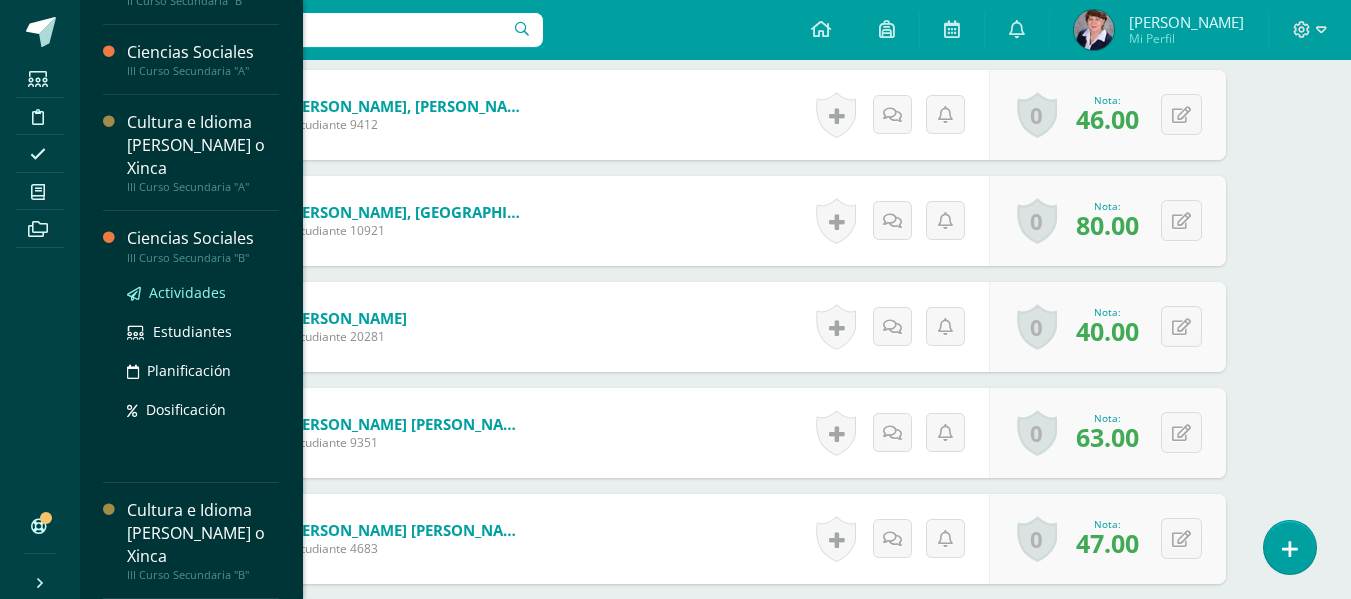 click on "Actividades" at bounding box center (187, 292) 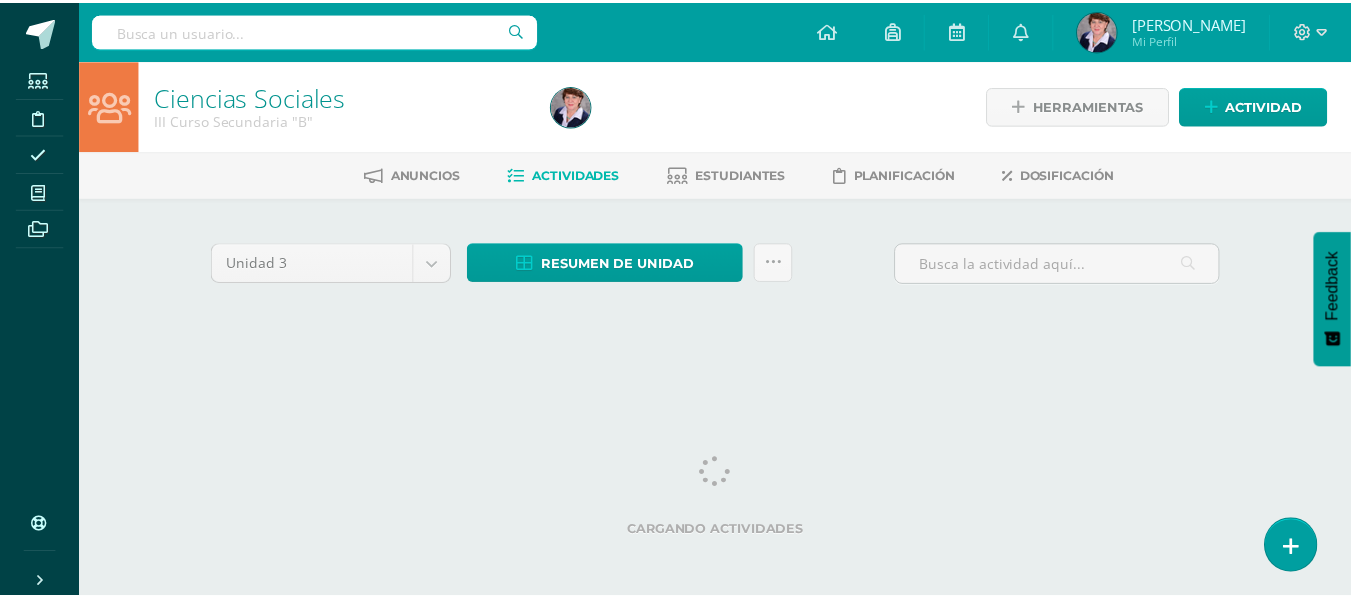 scroll, scrollTop: 0, scrollLeft: 0, axis: both 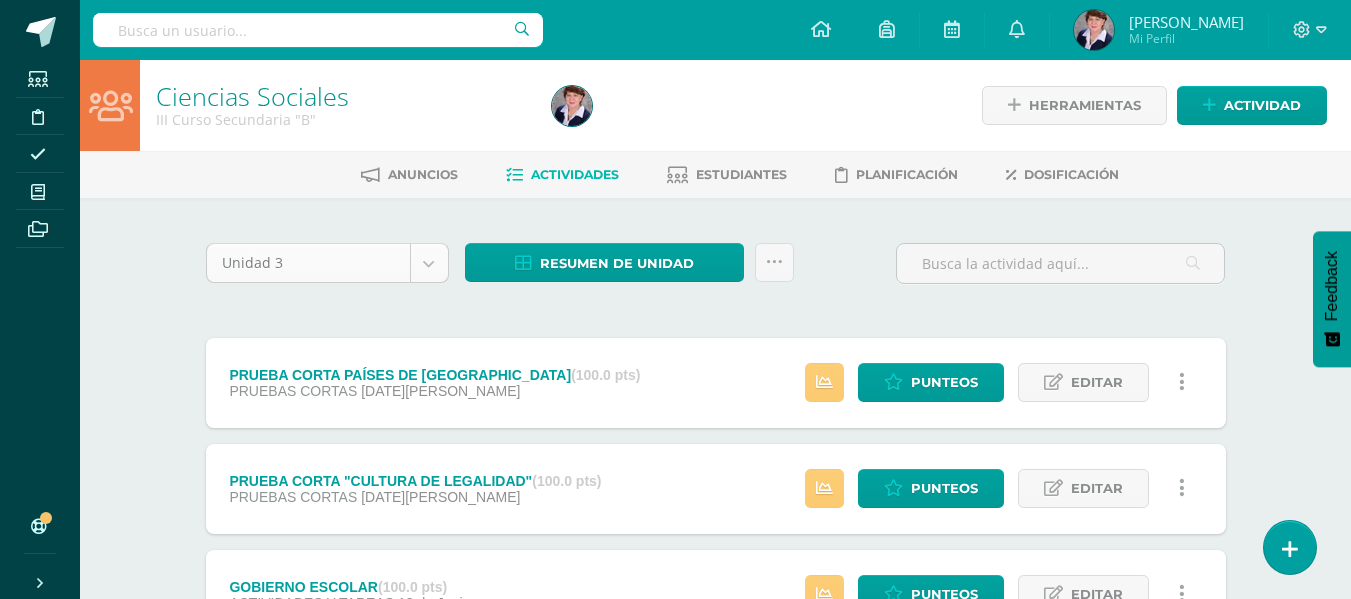 click on "Estudiantes Disciplina Asistencia Mis cursos Archivos Soporte
Centro de ayuda
Últimas actualizaciones
10+ Cerrar panel
Ciencias Sociales y Ciudadanía
I Curso
Secundaria
"A"
Actividades Estudiantes Planificación Dosificación
Cultura e Idioma [PERSON_NAME] o Xinca
I Curso
Secundaria
"A"
Actividades Estudiantes Planificación Dosificación
Ciencias Sociales y Ciudadanía
I Curso
Secundaria
"B"
Actividades Estudiantes Planificación Dosificación Actividades Estudiantes Planificación Dosificación Avisos" at bounding box center [675, 598] 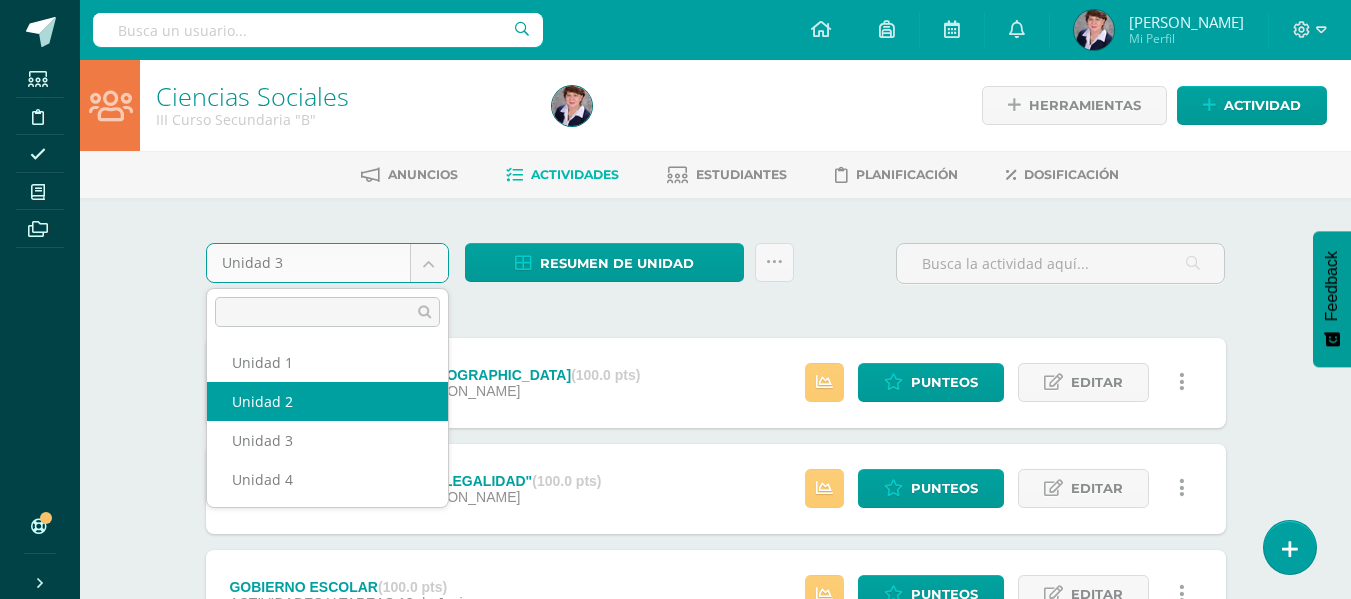 select on "Unidad 2" 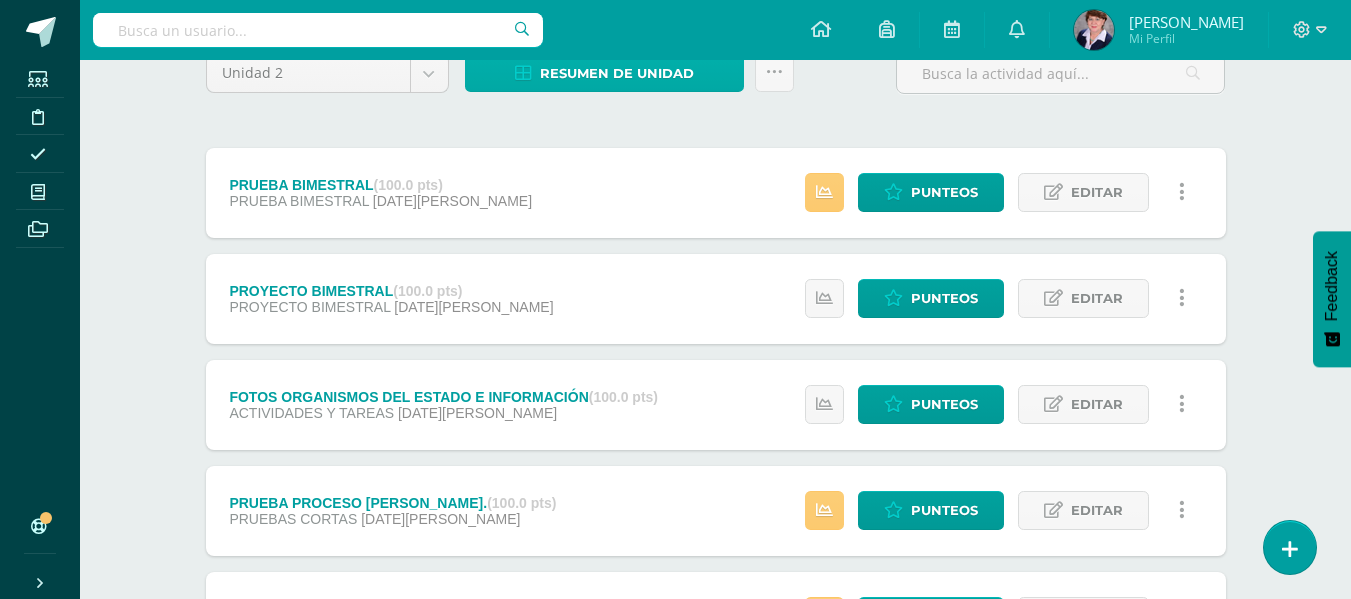 scroll, scrollTop: 200, scrollLeft: 0, axis: vertical 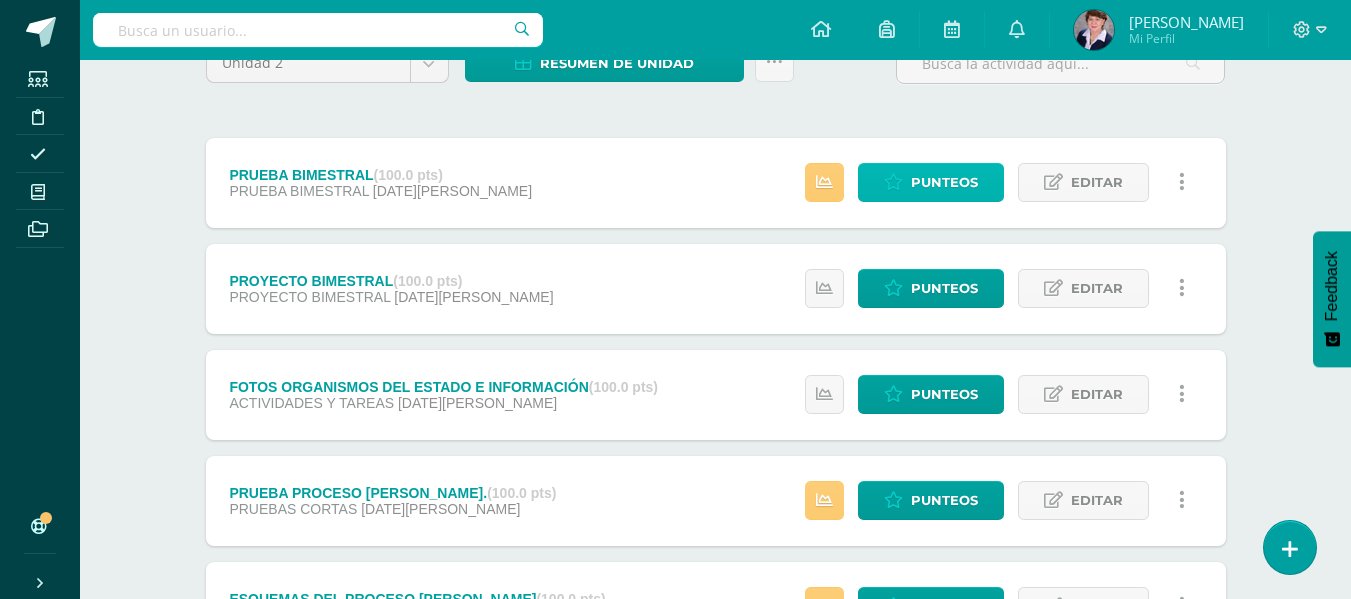 click on "Punteos" at bounding box center (944, 182) 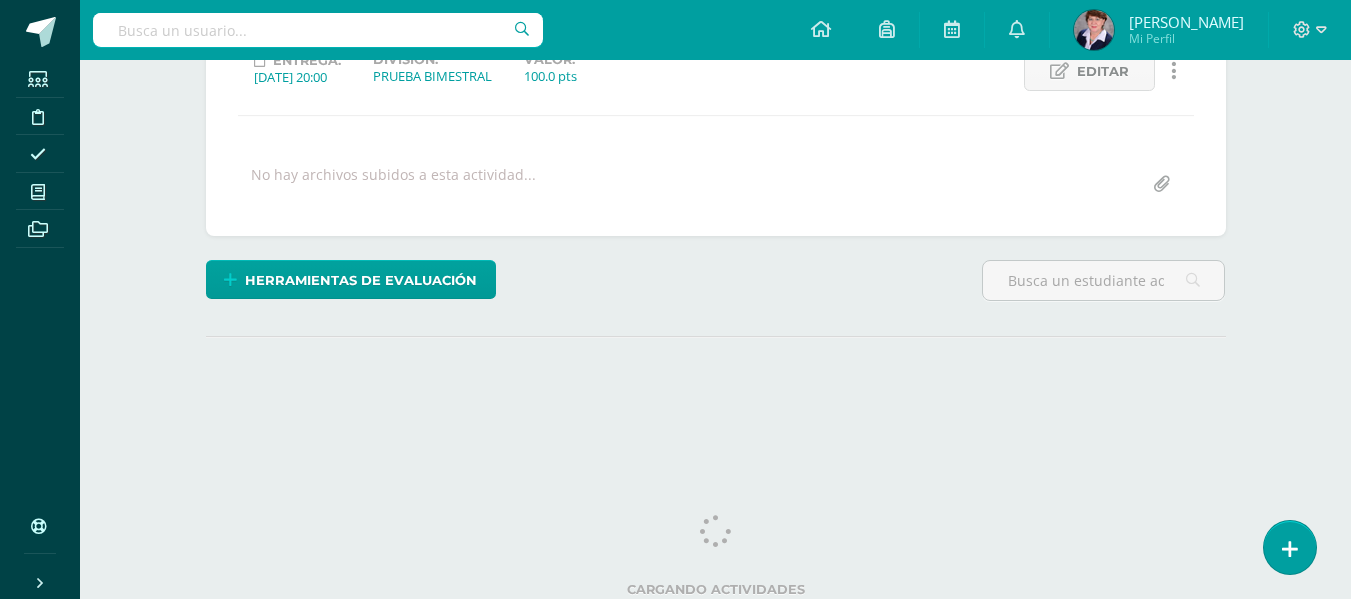 scroll, scrollTop: 306, scrollLeft: 0, axis: vertical 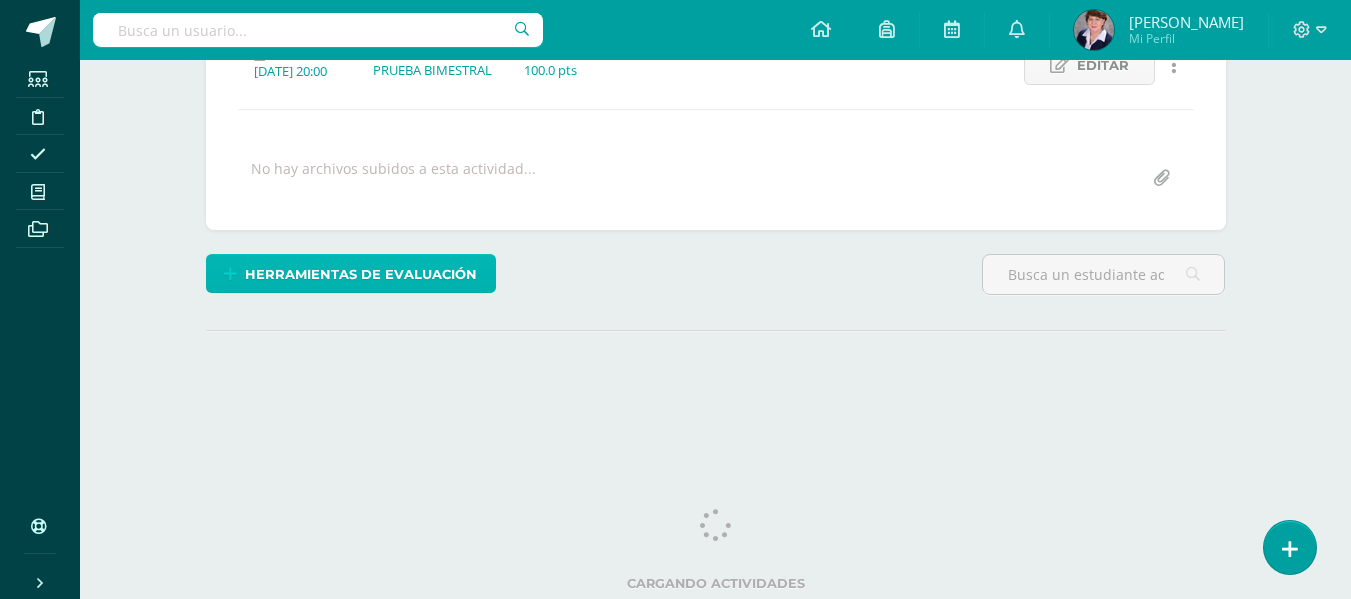 click on "Herramientas de evaluación" at bounding box center [361, 274] 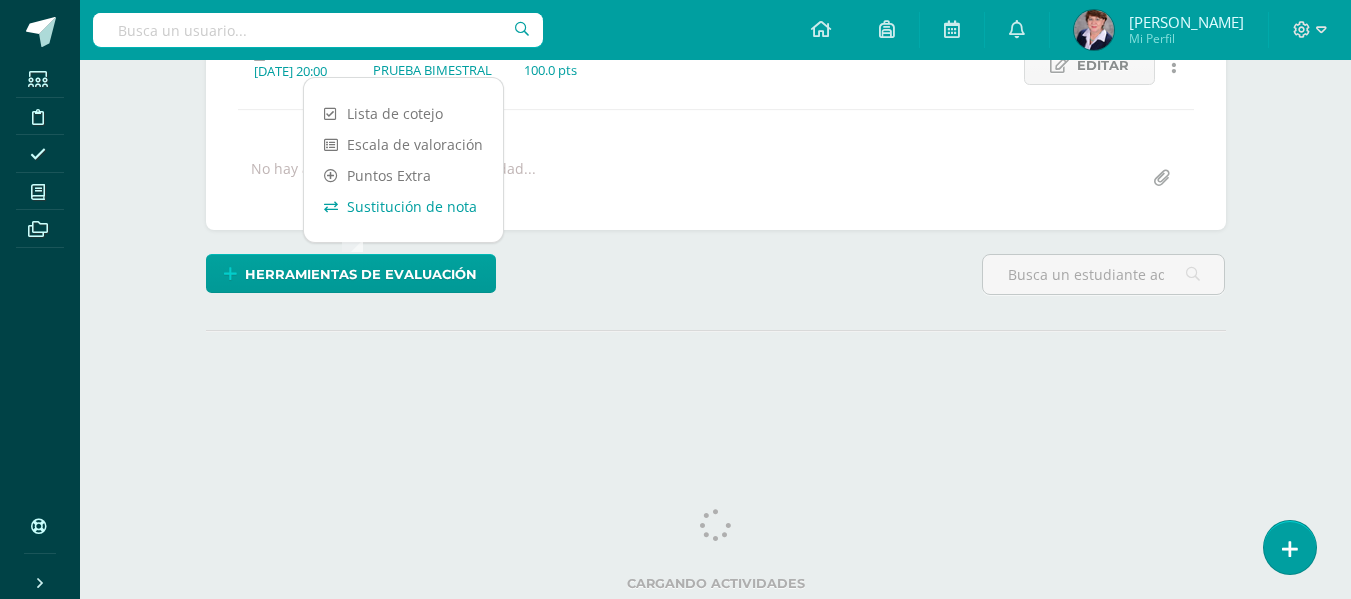 click on "Sustitución de nota" at bounding box center (403, 206) 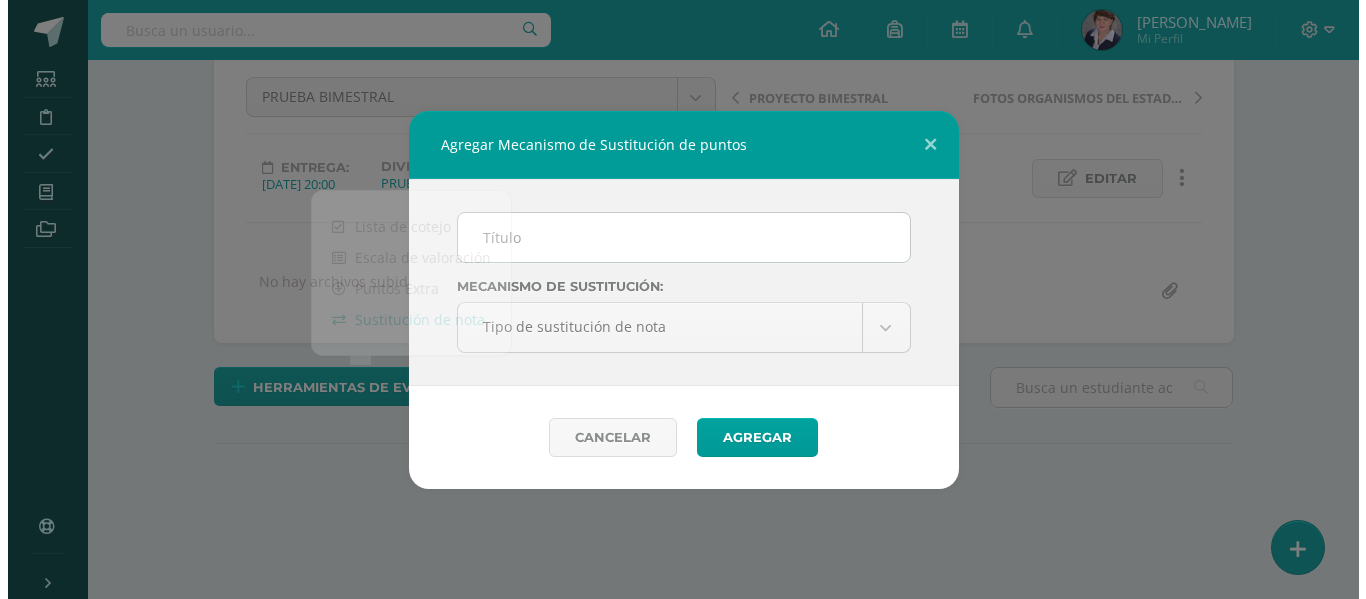 scroll, scrollTop: 193, scrollLeft: 0, axis: vertical 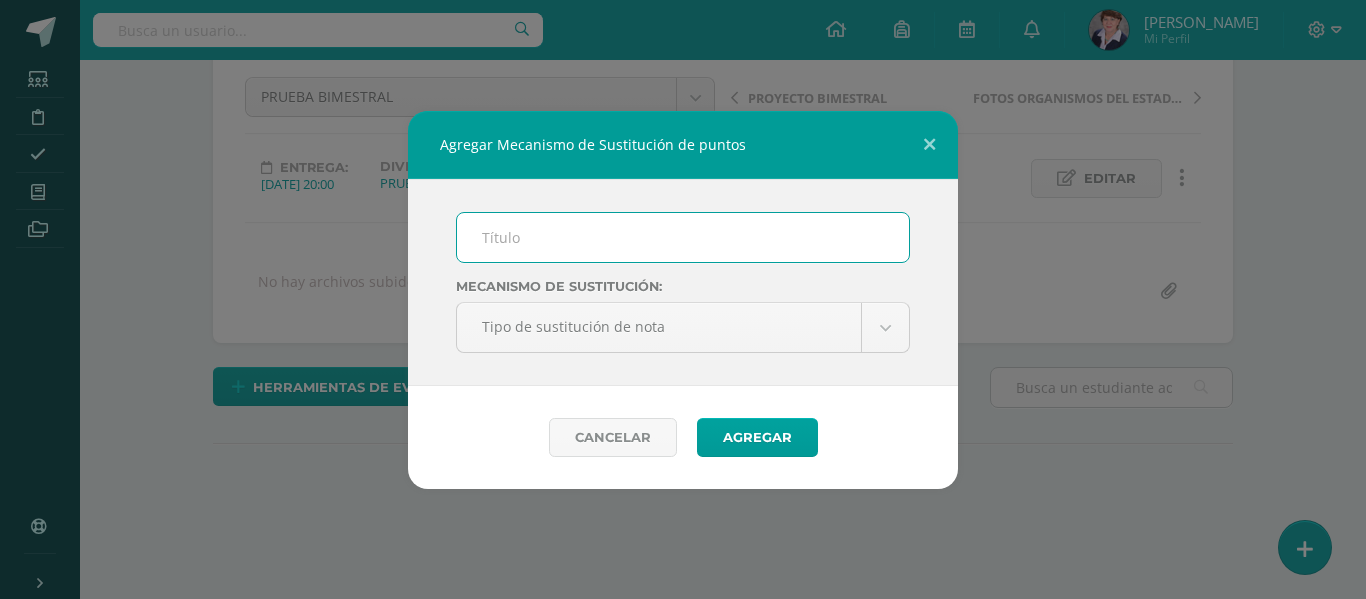 click at bounding box center (683, 237) 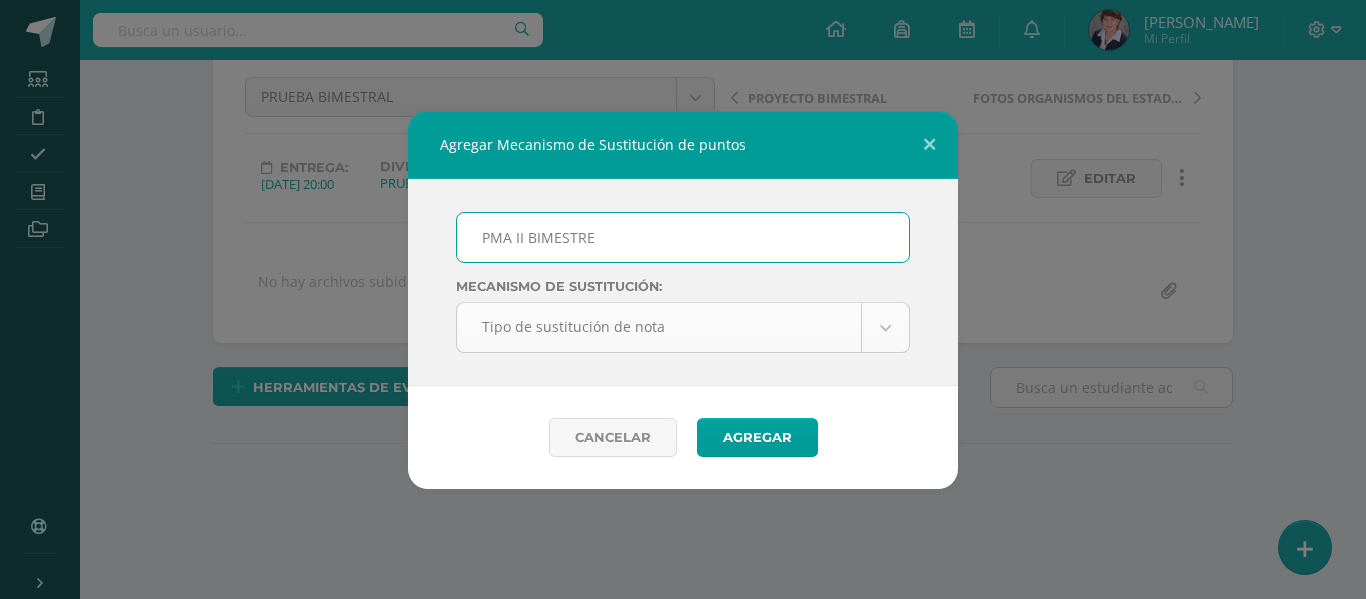 type on "PMA II BIMESTRE" 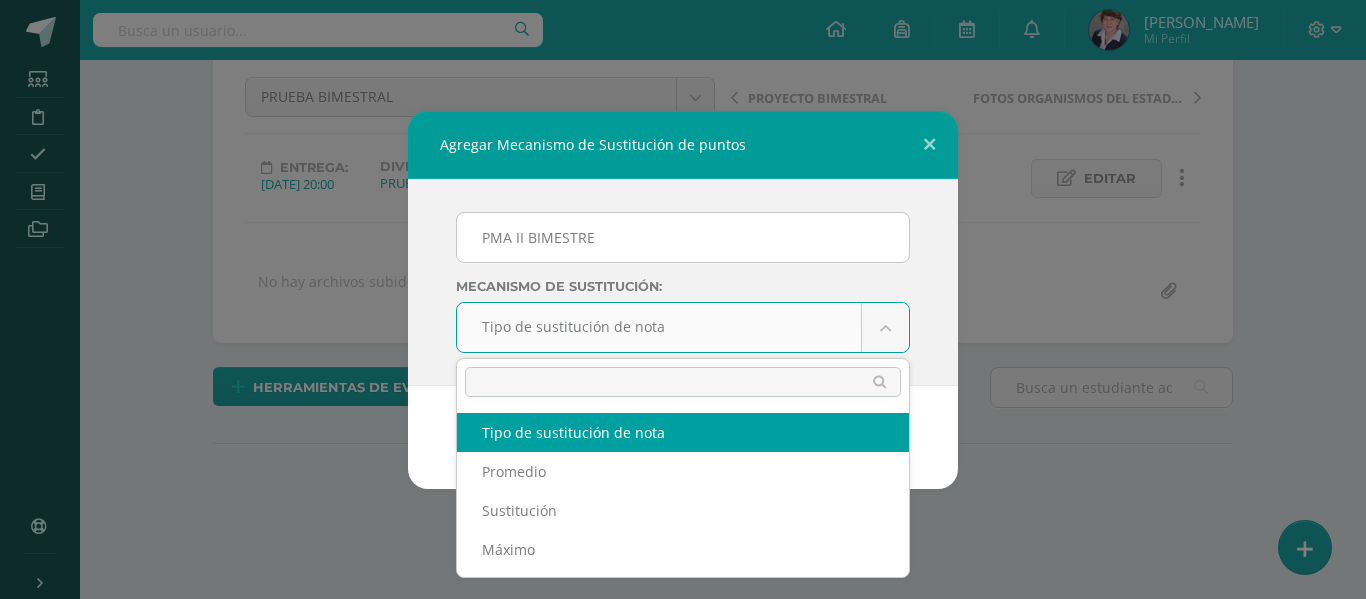 click on "Agregar Mecanismo de Sustitución de puntos
PMA II BIMESTRE Mecanismo de sustitución:     Tipo de sustitución de nota     Tipo de sustitución de nota Promedio Sustitución Máximo Cancelar Agregar Loading... Estudiantes Disciplina Asistencia Mis cursos Archivos Soporte
Centro de ayuda
Últimas actualizaciones
10+ Cerrar panel
Ciencias Sociales y Ciudadanía
I Curso
Secundaria
"A"
Actividades Estudiantes Planificación Dosificación
Cultura e Idioma Maya Garífuna o Xinca
I Curso
Secundaria
"A"
Actividades Estudiantes Planificación Dosificación Actividades Estudiantes Planificación Dosificación Actividades" at bounding box center [683, 203] 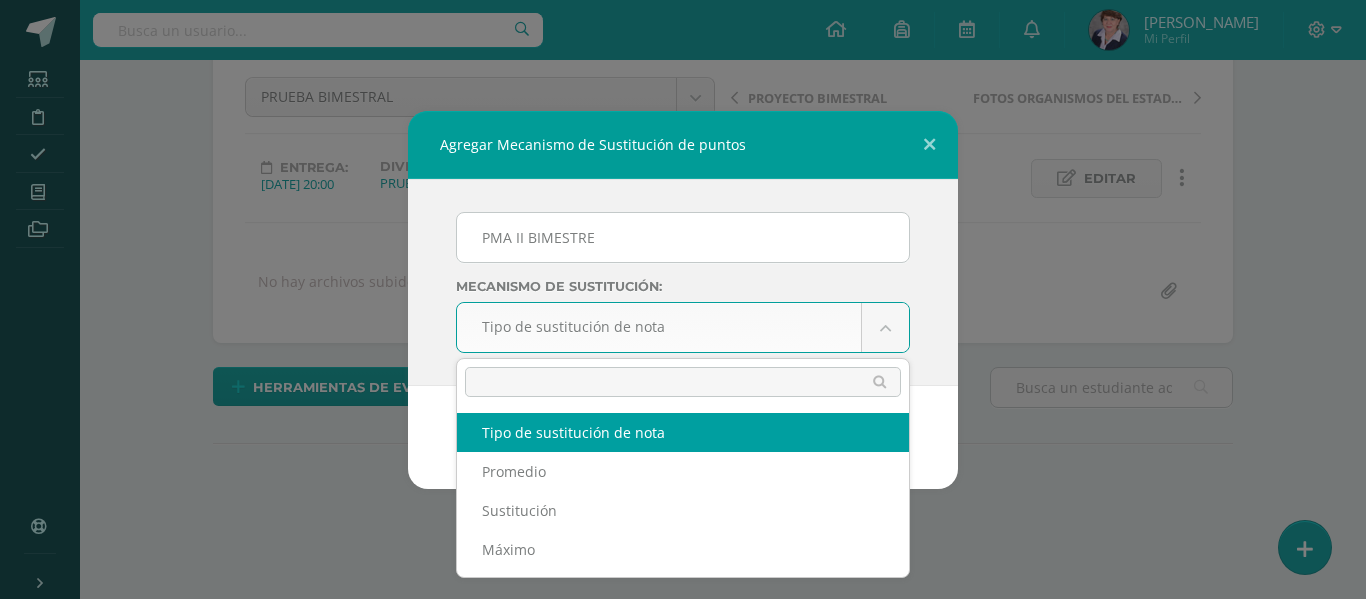 click on "Agregar Mecanismo de Sustitución de puntos
PMA II BIMESTRE Mecanismo de sustitución:     Tipo de sustitución de nota     Tipo de sustitución de nota Promedio Sustitución Máximo Cancelar Agregar Loading... Estudiantes Disciplina Asistencia Mis cursos Archivos Soporte
Centro de ayuda
Últimas actualizaciones
10+ Cerrar panel
Ciencias Sociales y Ciudadanía
I Curso
Secundaria
"A"
Actividades Estudiantes Planificación Dosificación
Cultura e Idioma Maya Garífuna o Xinca
I Curso
Secundaria
"A"
Actividades Estudiantes Planificación Dosificación Actividades Estudiantes Planificación Dosificación Actividades" at bounding box center (683, 203) 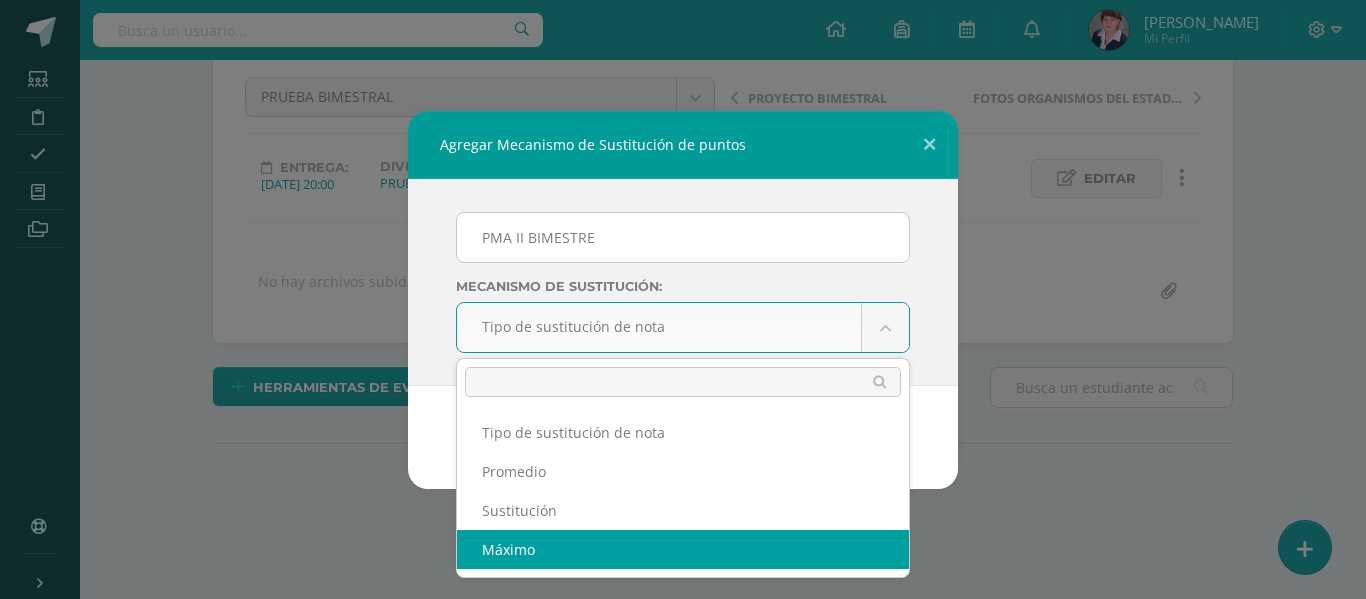 select on "maximum" 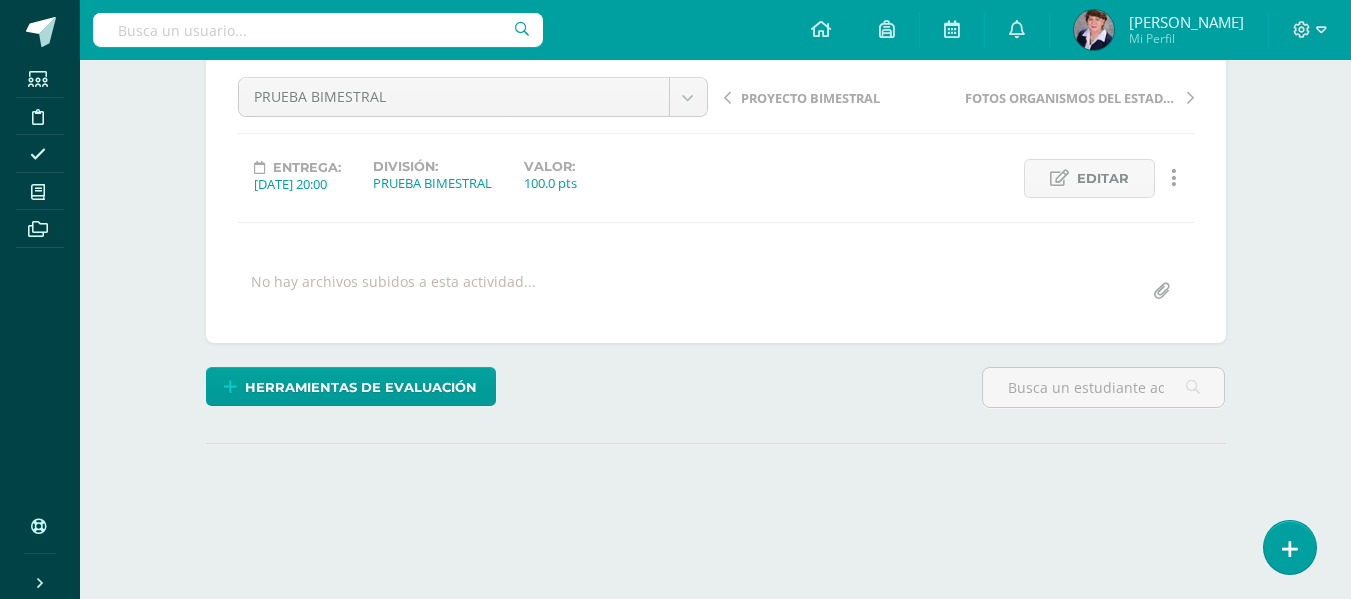 select on "maximum" 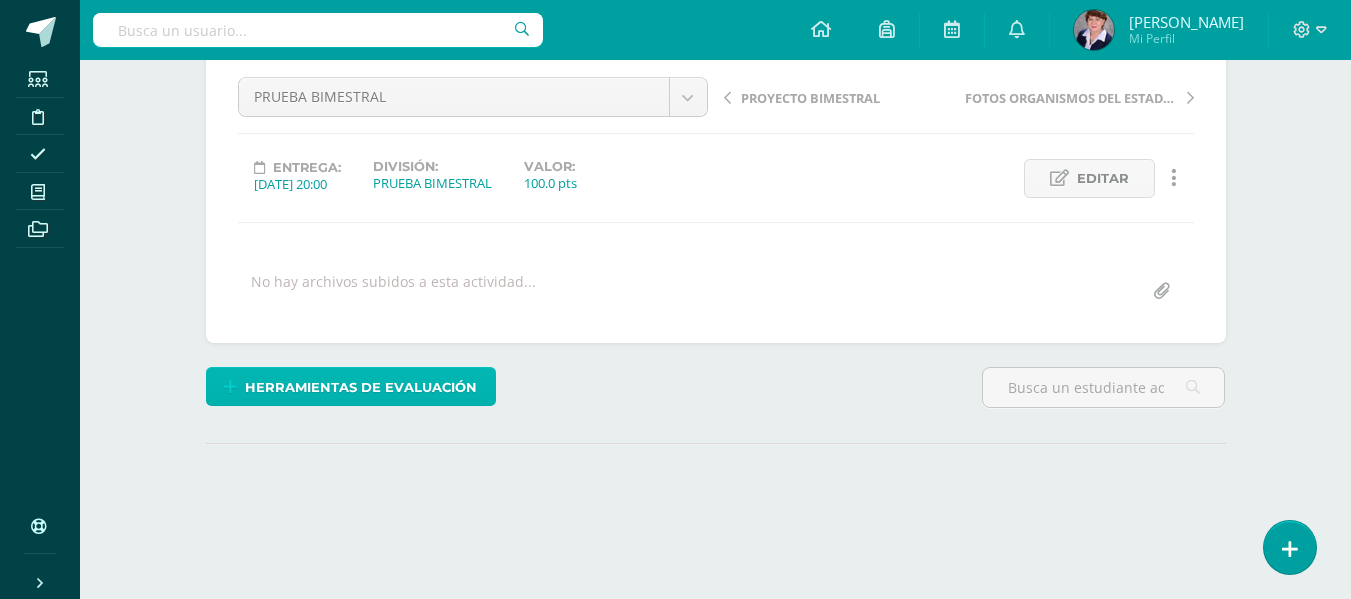 click on "Herramientas de evaluación" at bounding box center [361, 387] 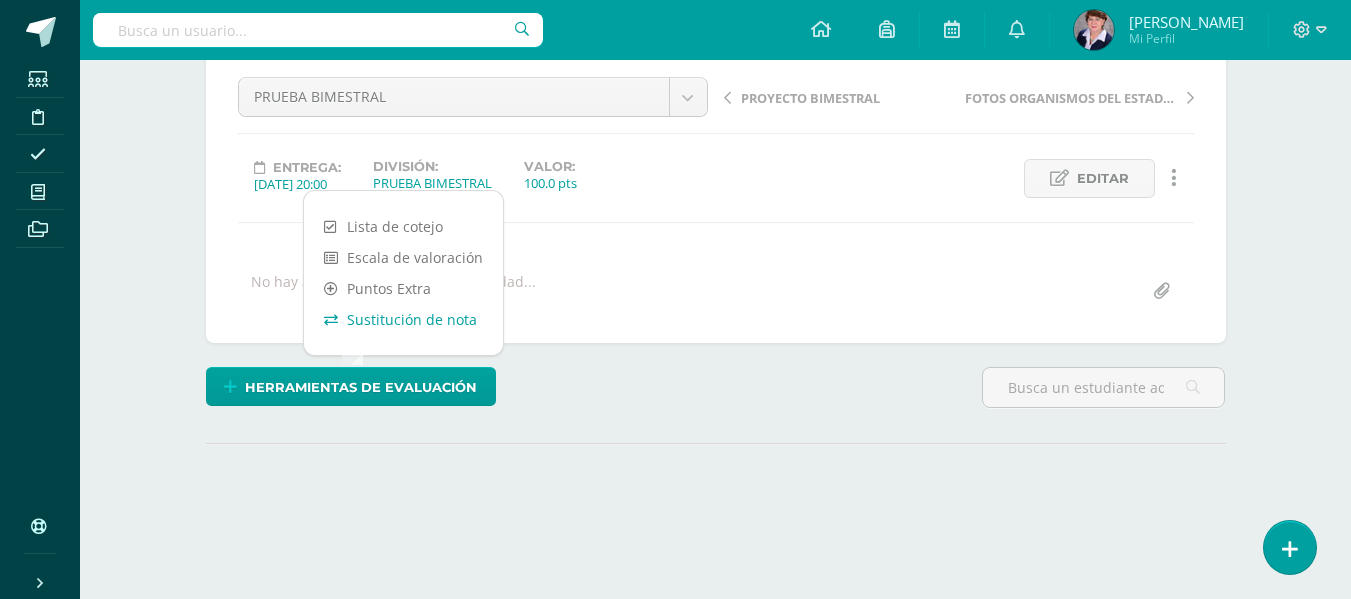 click on "Sustitución de nota" at bounding box center (403, 319) 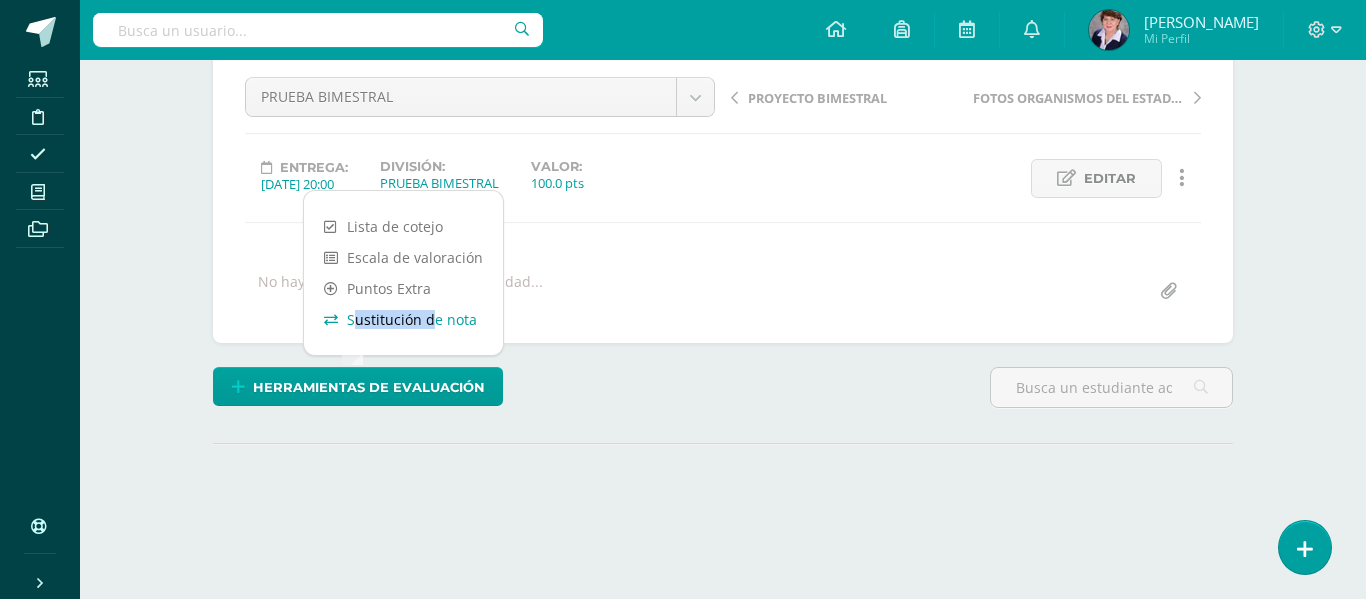 select on "maximum" 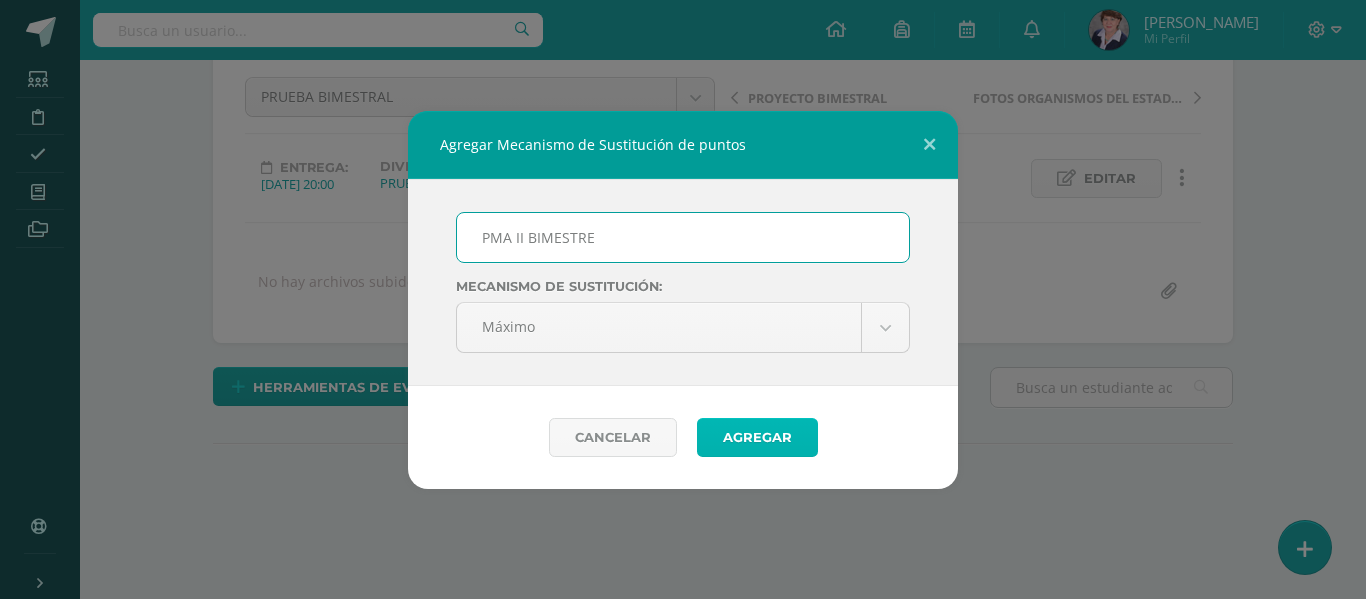 click on "Agregar" at bounding box center (757, 437) 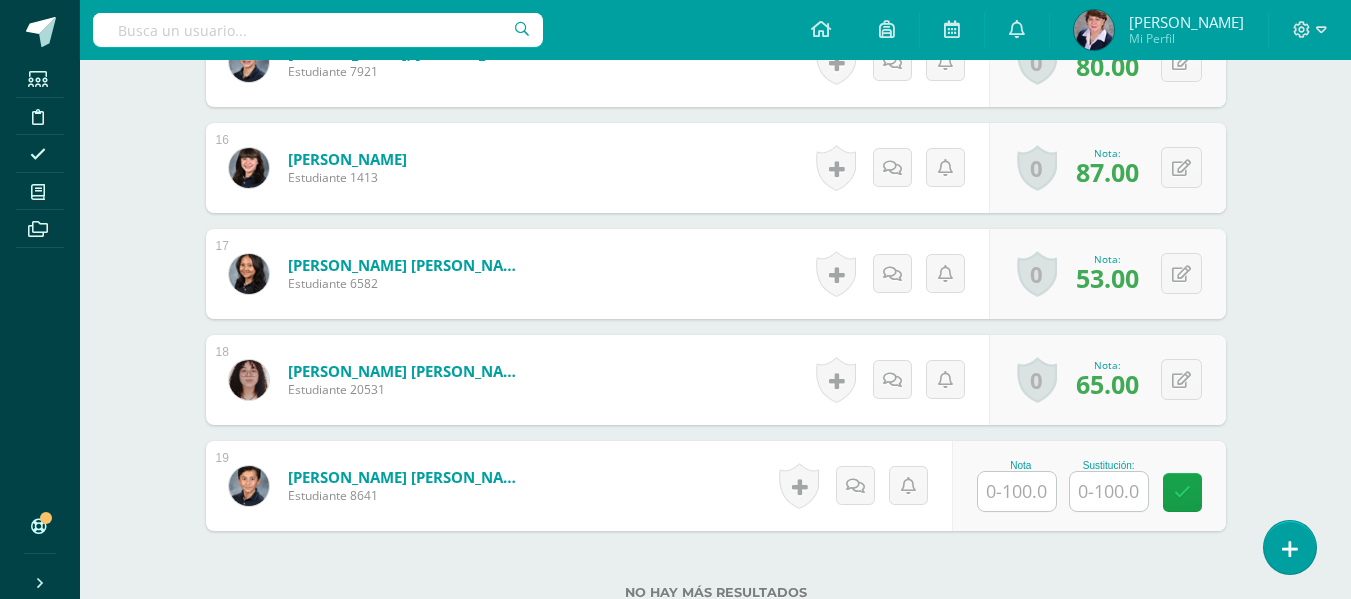 scroll, scrollTop: 2403, scrollLeft: 0, axis: vertical 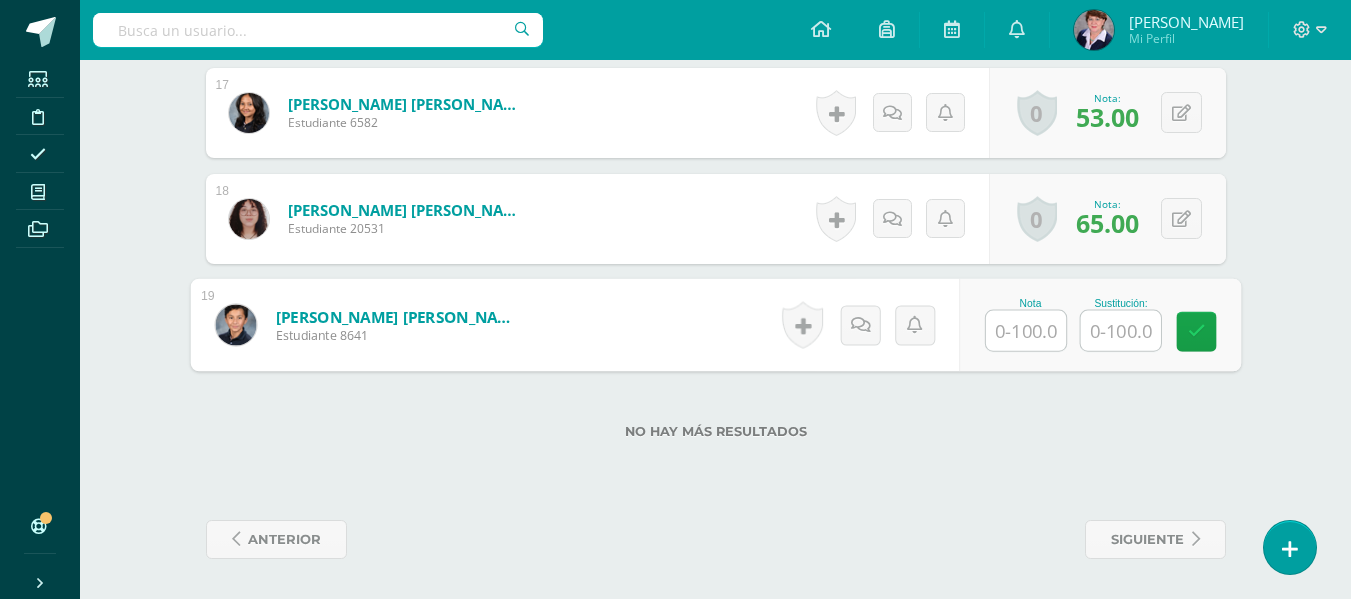 click at bounding box center [1120, 331] 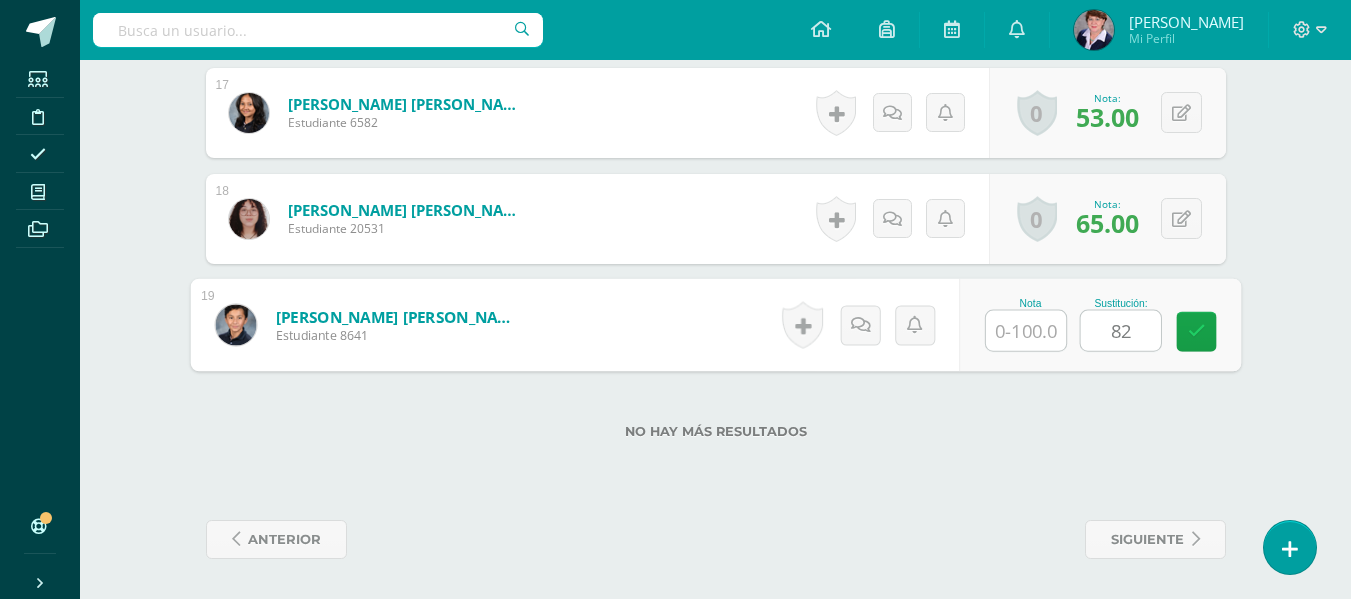 type on "82" 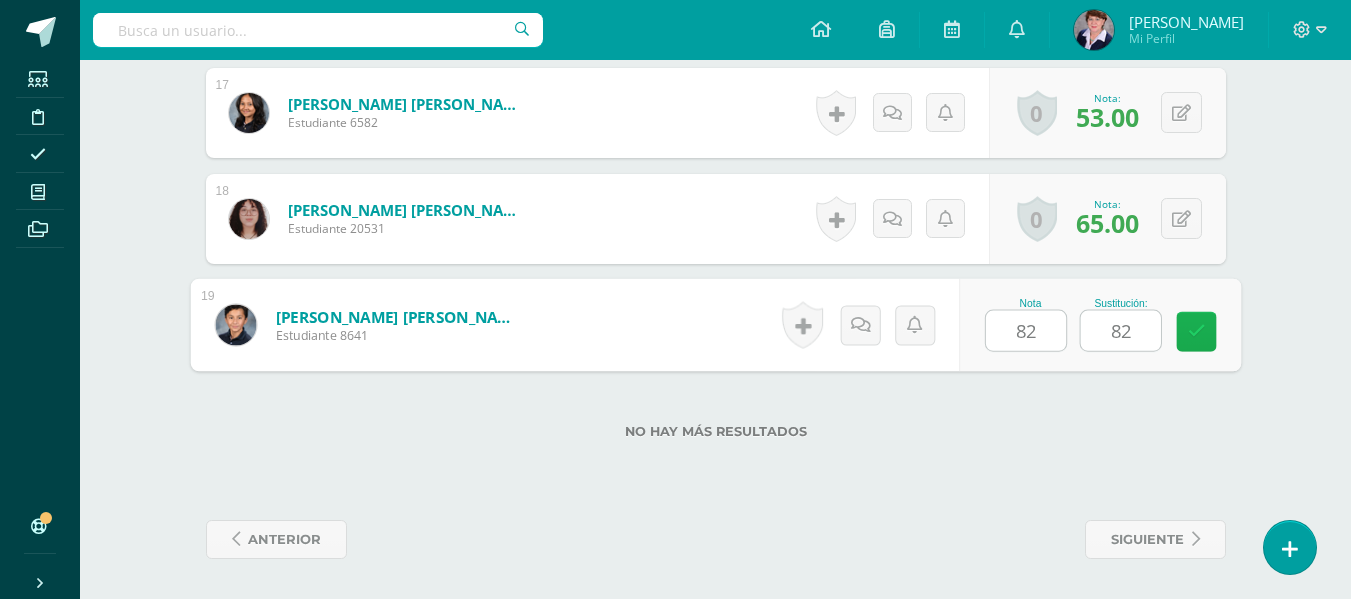 type on "8" 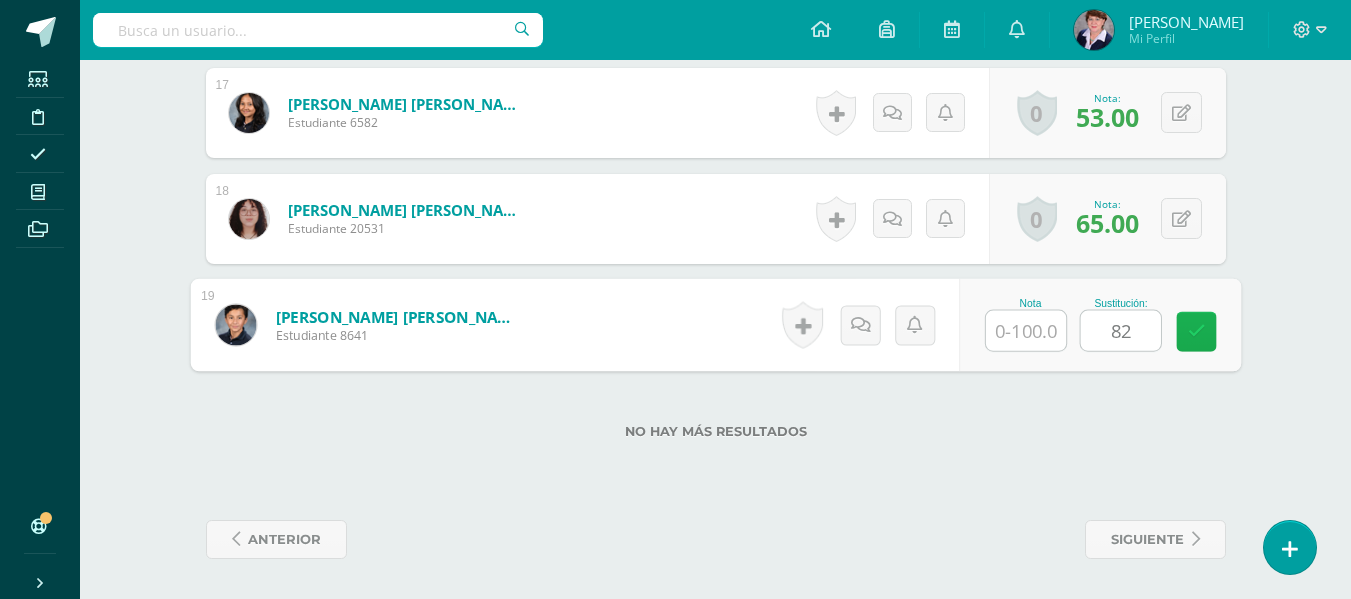 click at bounding box center (1196, 332) 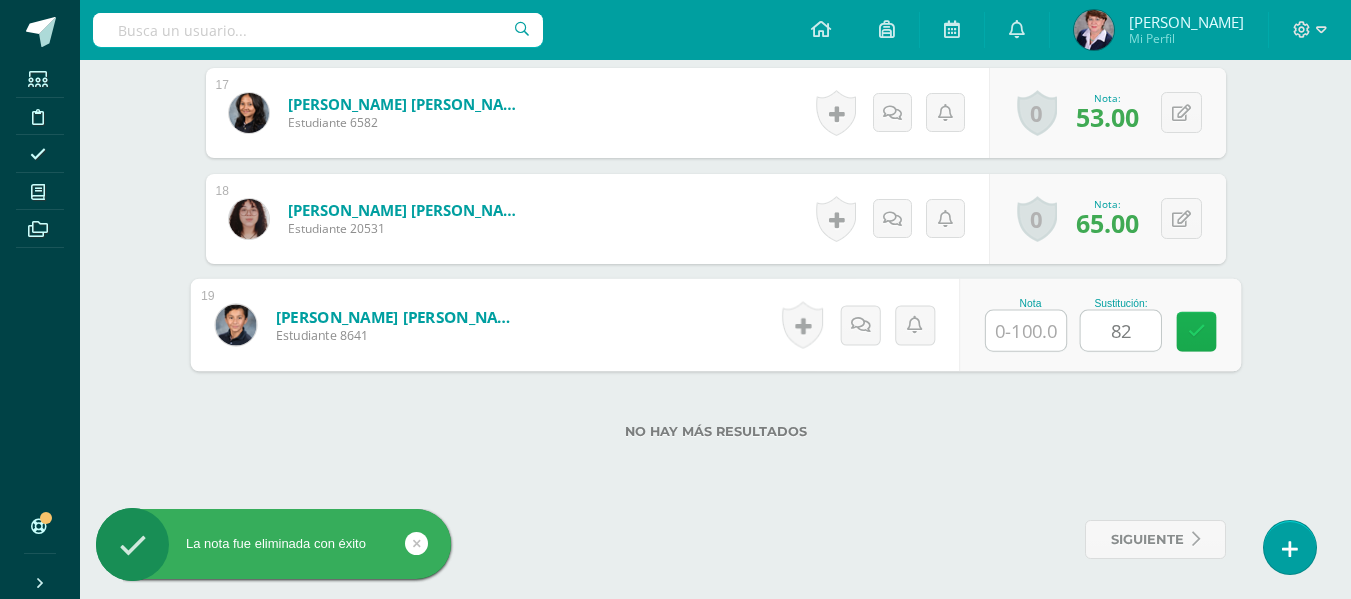 click at bounding box center (1196, 331) 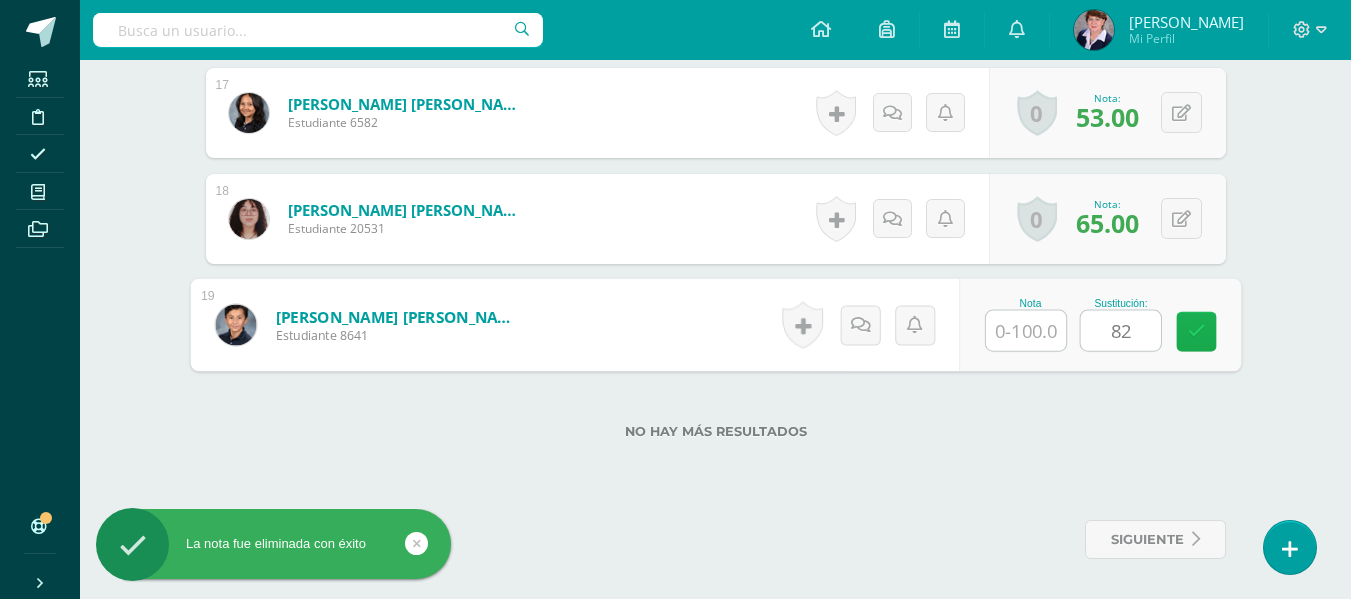 click at bounding box center (1196, 331) 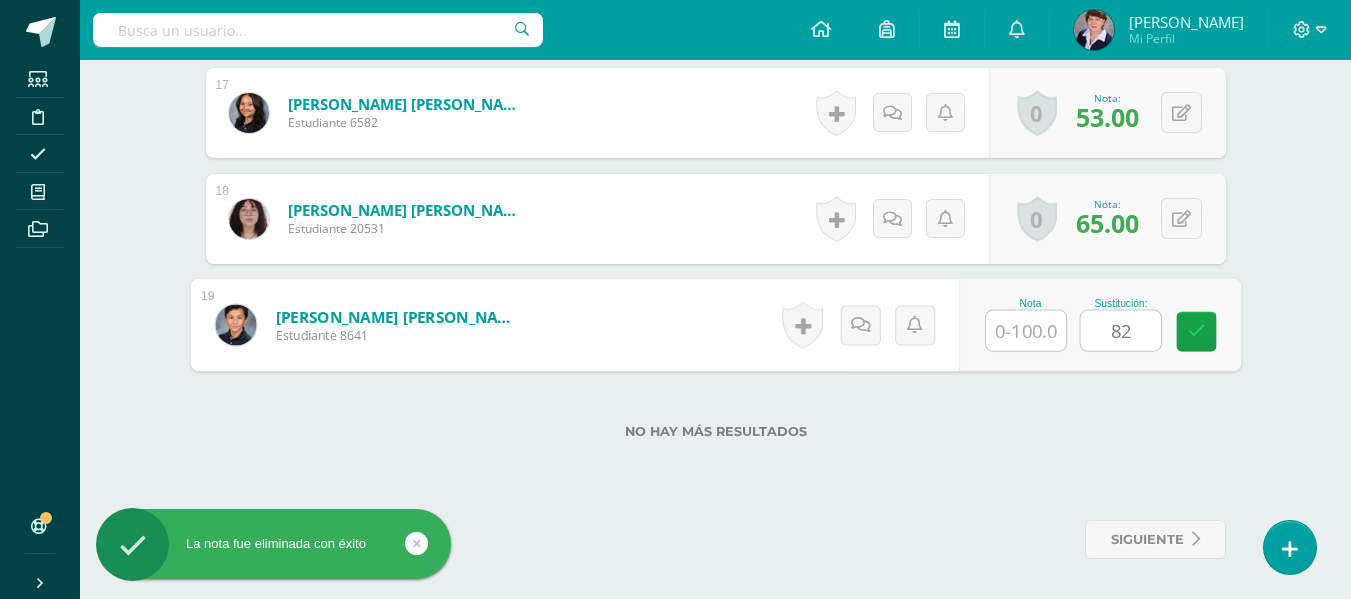 click at bounding box center [1026, 331] 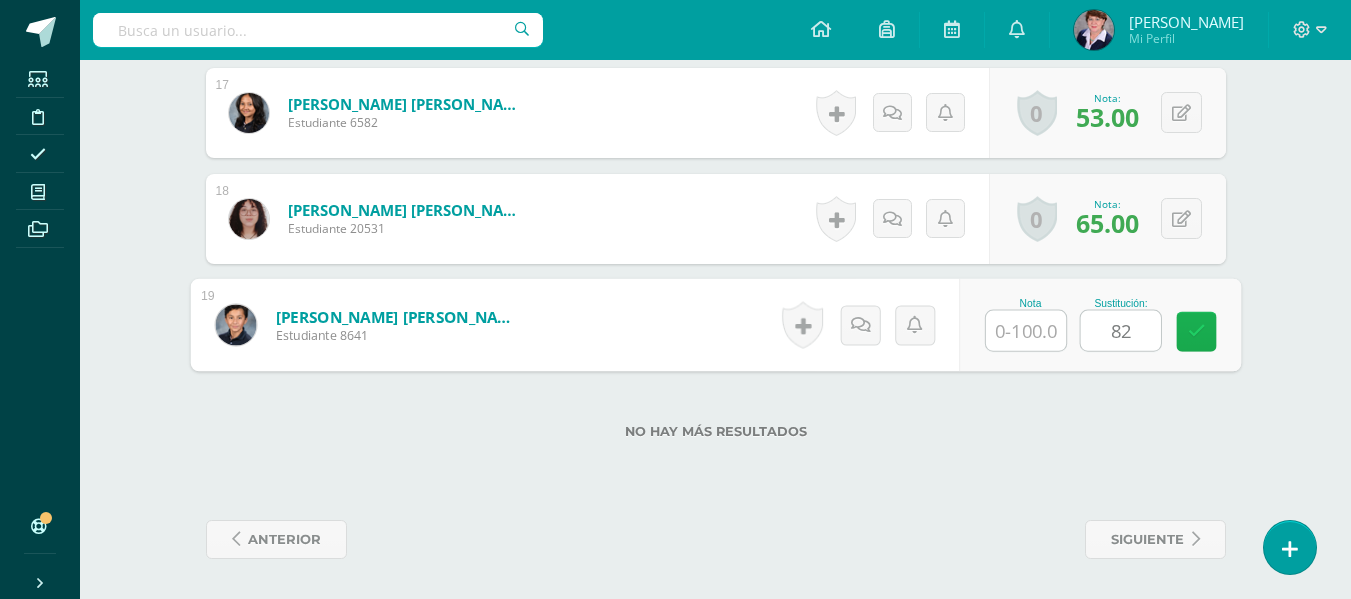 click at bounding box center (1196, 331) 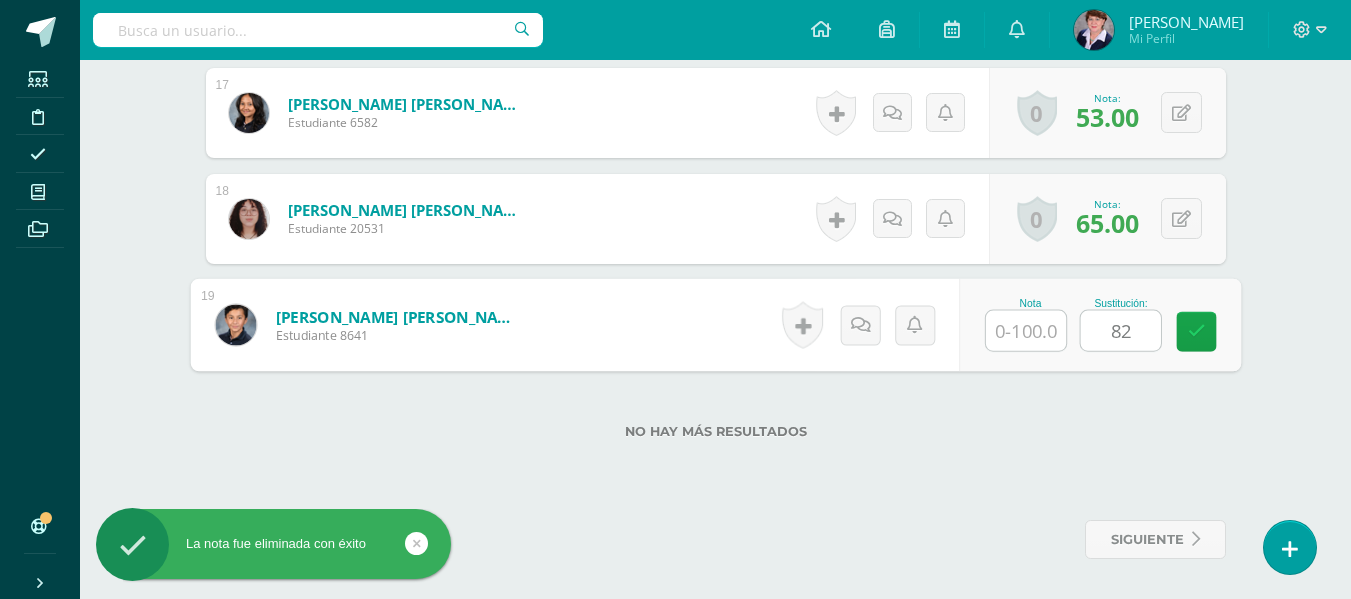 click at bounding box center [1026, 331] 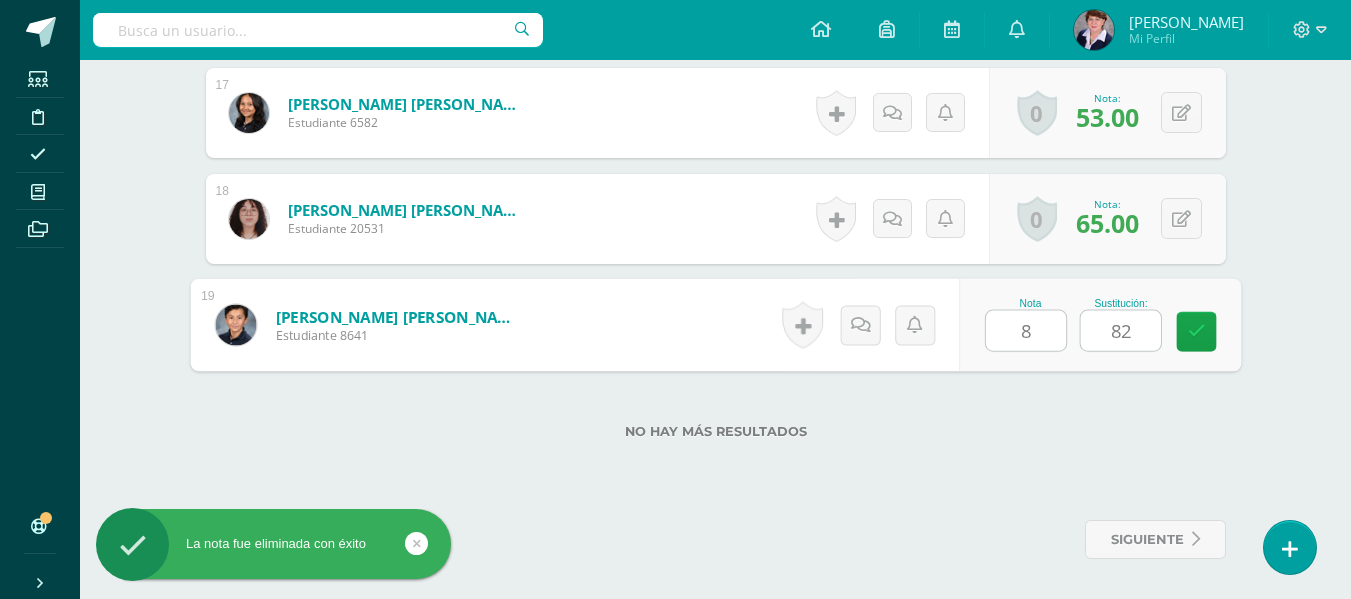 type on "82" 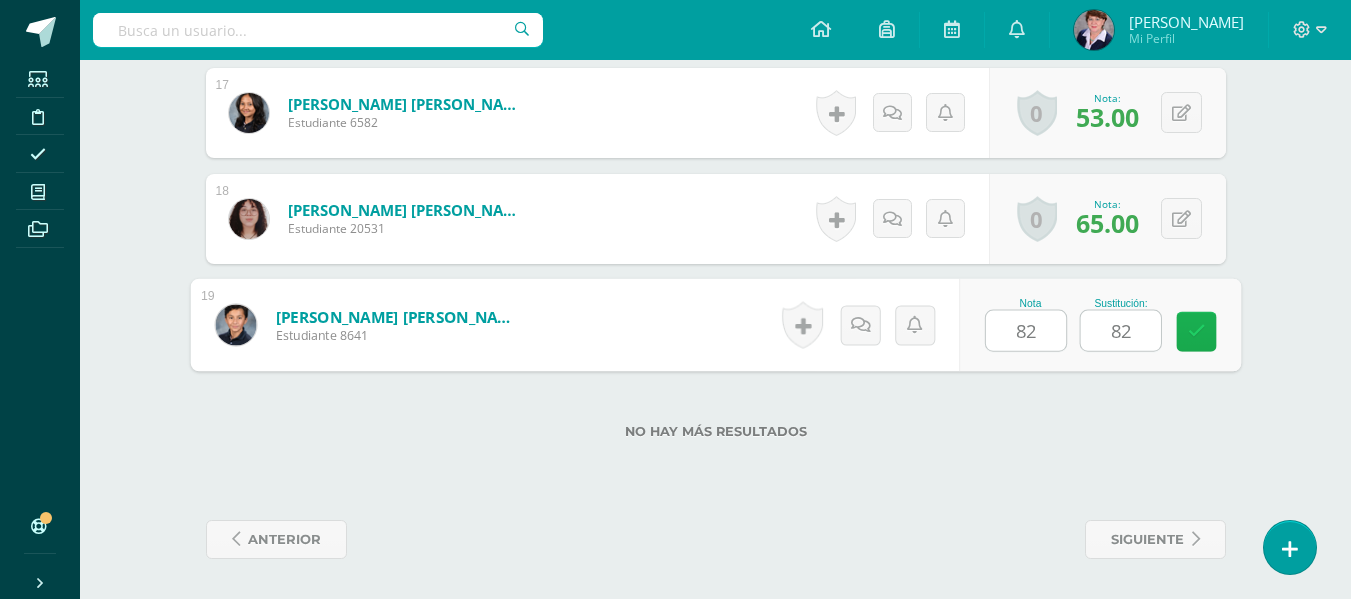 click at bounding box center [1196, 331] 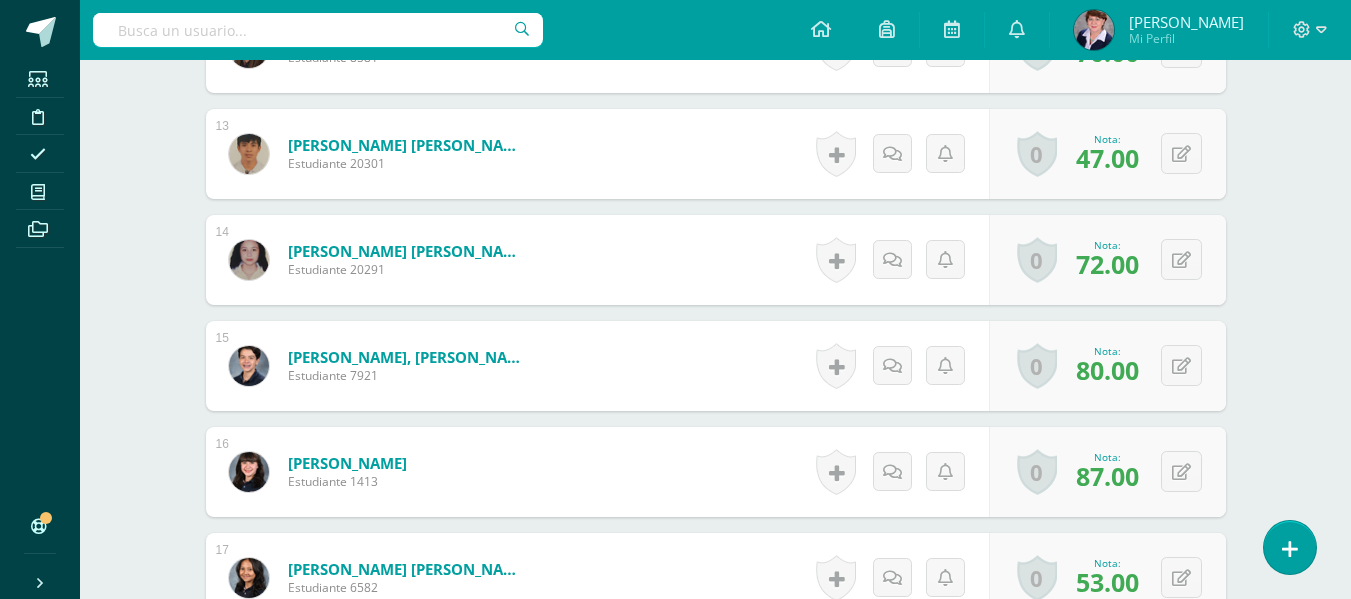 scroll, scrollTop: 1903, scrollLeft: 0, axis: vertical 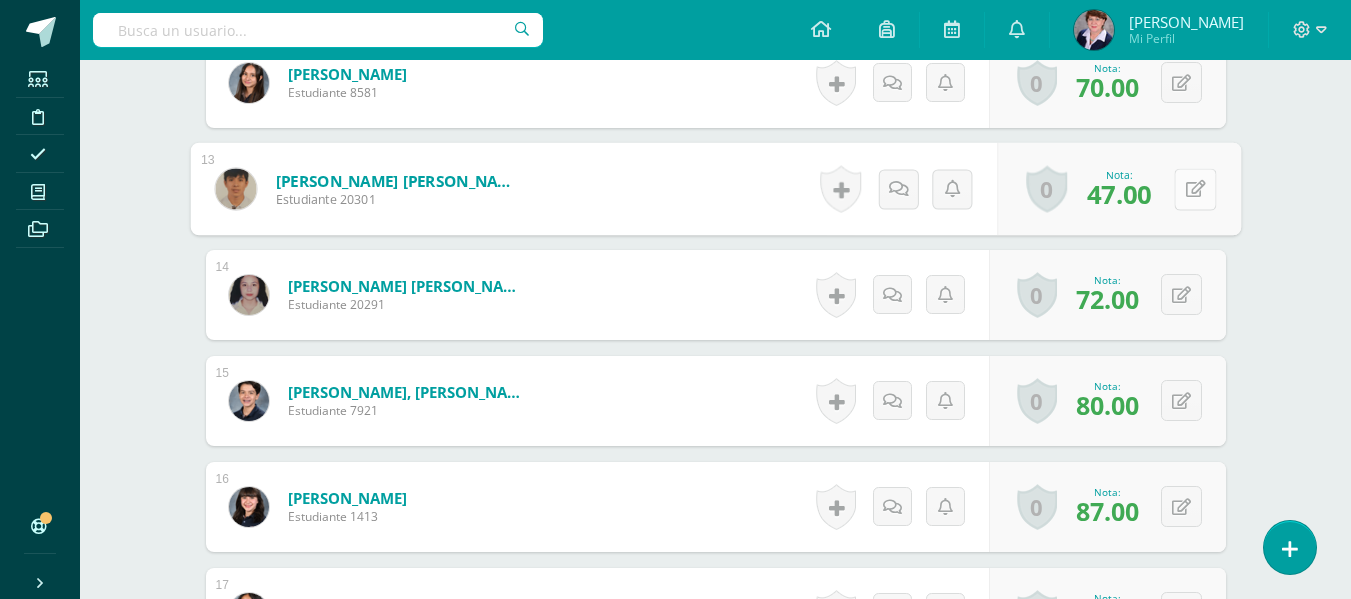click at bounding box center (1195, 189) 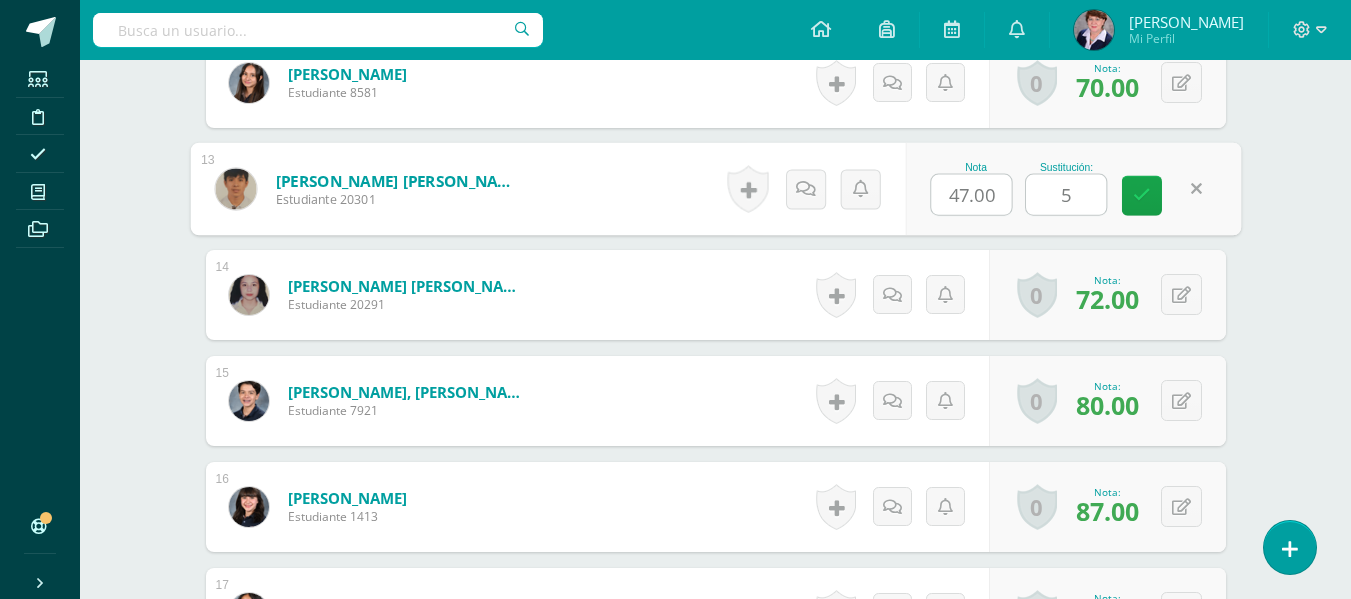 type on "54" 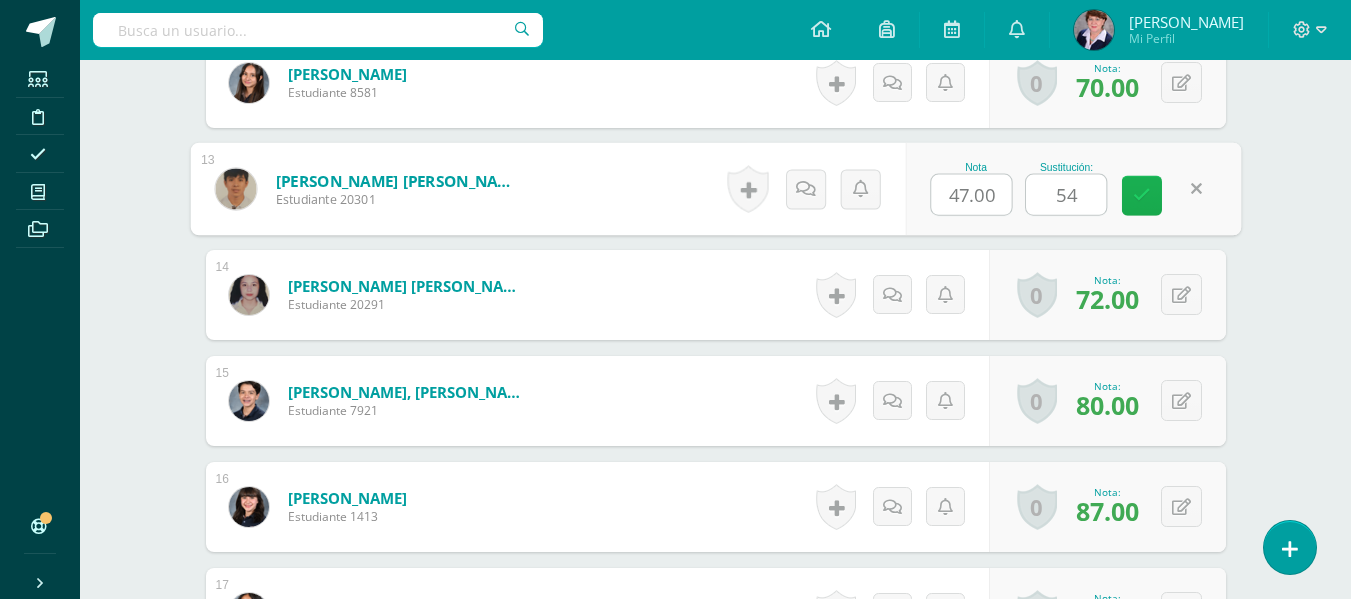 click at bounding box center [1142, 195] 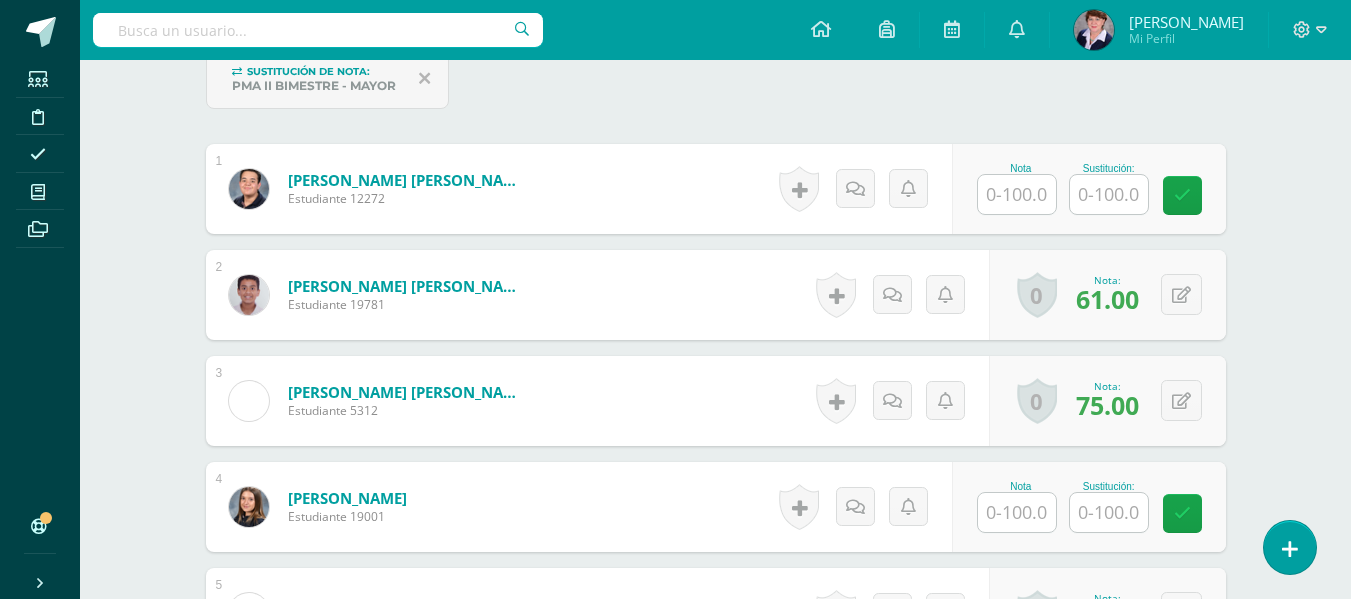scroll, scrollTop: 603, scrollLeft: 0, axis: vertical 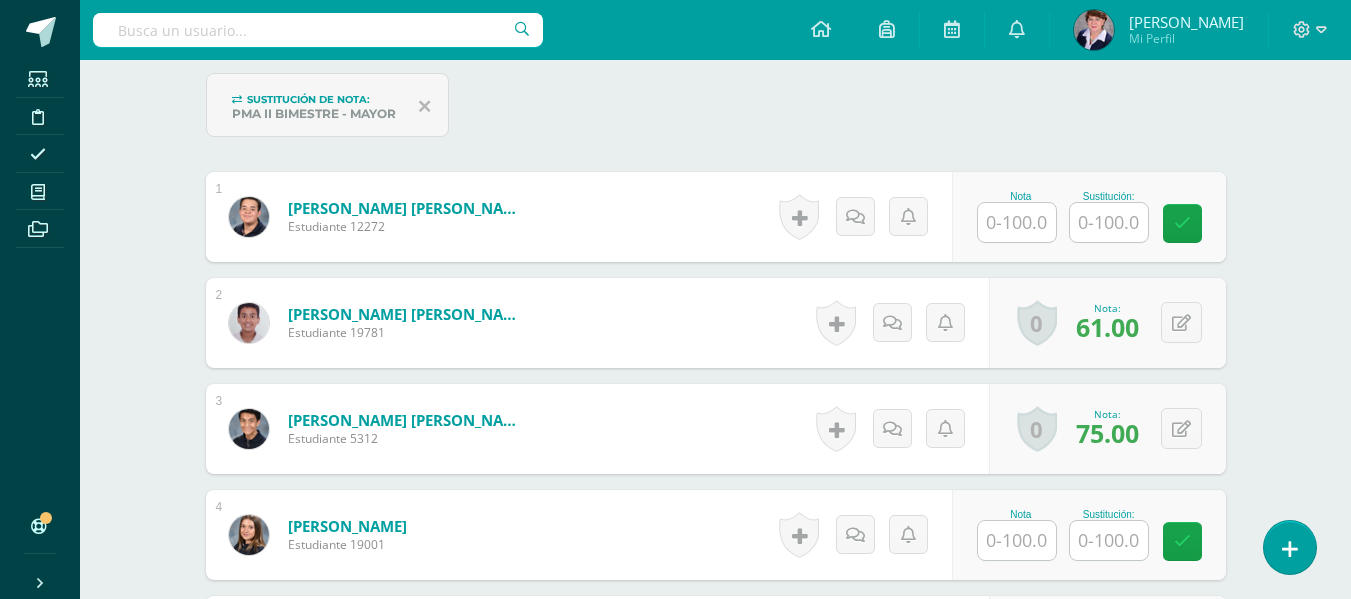 click at bounding box center [1109, 222] 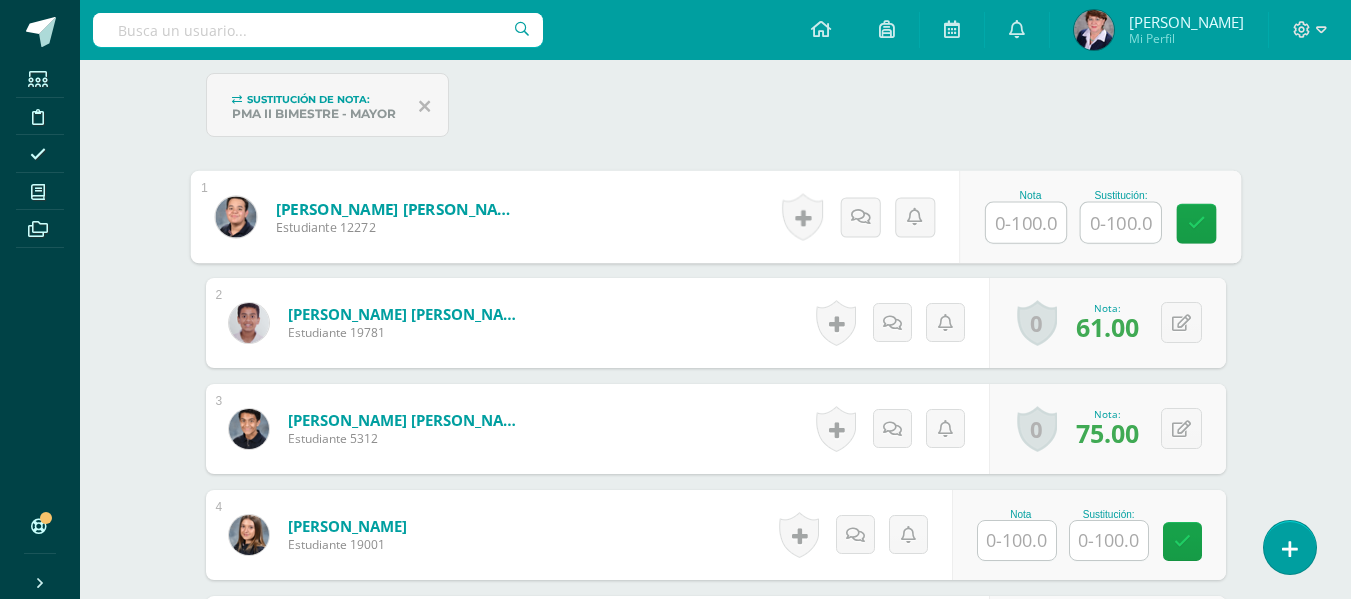 click at bounding box center [1026, 223] 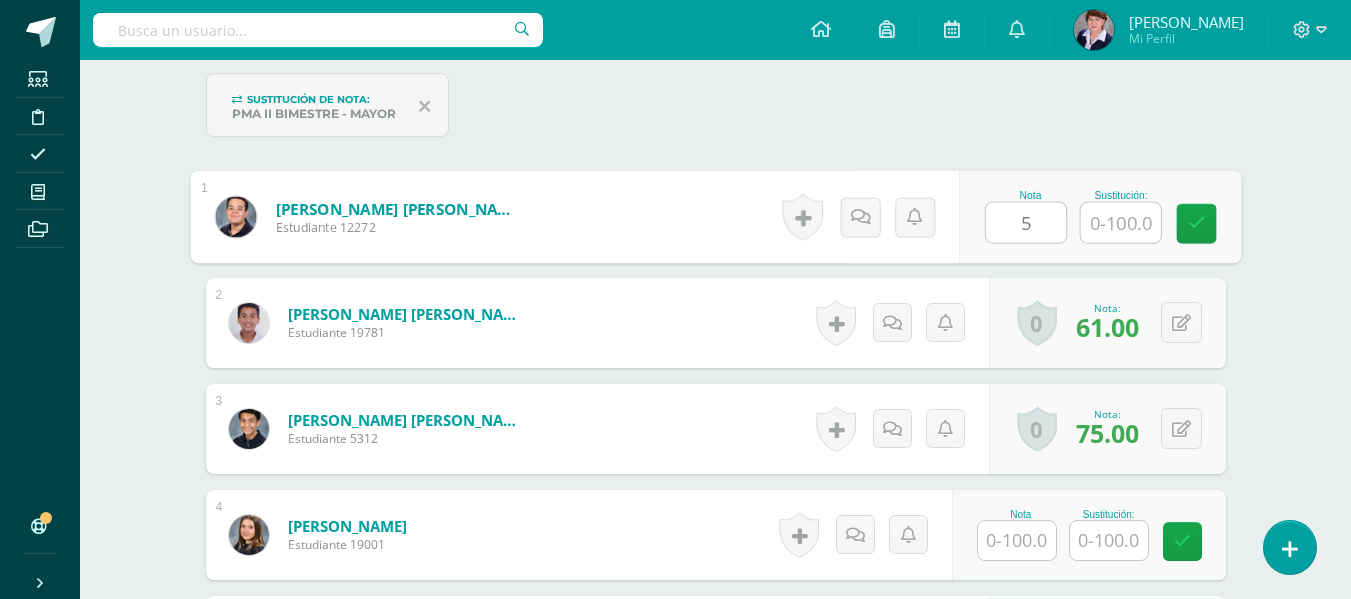 type on "50" 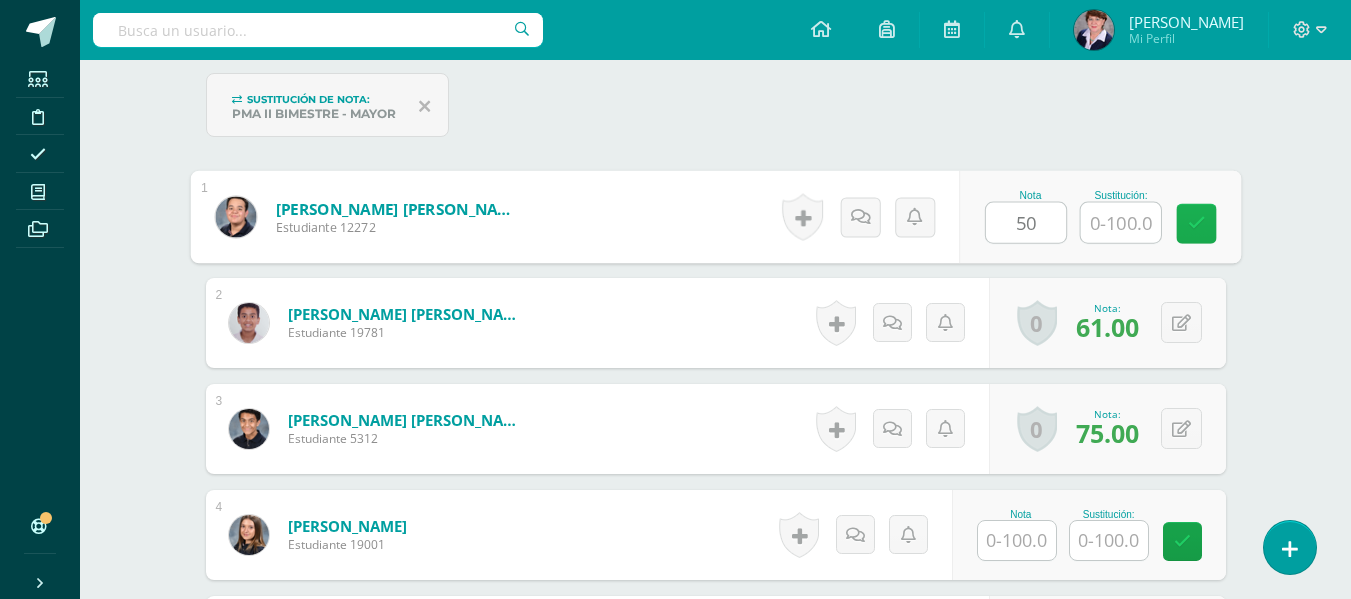 click at bounding box center (1196, 224) 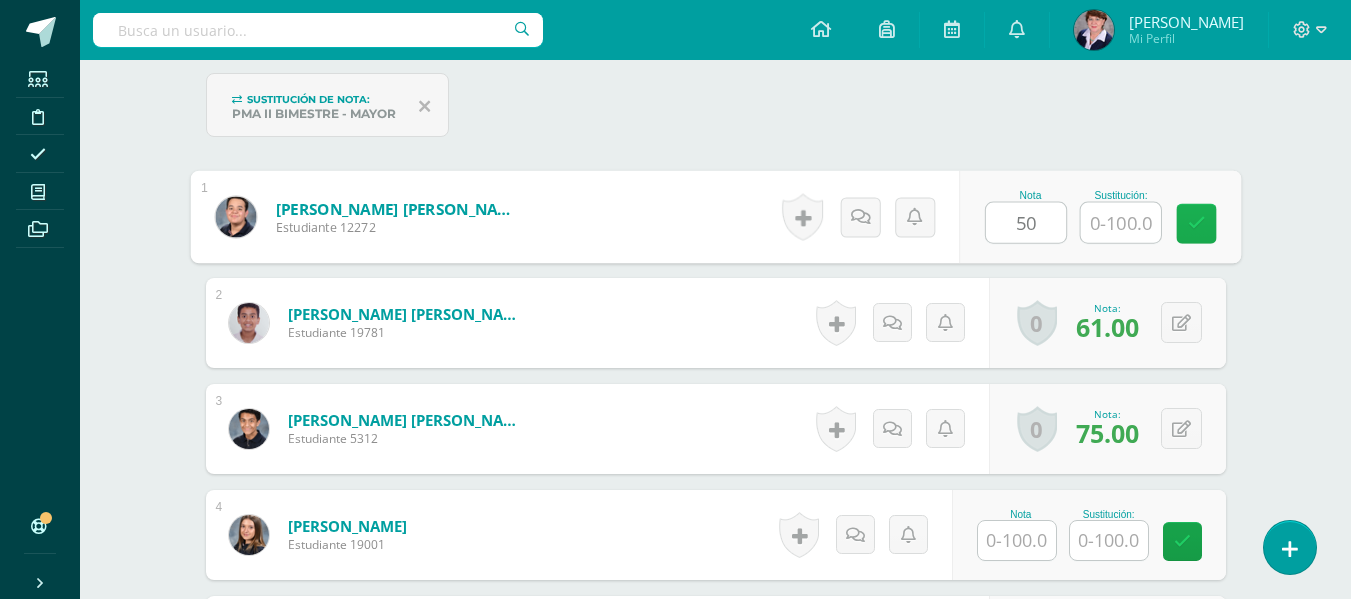 click at bounding box center (1196, 224) 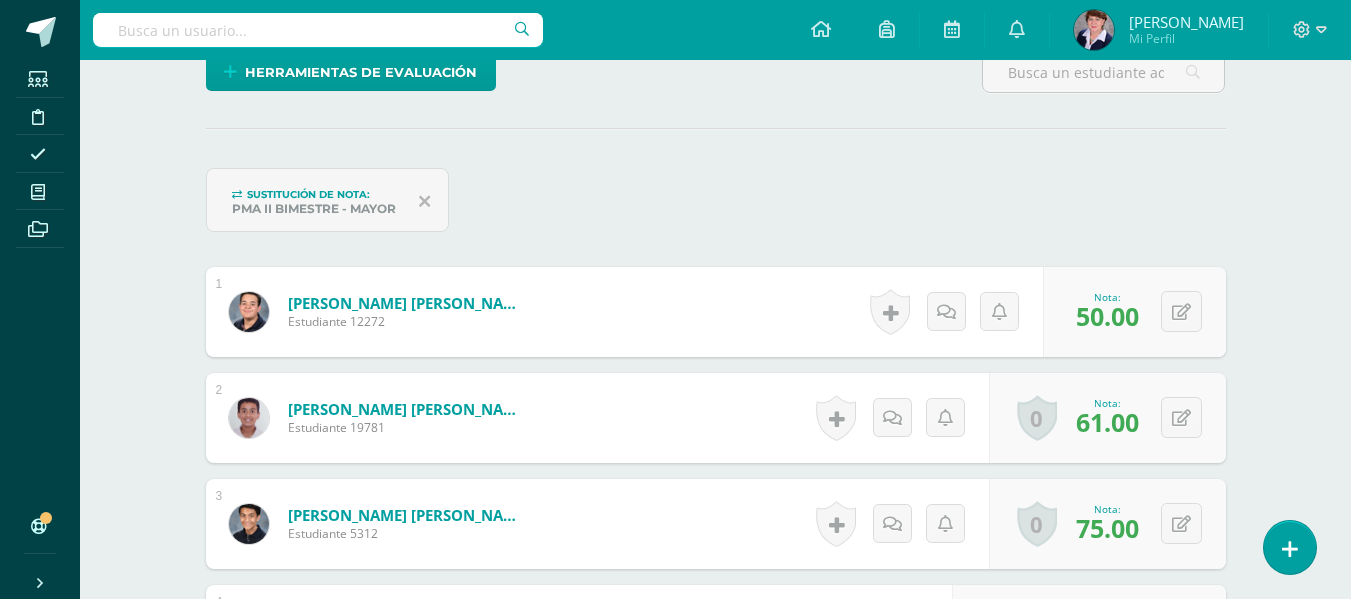 scroll, scrollTop: 503, scrollLeft: 0, axis: vertical 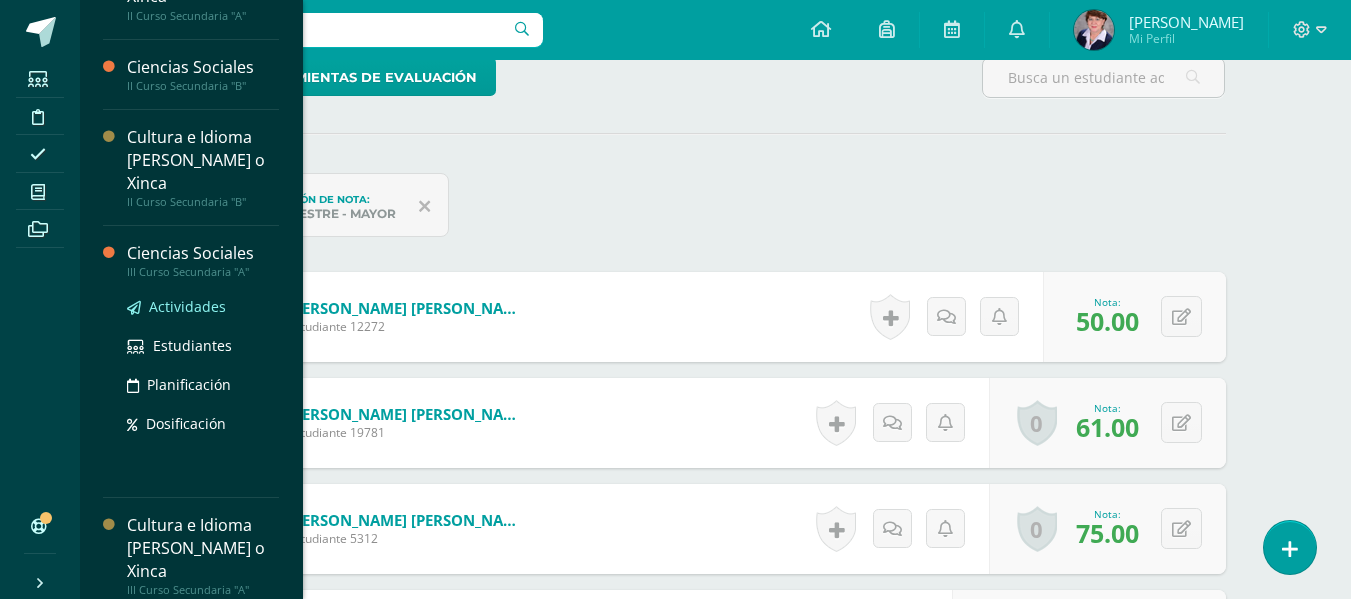 click on "Actividades" at bounding box center [187, 306] 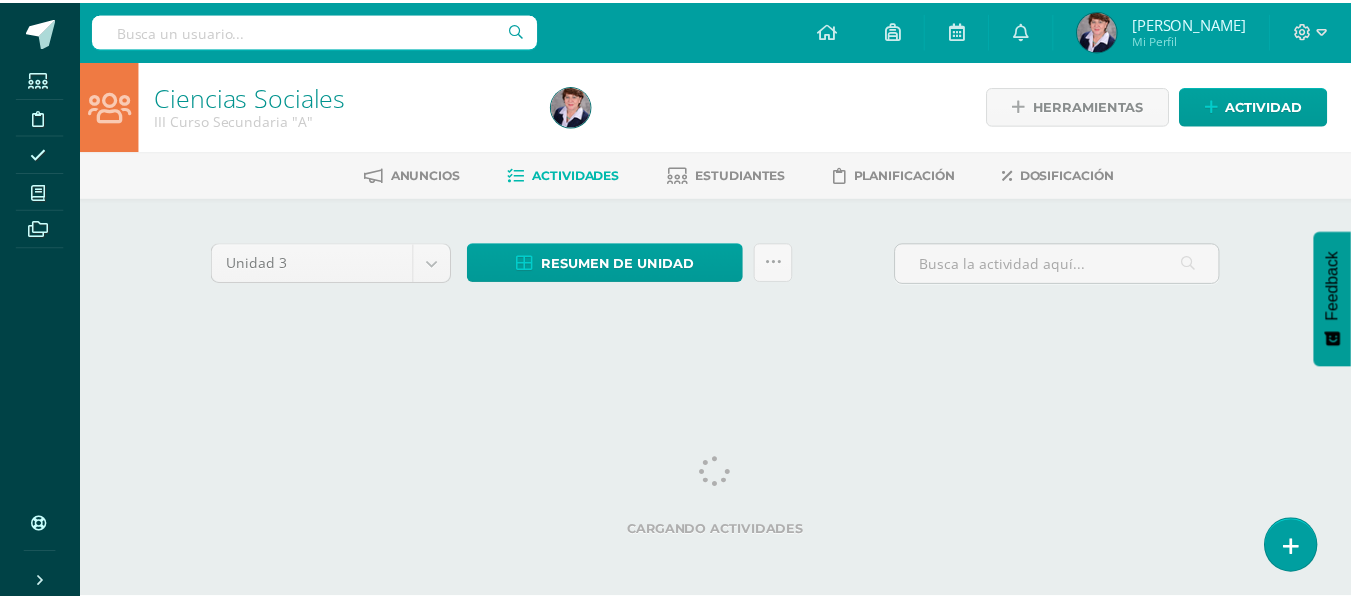 scroll, scrollTop: 0, scrollLeft: 0, axis: both 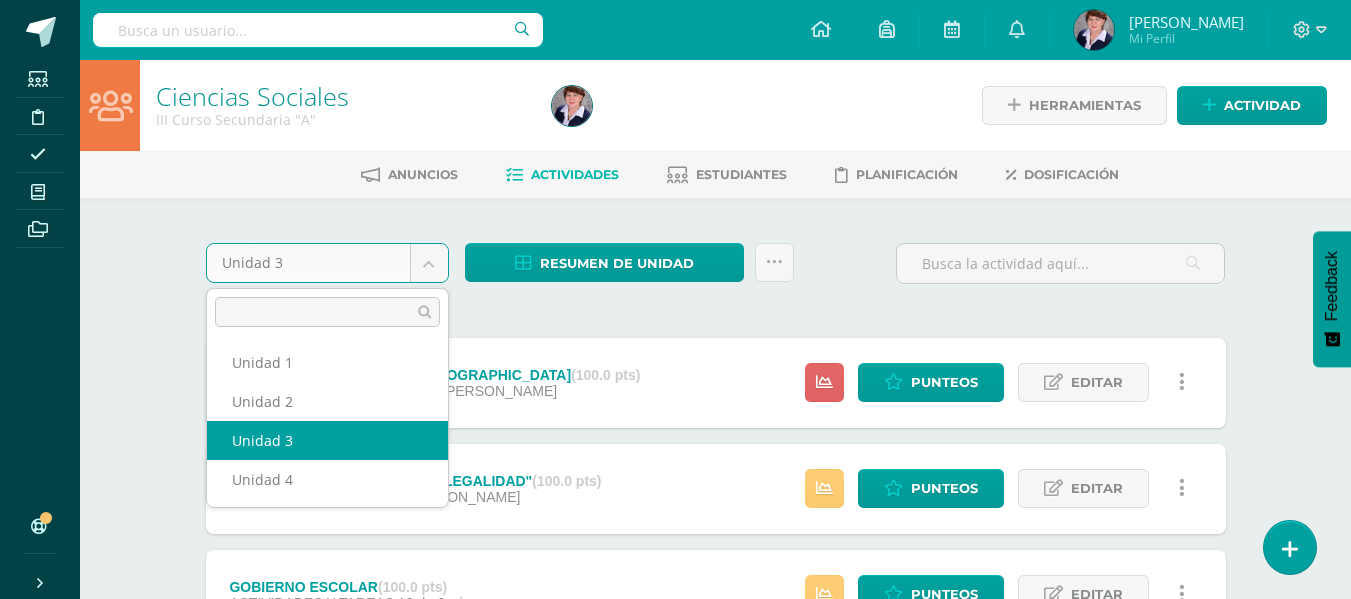 click on "Estudiantes Disciplina Asistencia Mis cursos Archivos Soporte
Centro de ayuda
Últimas actualizaciones
10+ Cerrar panel
Ciencias Sociales y Ciudadanía
I Curso
Secundaria
"A"
Actividades Estudiantes Planificación Dosificación
Cultura e Idioma [PERSON_NAME] o Xinca
I Curso
Secundaria
"A"
Actividades Estudiantes Planificación Dosificación
Ciencias Sociales y Ciudadanía
I Curso
Secundaria
"B"
Actividades Estudiantes Planificación Dosificación Actividades Estudiantes Planificación Dosificación Avisos" at bounding box center [675, 598] 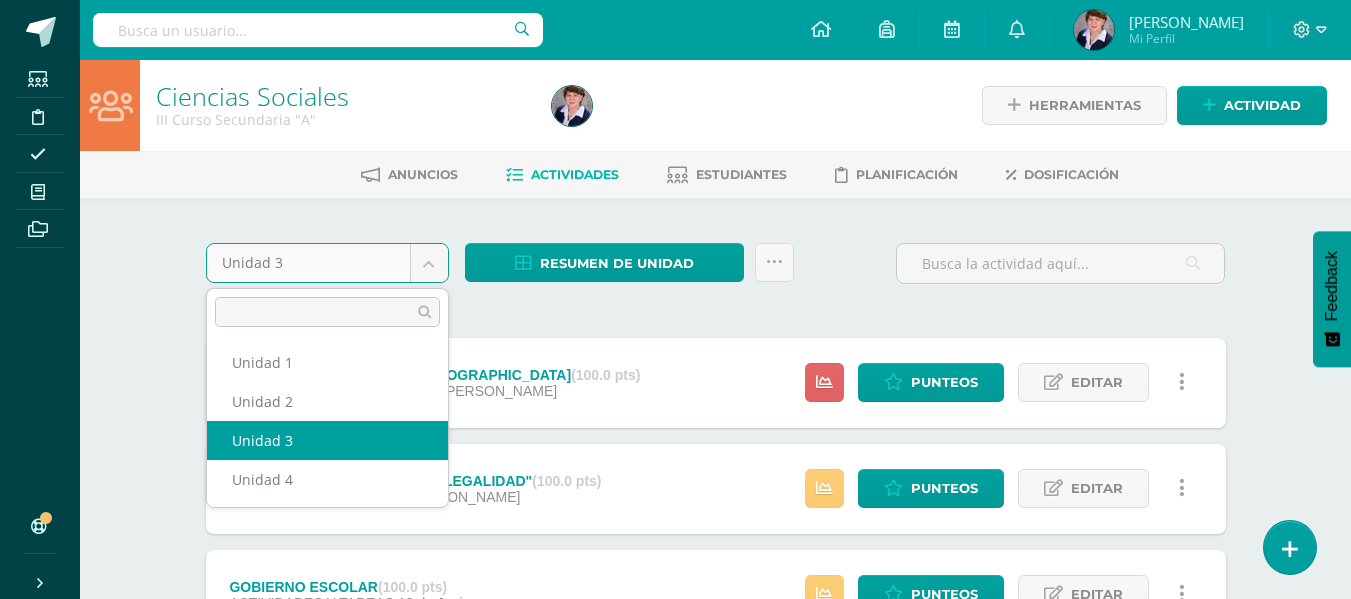 click on "Estudiantes Disciplina Asistencia Mis cursos Archivos Soporte
Centro de ayuda
Últimas actualizaciones
10+ Cerrar panel
Ciencias Sociales y Ciudadanía
I Curso
Secundaria
"A"
Actividades Estudiantes Planificación Dosificación
Cultura e Idioma [PERSON_NAME] o Xinca
I Curso
Secundaria
"A"
Actividades Estudiantes Planificación Dosificación
Ciencias Sociales y Ciudadanía
I Curso
Secundaria
"B"
Actividades Estudiantes Planificación Dosificación Actividades Estudiantes Planificación Dosificación Avisos" at bounding box center [675, 598] 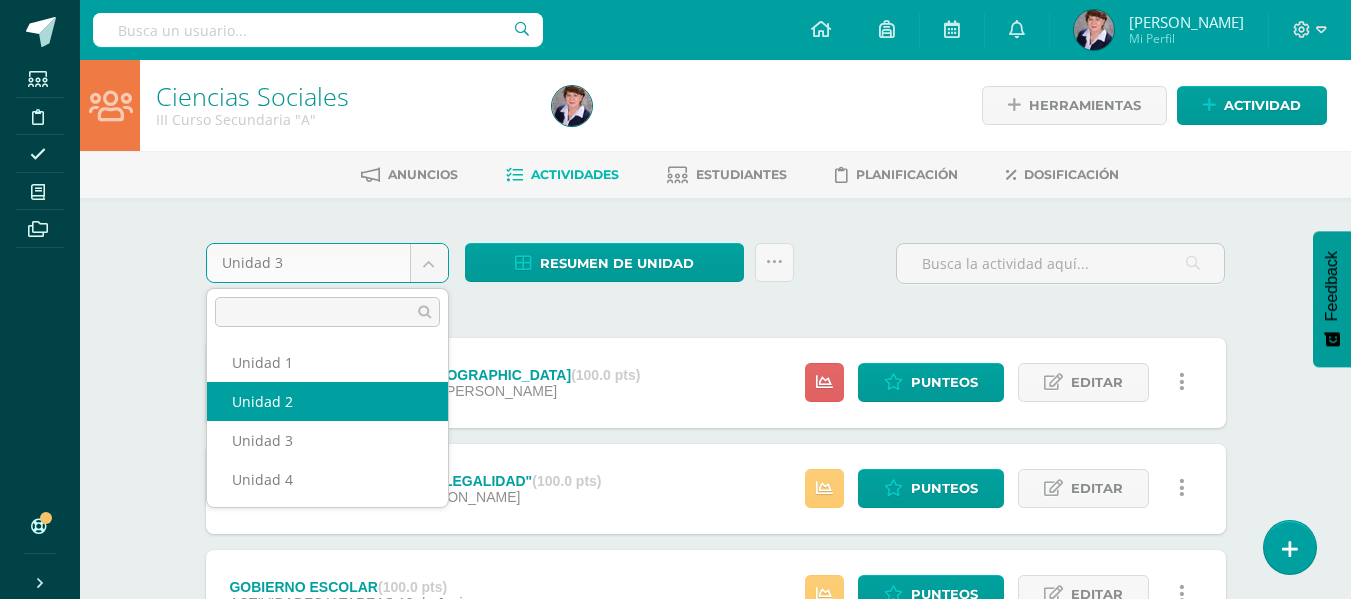 select on "Unidad 2" 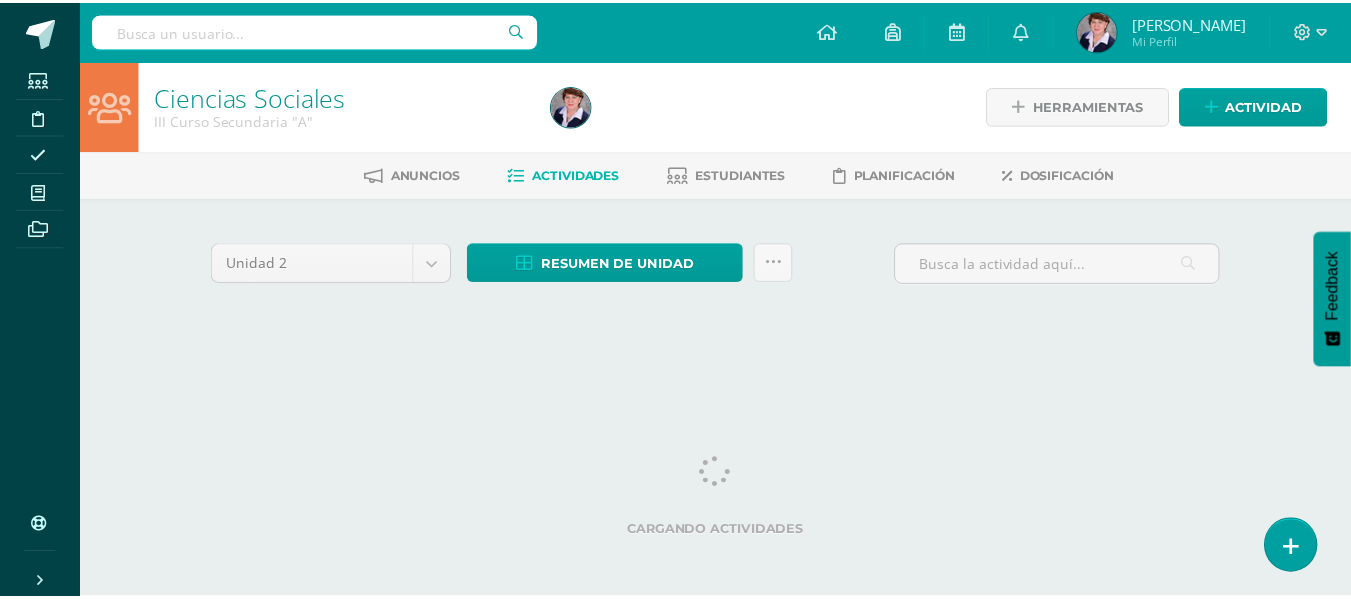 scroll, scrollTop: 0, scrollLeft: 0, axis: both 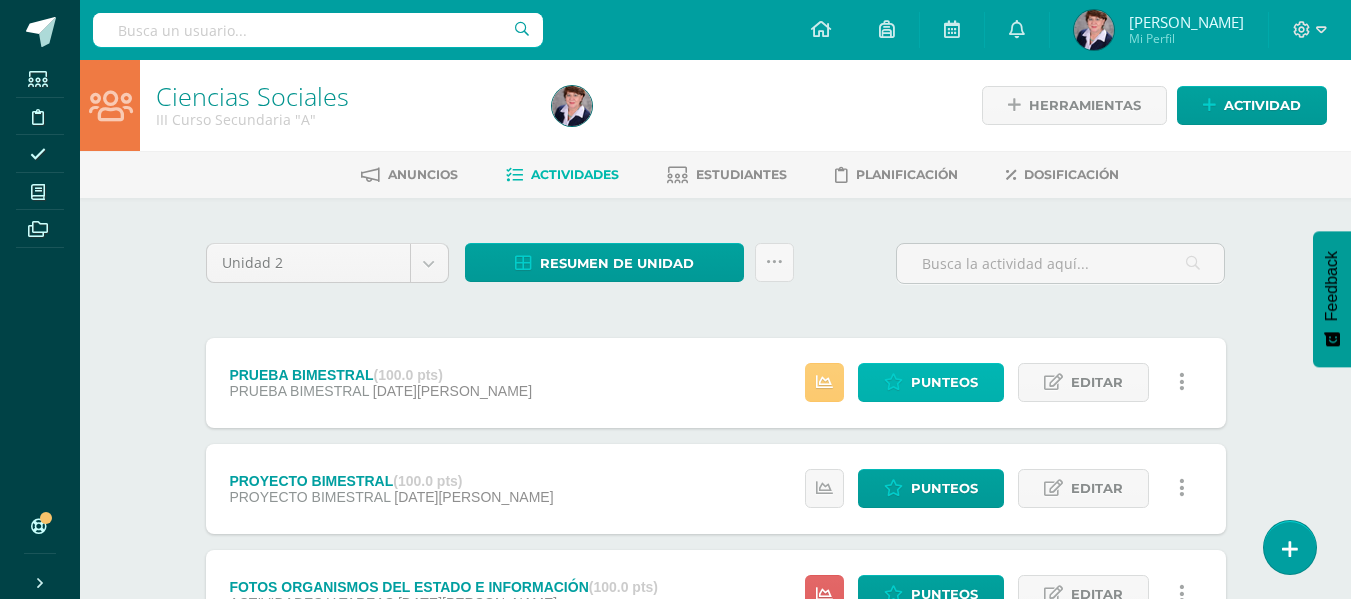 click on "Punteos" at bounding box center [944, 382] 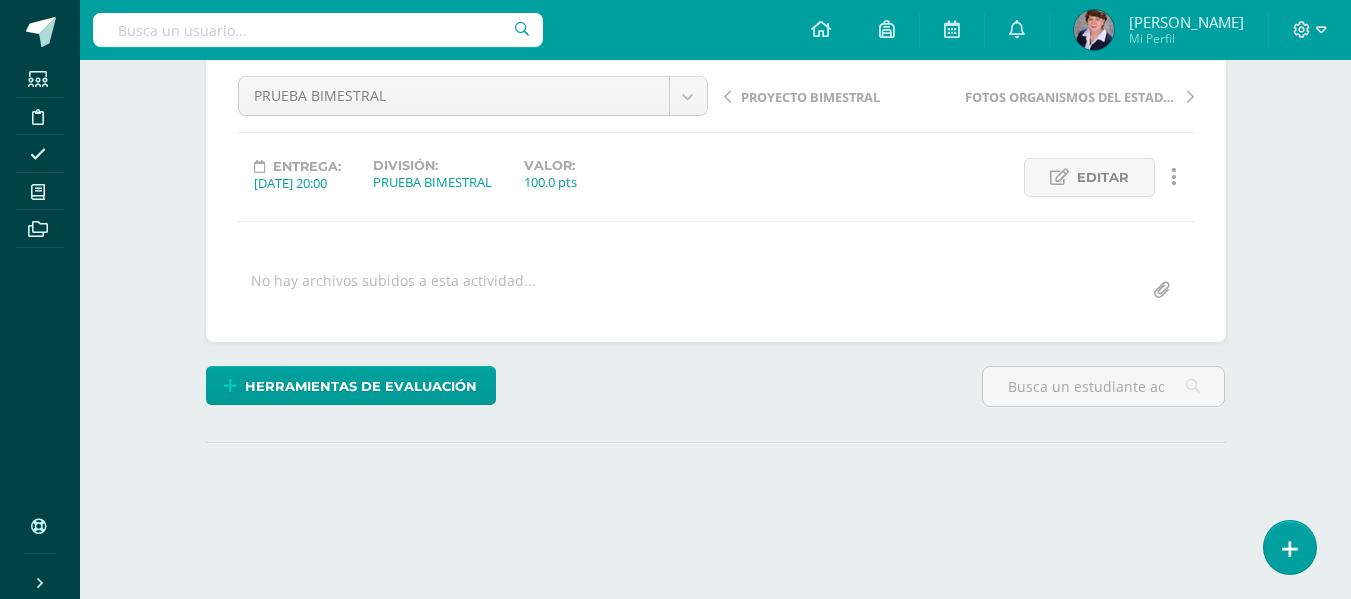 scroll, scrollTop: 210, scrollLeft: 0, axis: vertical 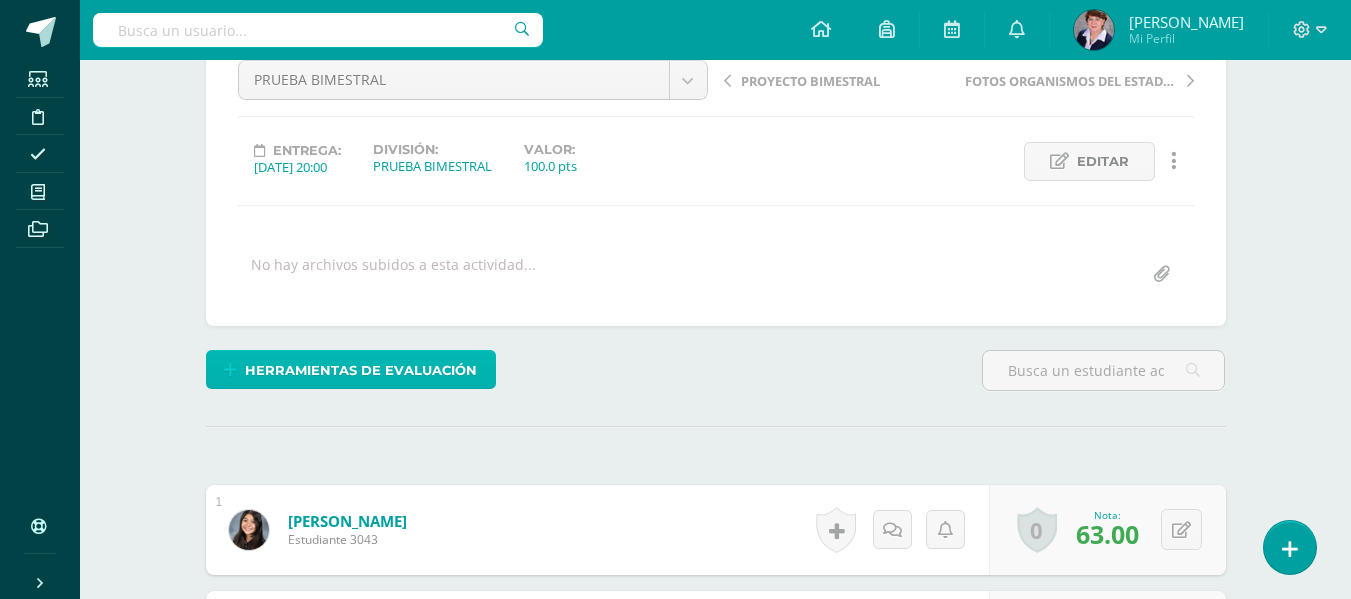 click on "Herramientas de evaluación" at bounding box center (361, 370) 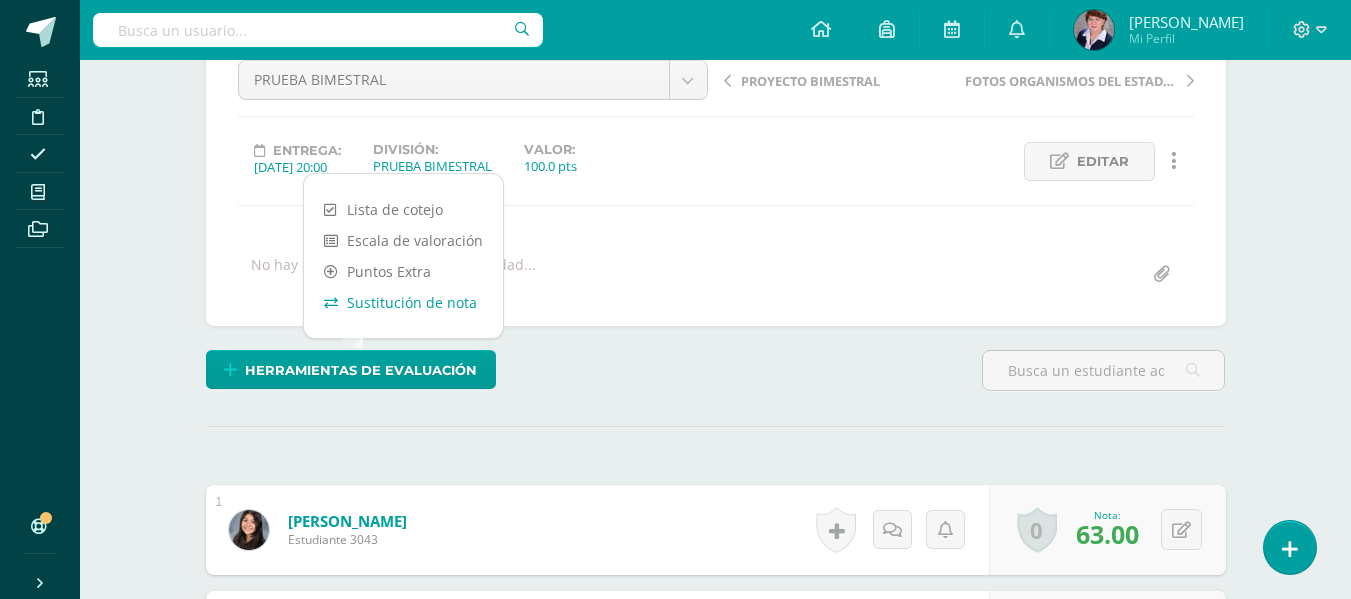 click on "Sustitución de nota" at bounding box center (403, 302) 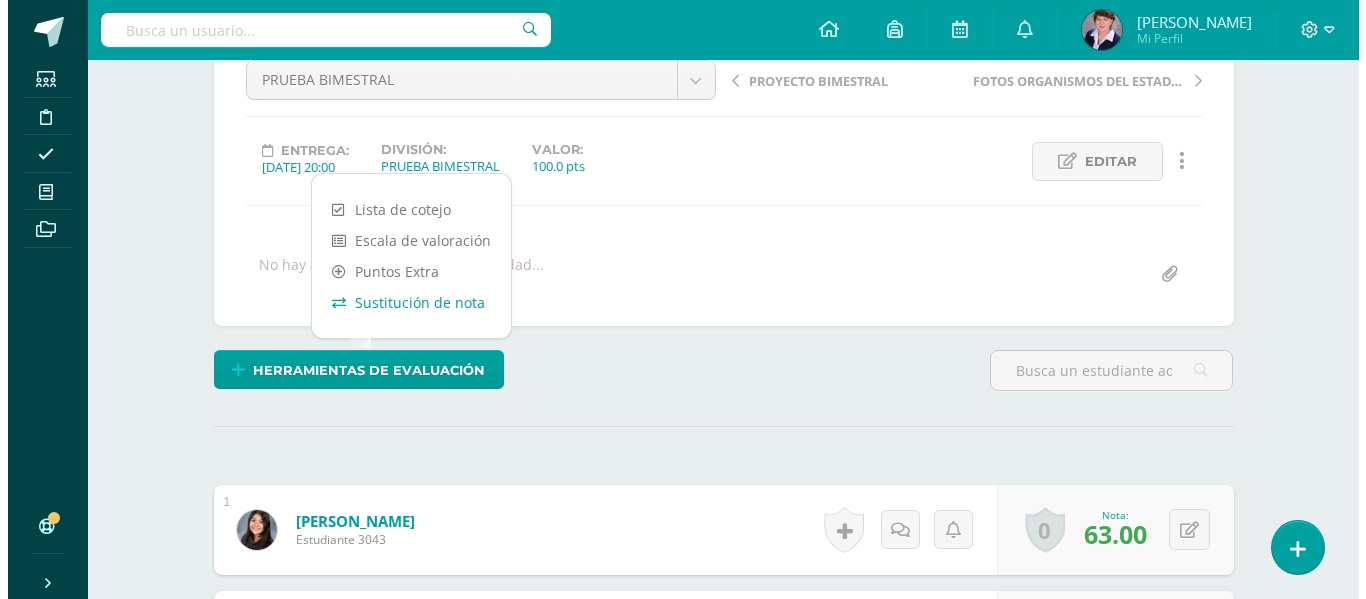 scroll, scrollTop: 211, scrollLeft: 0, axis: vertical 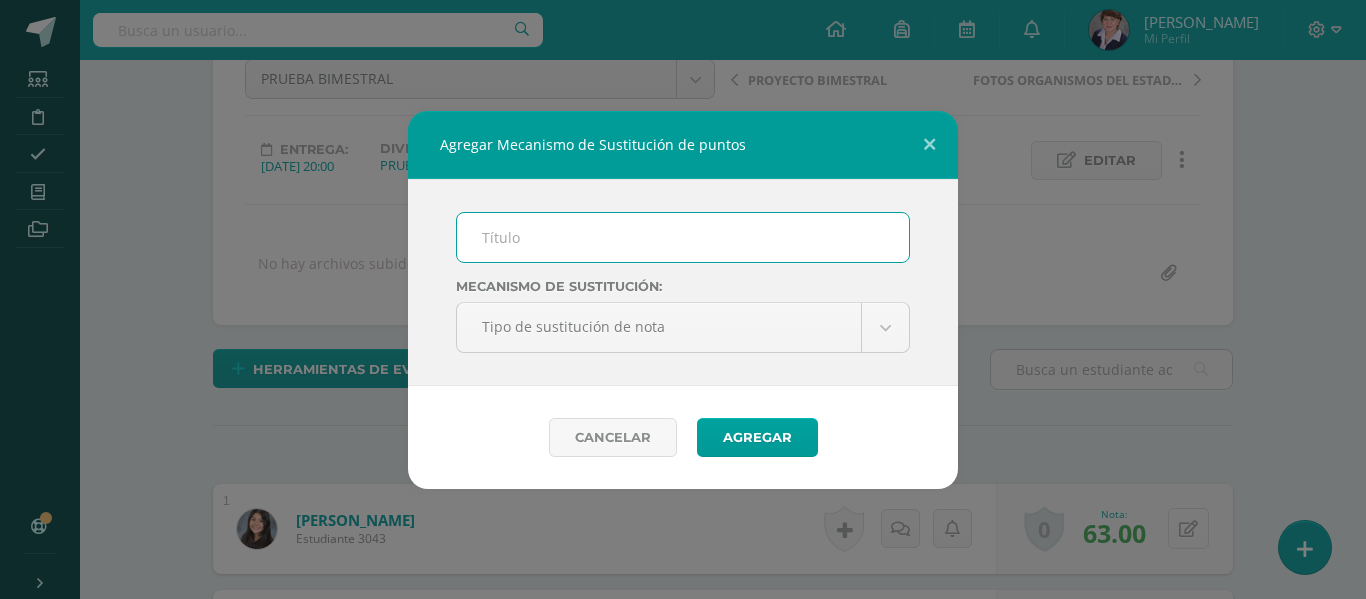 click at bounding box center (683, 237) 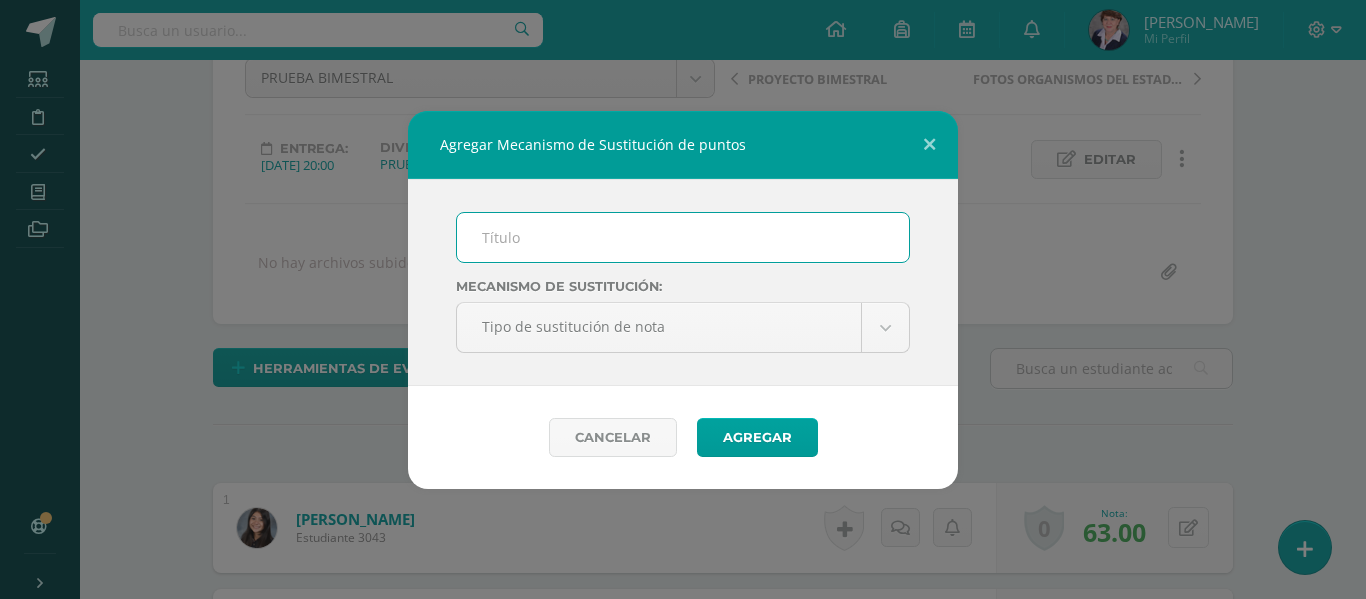 click at bounding box center (683, 237) 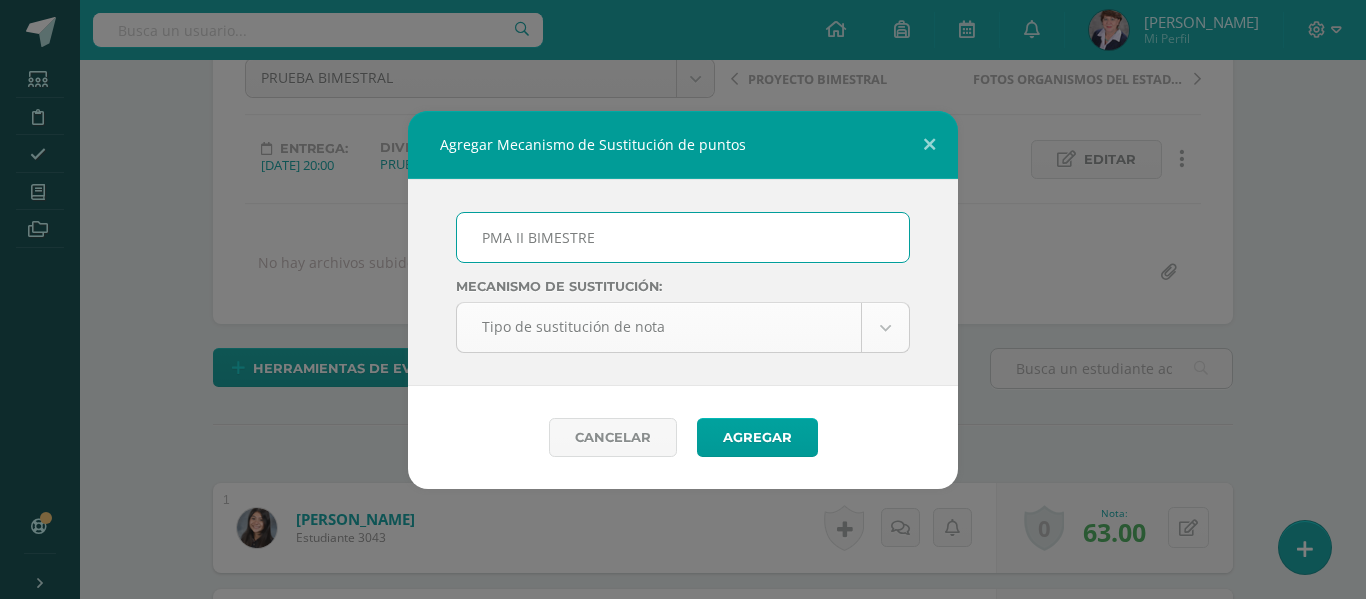 click on "Agregar Mecanismo de Sustitución de puntos
PMA II BIMESTRE Mecanismo de sustitución:     Tipo de sustitución de nota                             Tipo de sustitución de nota Promedio Sustitución Máximo Cancelar Agregar Loading... Estudiantes Disciplina Asistencia Mis cursos Archivos Soporte
Centro de ayuda
Últimas actualizaciones
10+ Cerrar panel
Ciencias Sociales y Ciudadanía
I Curso
Secundaria
"A"
Actividades Estudiantes Planificación Dosificación
Cultura e Idioma Maya Garífuna o Xinca
I Curso
Secundaria
"A"
Actividades Estudiantes Planificación Dosificación Actividades Estudiantes Planificación 1" at bounding box center (683, 1249) 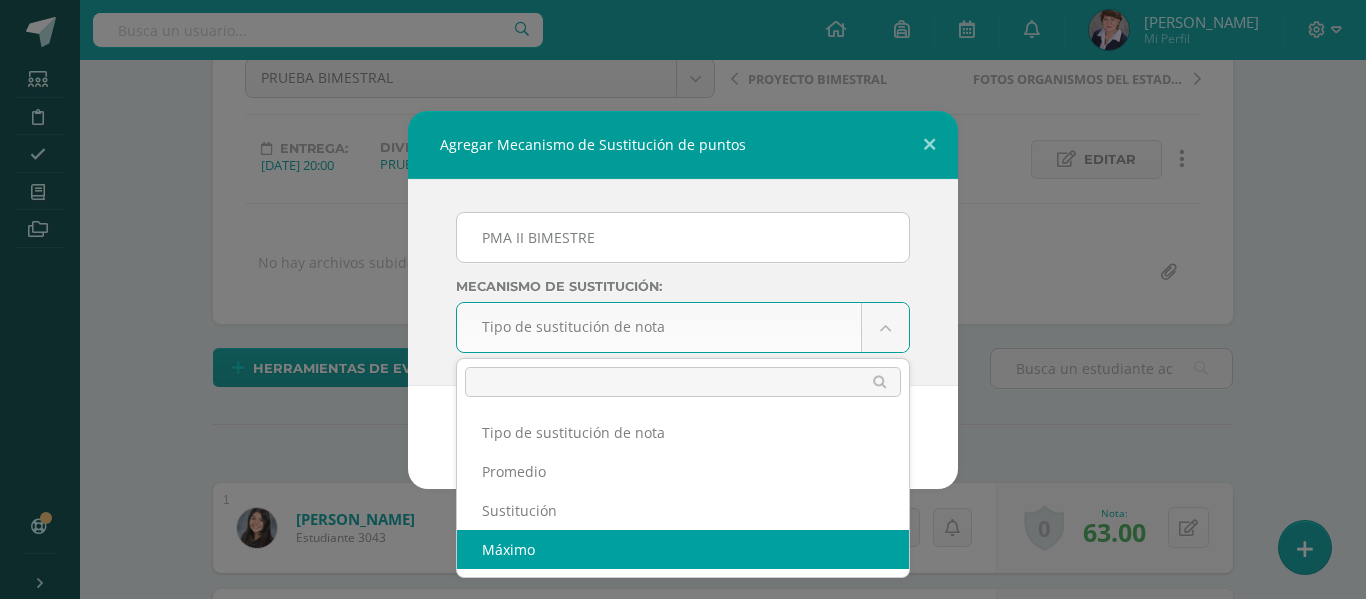 select on "maximum" 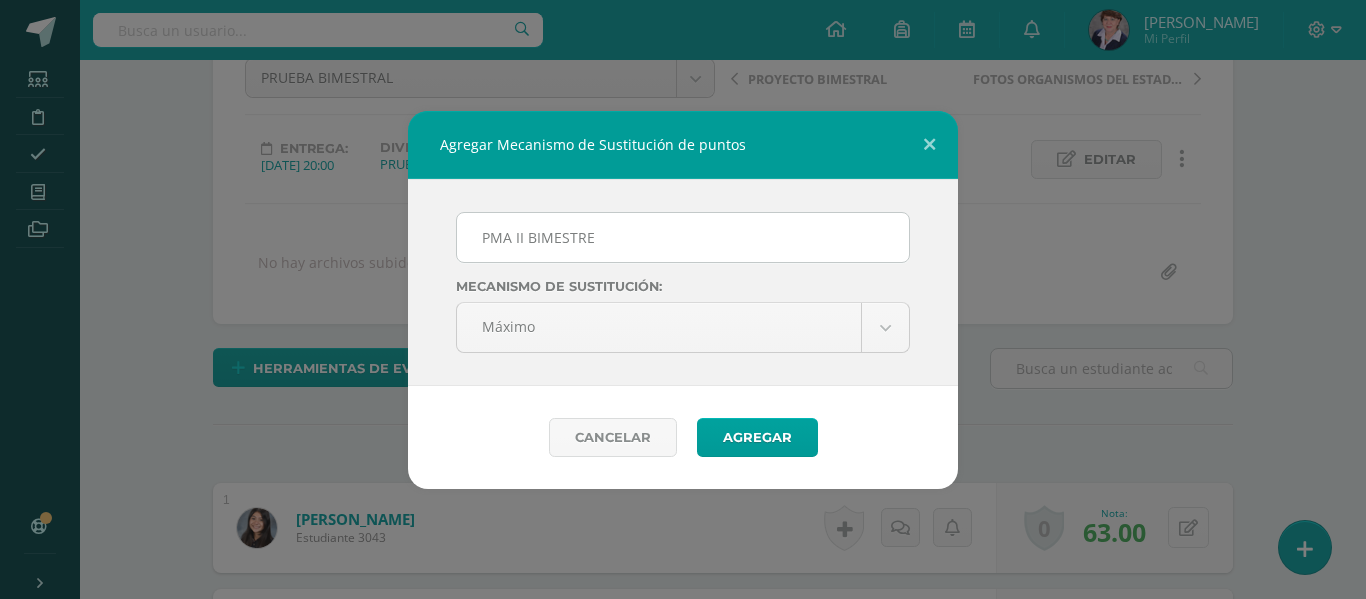 click on "Agregar Mecanismo de Sustitución de puntos
PMA II BIMESTRE Mecanismo de sustitución:     Máximo     Tipo de sustitución de nota Promedio Sustitución Máximo Cancelar Agregar Loading..." at bounding box center (683, 299) 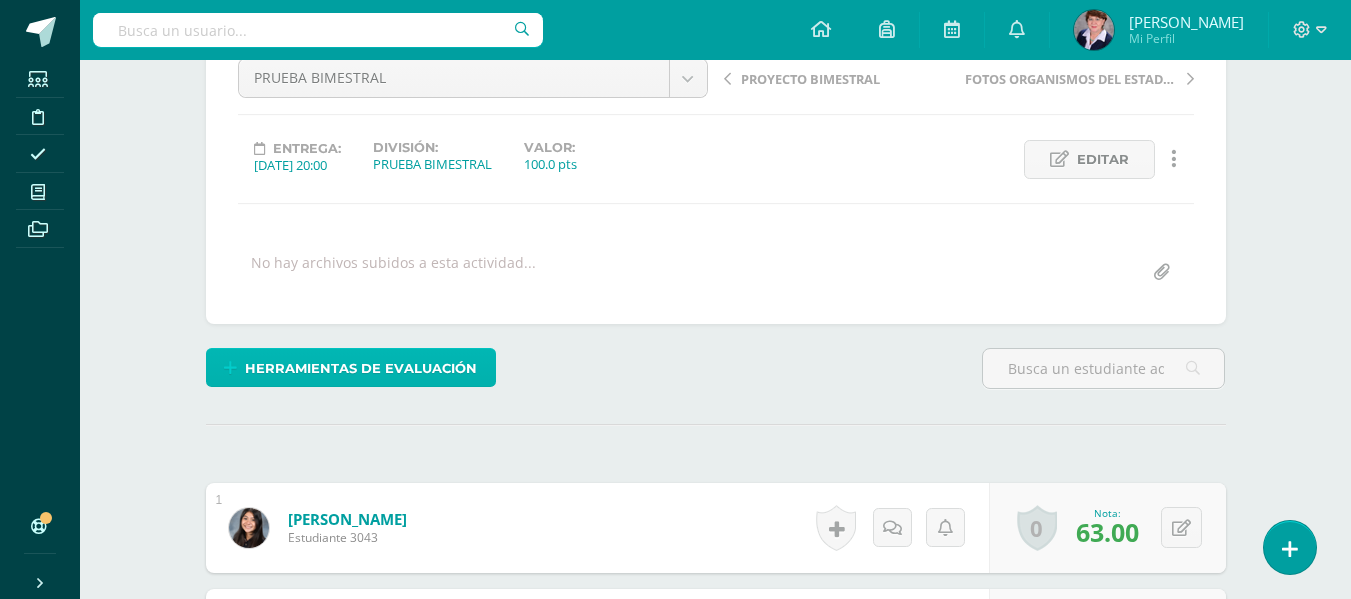 click on "Herramientas de evaluación" at bounding box center (361, 368) 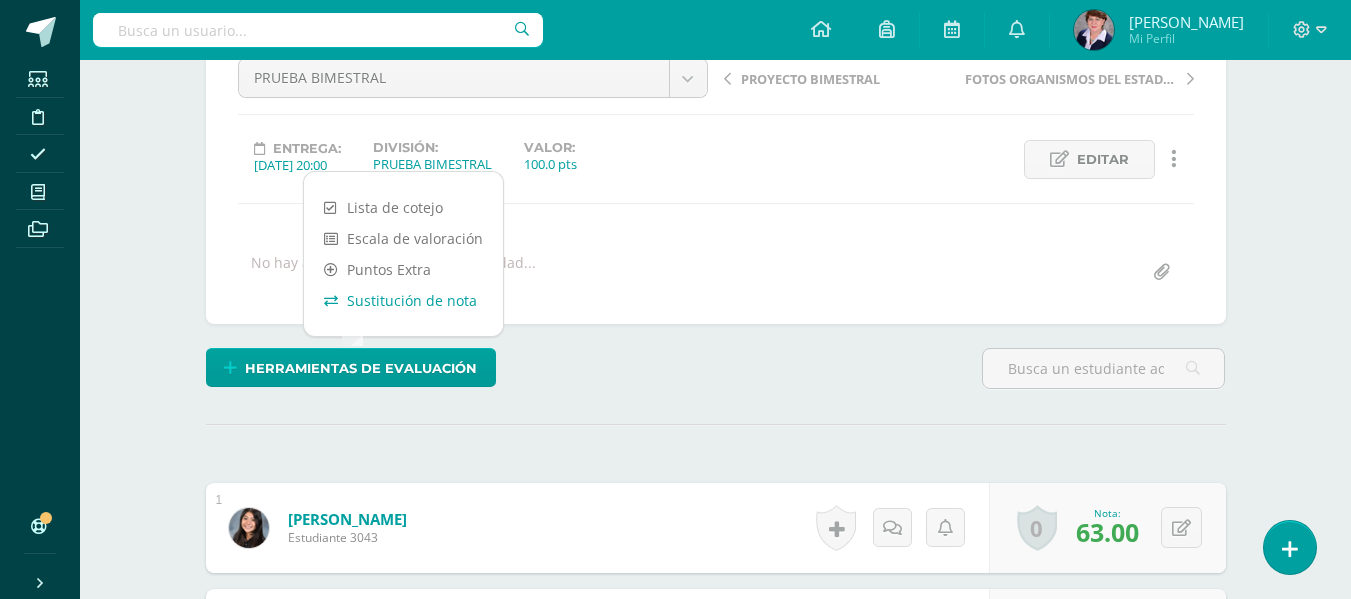 click on "Sustitución de nota" at bounding box center (403, 300) 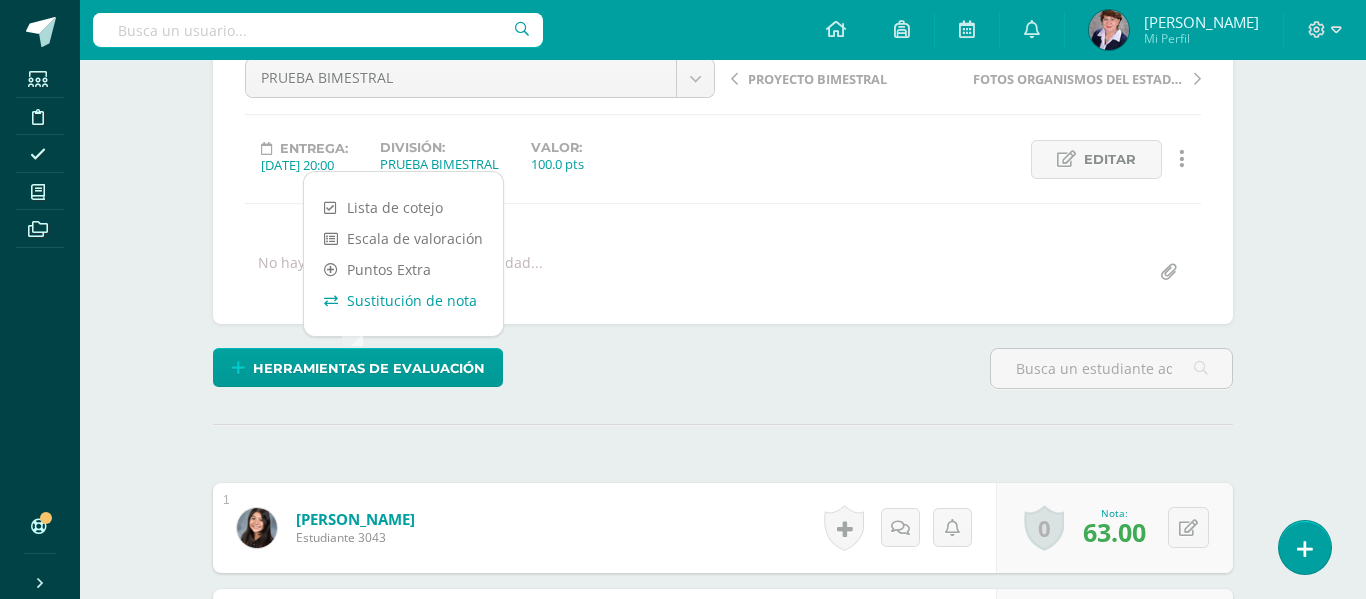 select on "maximum" 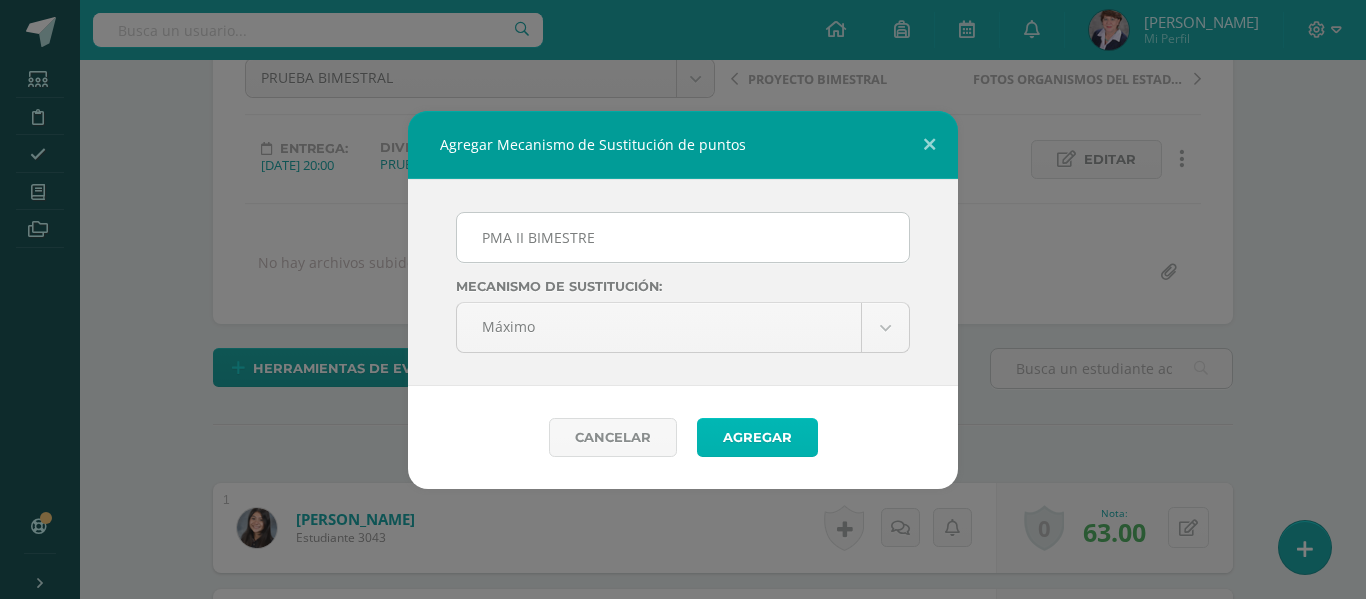 click on "Agregar" at bounding box center [757, 437] 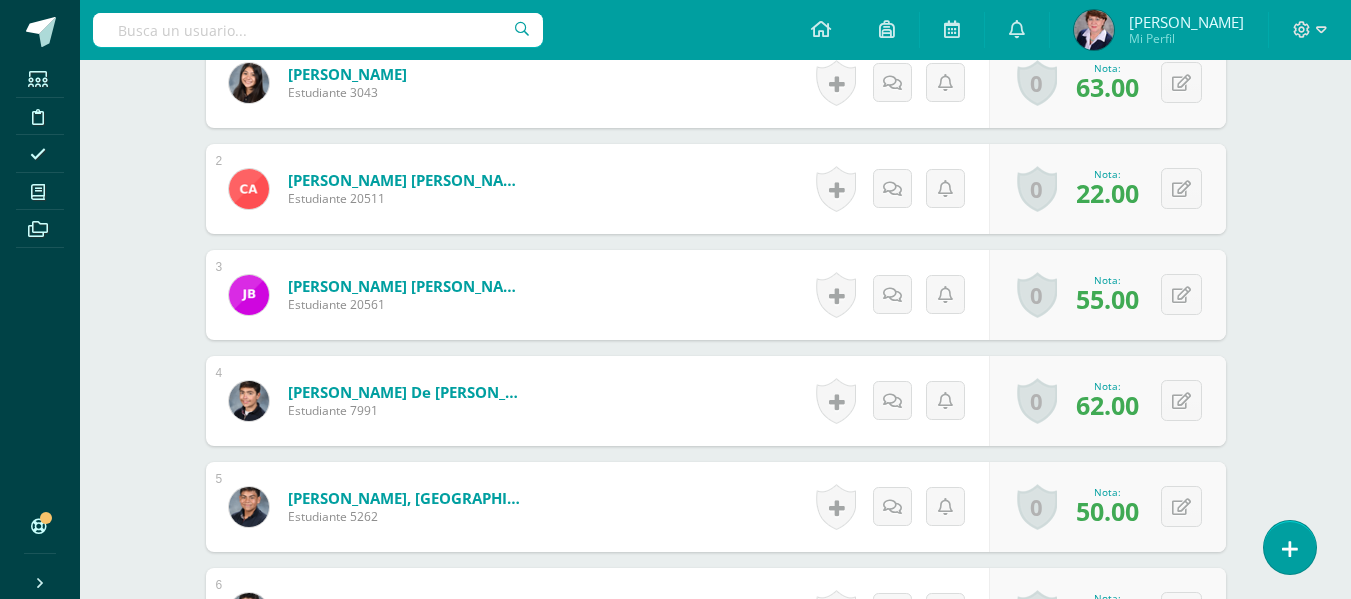scroll, scrollTop: 738, scrollLeft: 0, axis: vertical 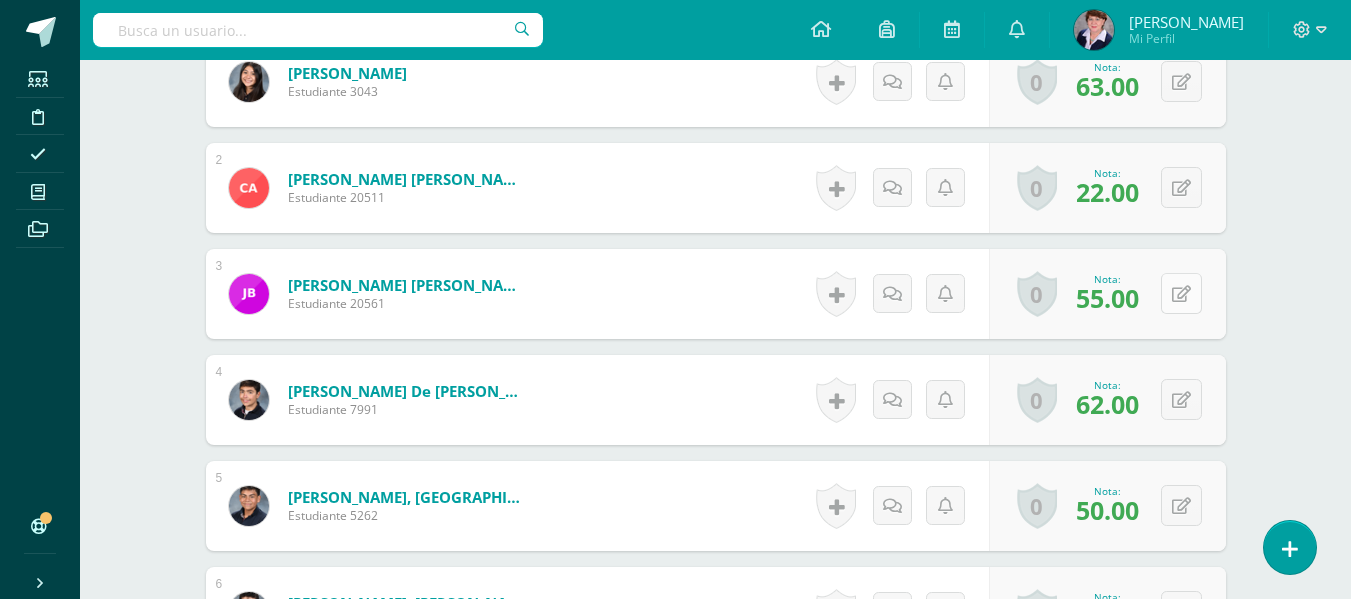 click at bounding box center [1181, 294] 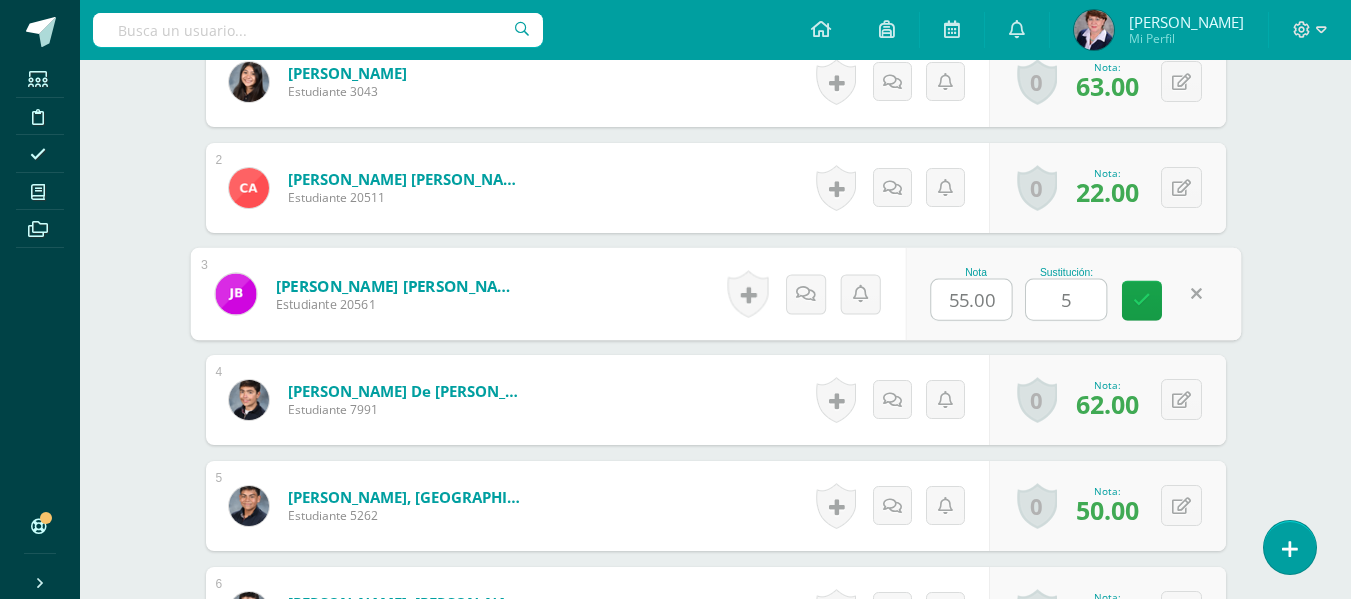 type on "55" 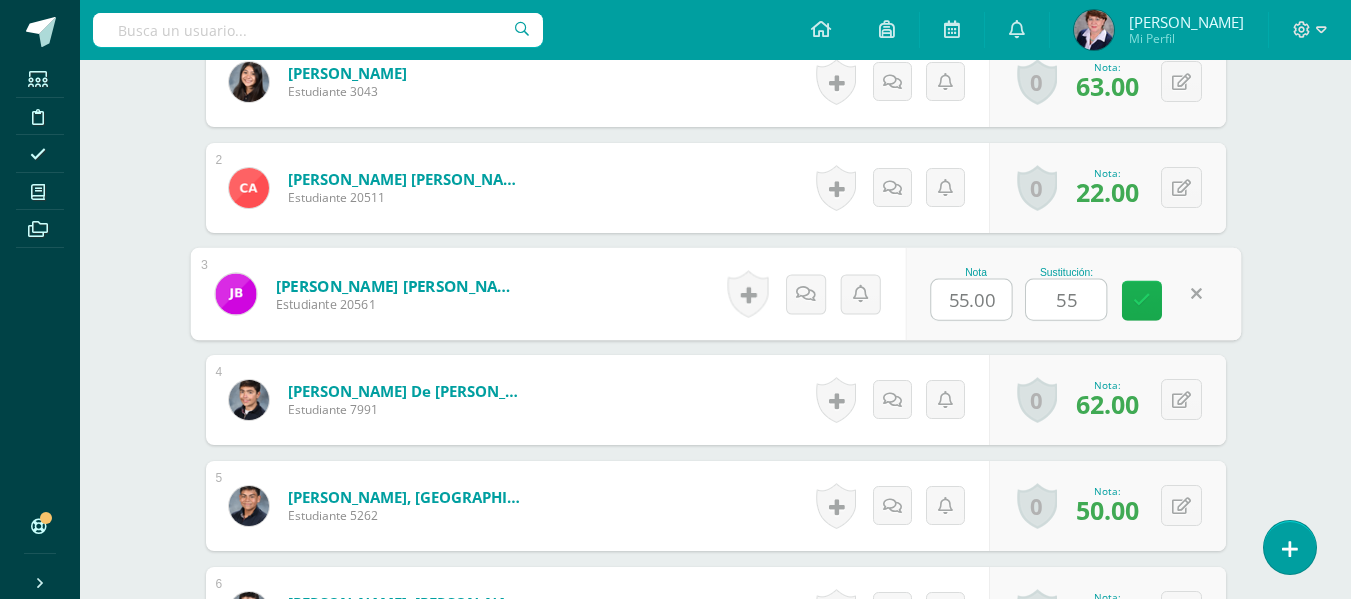 click at bounding box center [1142, 300] 